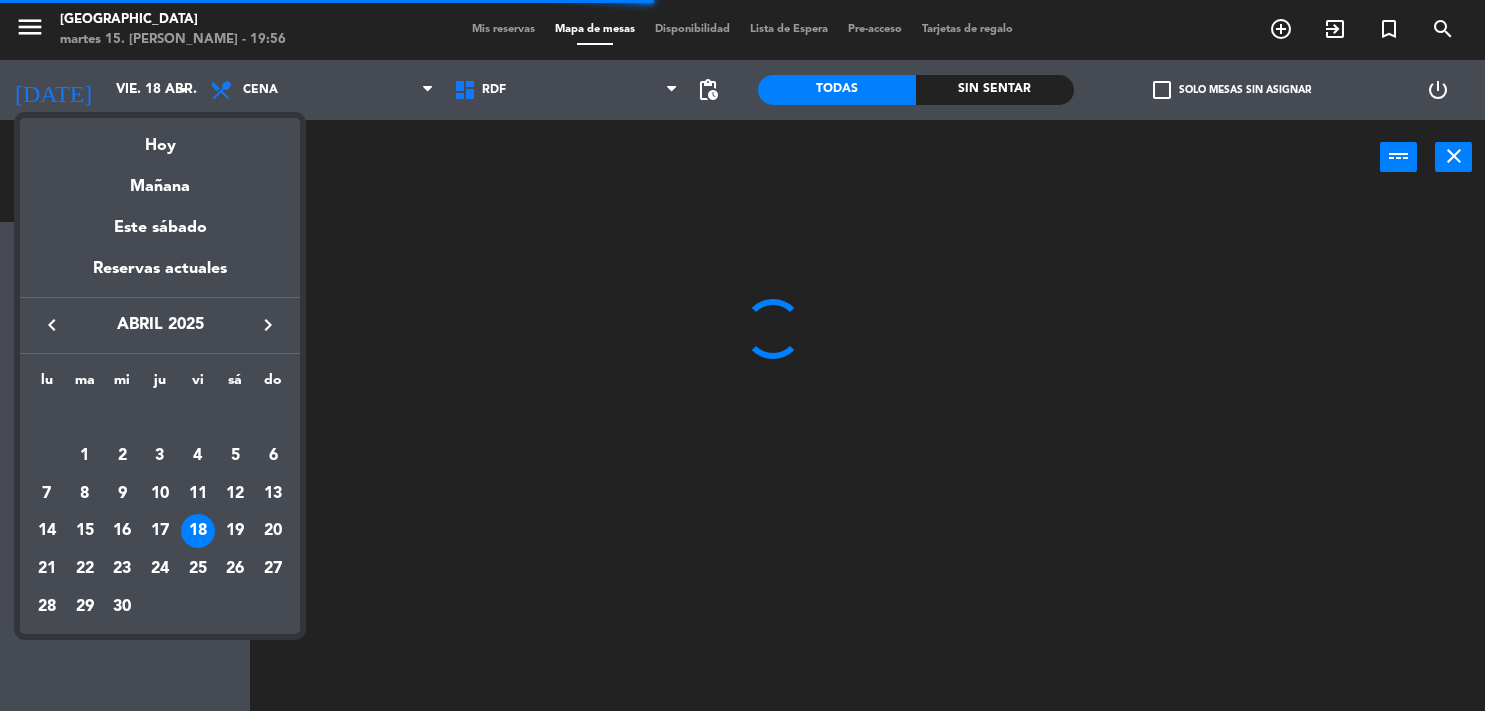 scroll, scrollTop: 0, scrollLeft: 0, axis: both 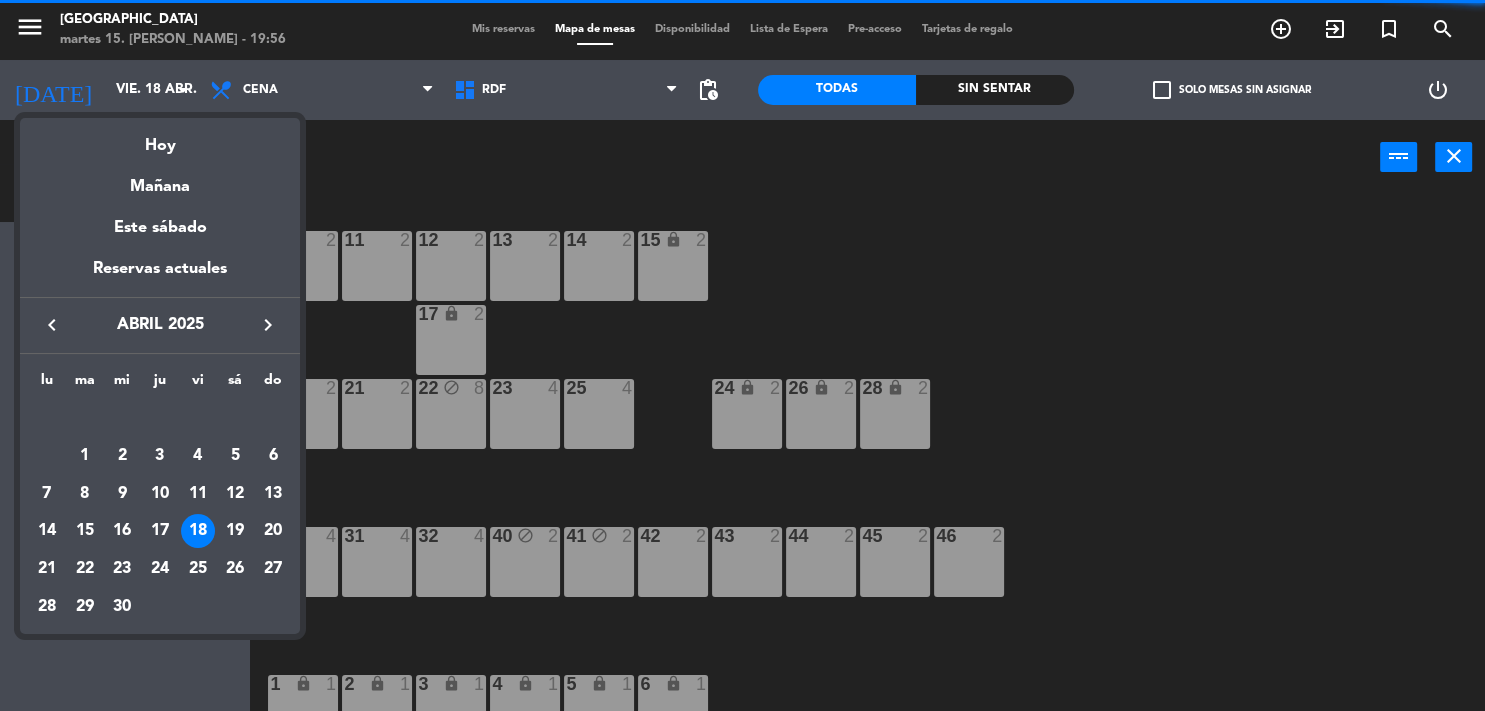 click on "keyboard_arrow_right" at bounding box center (268, 325) 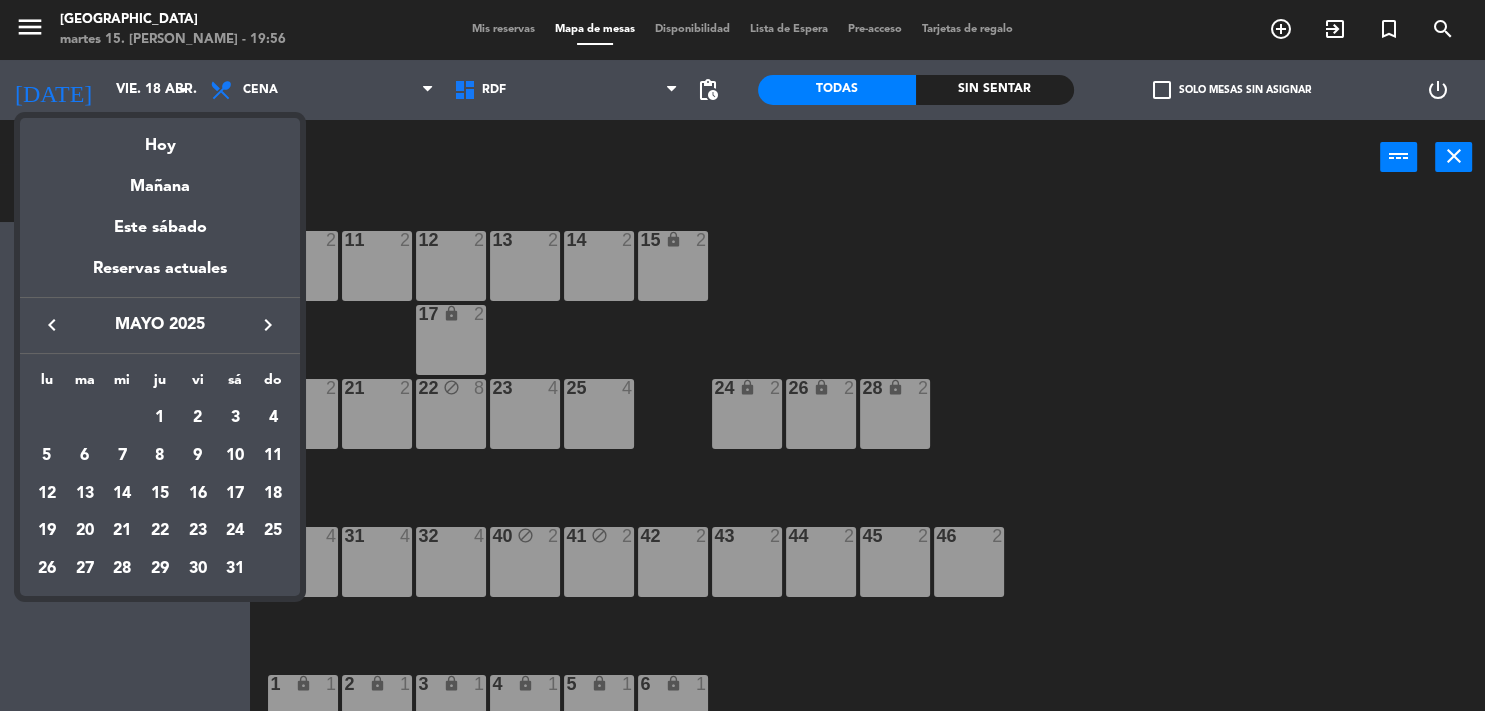 click on "keyboard_arrow_right" at bounding box center (268, 325) 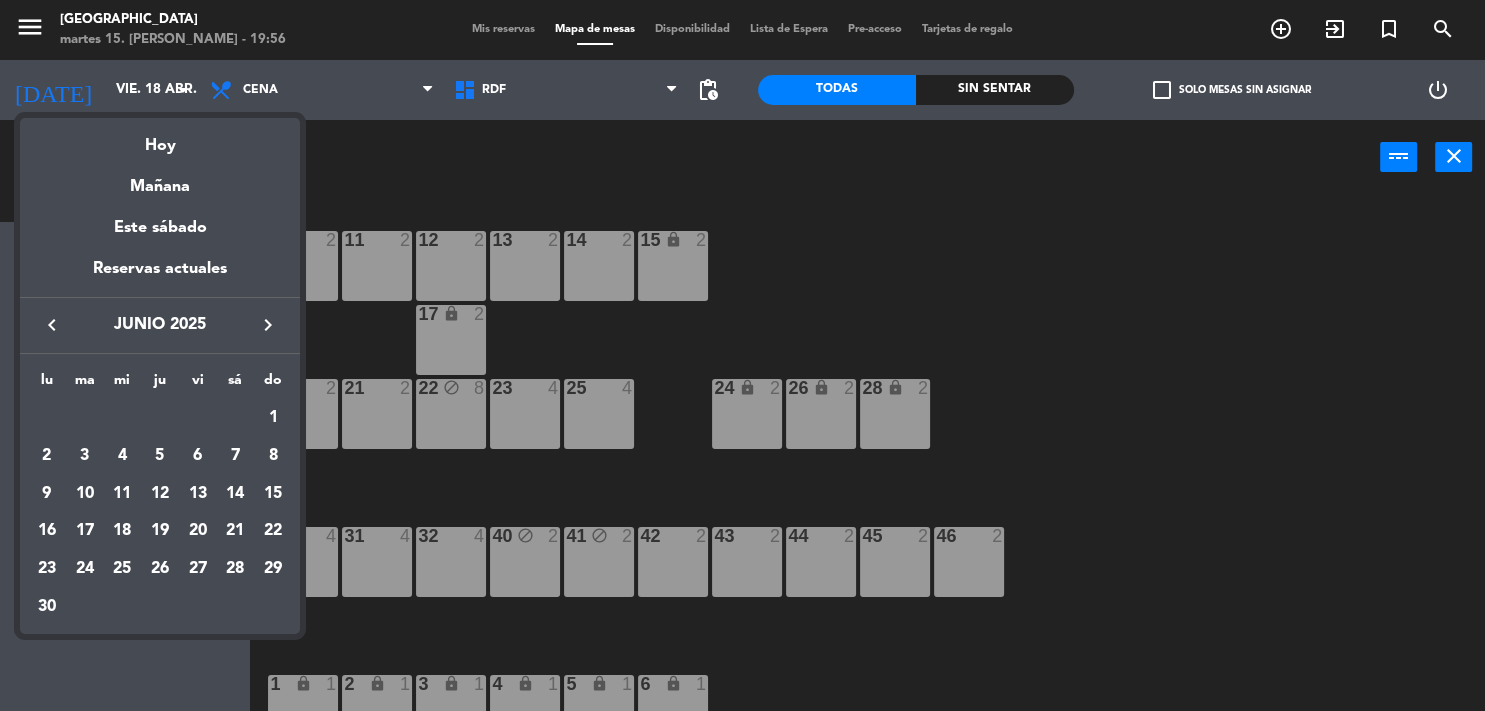 click on "keyboard_arrow_right" at bounding box center (268, 325) 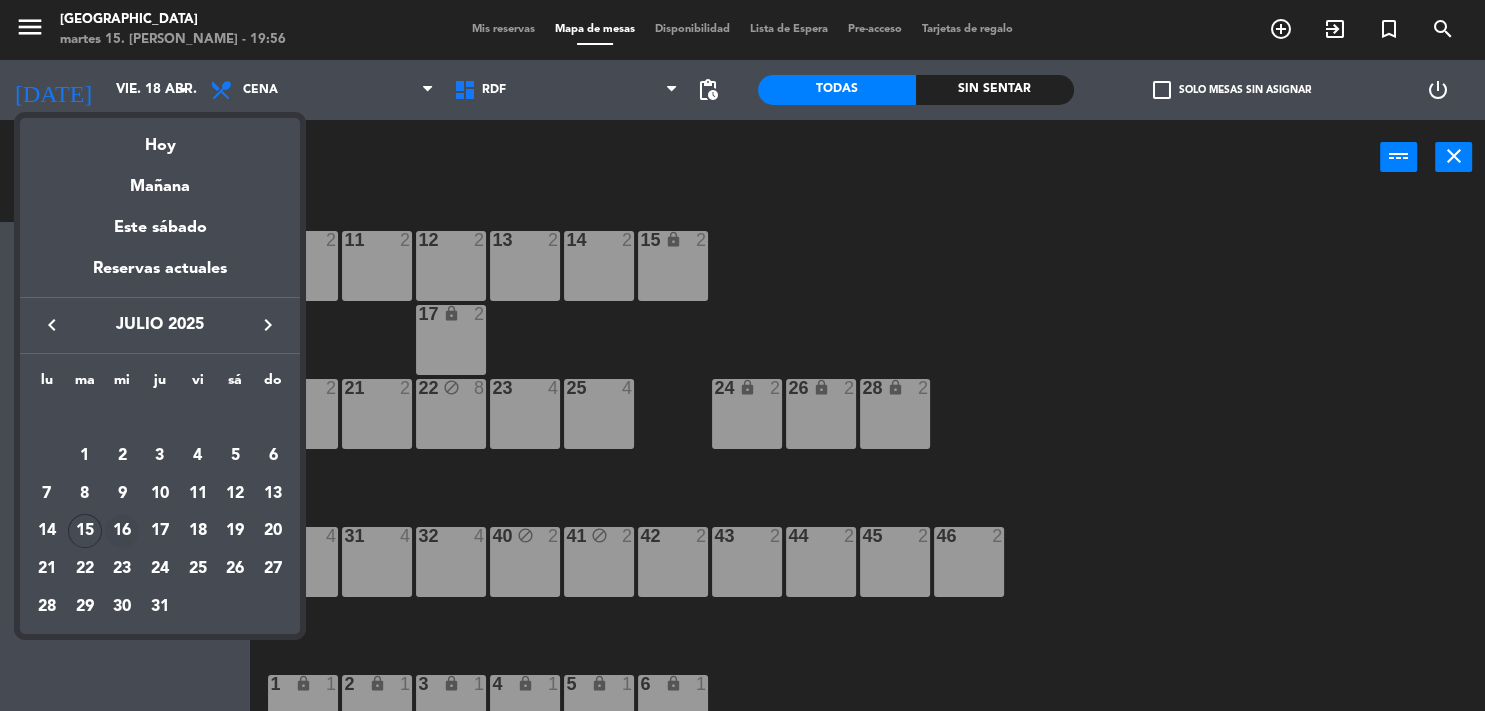 click on "16" at bounding box center [122, 531] 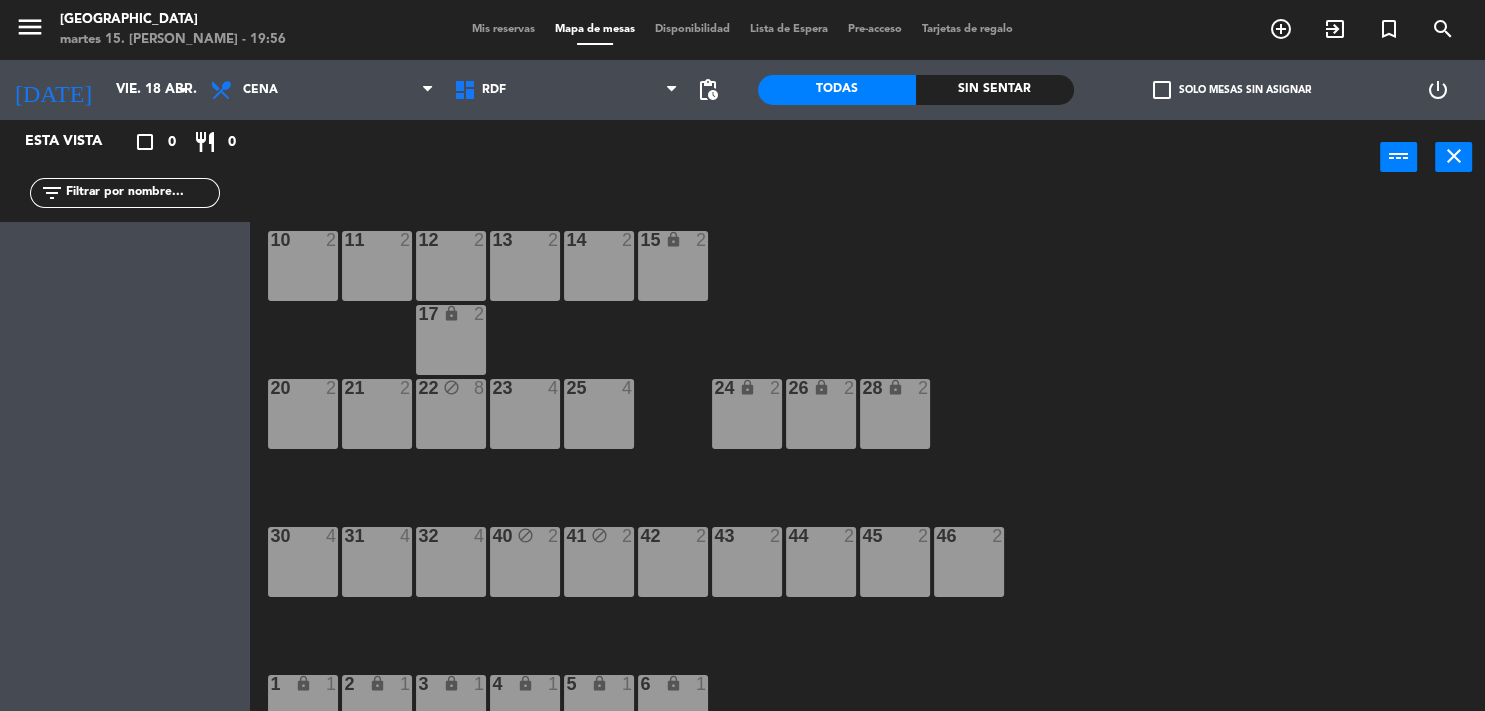 type on "mié. [DATE]" 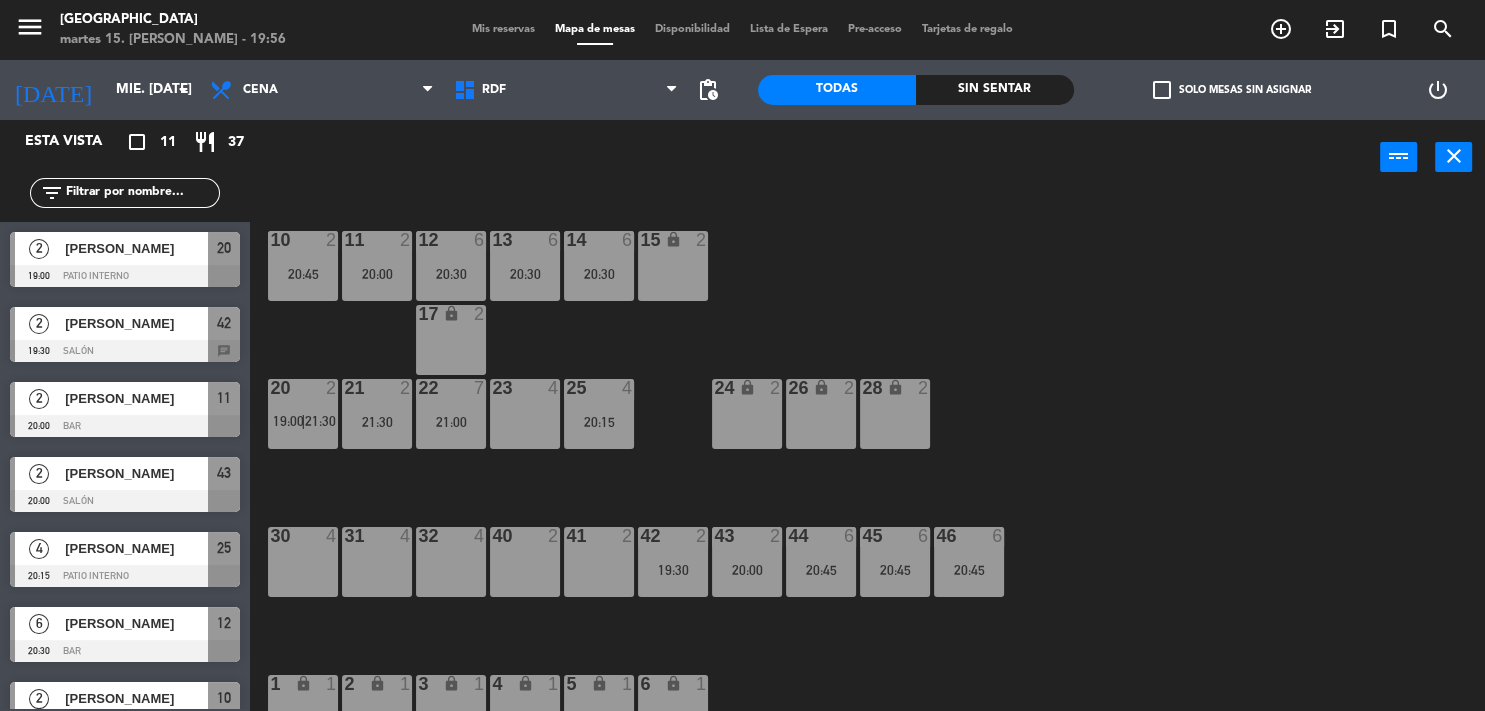 click on "add_circle_outline" at bounding box center (1281, 29) 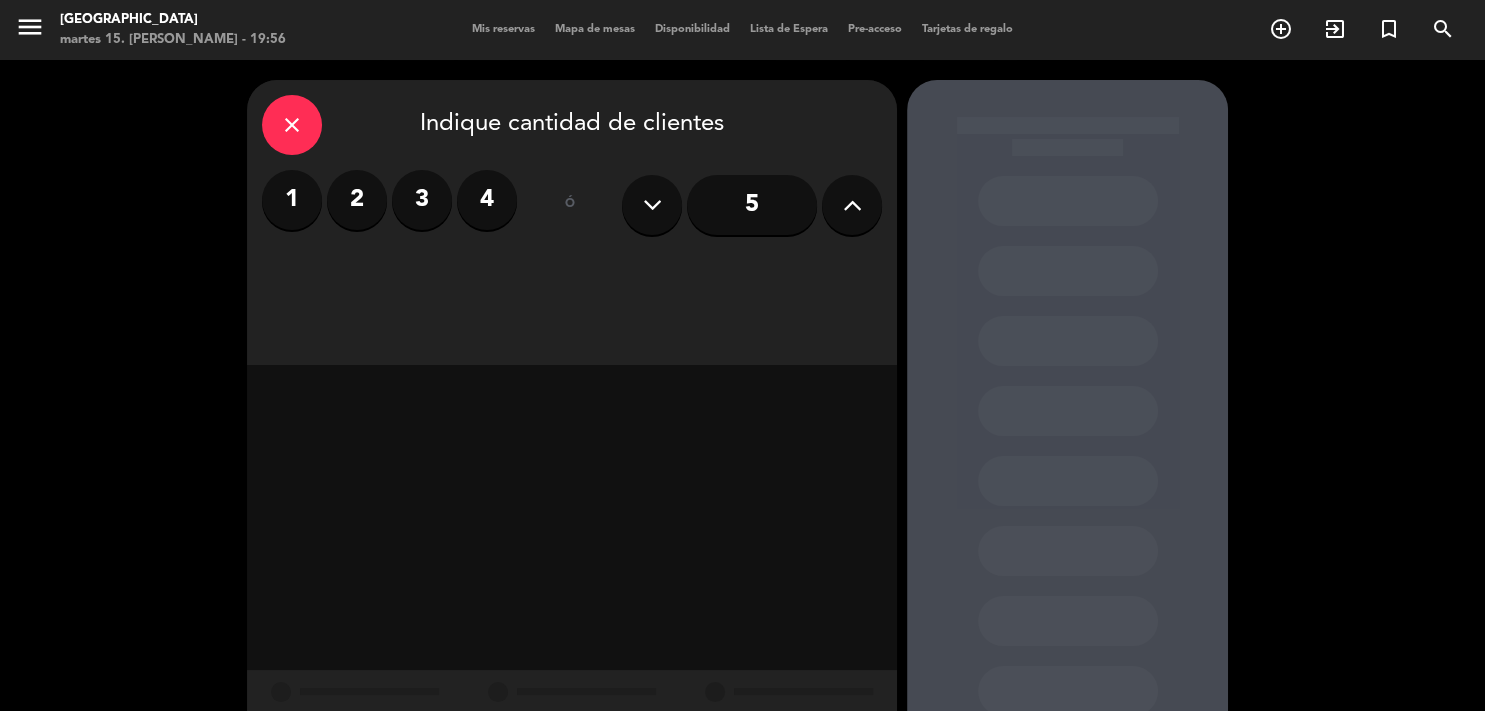click on "2" at bounding box center (357, 200) 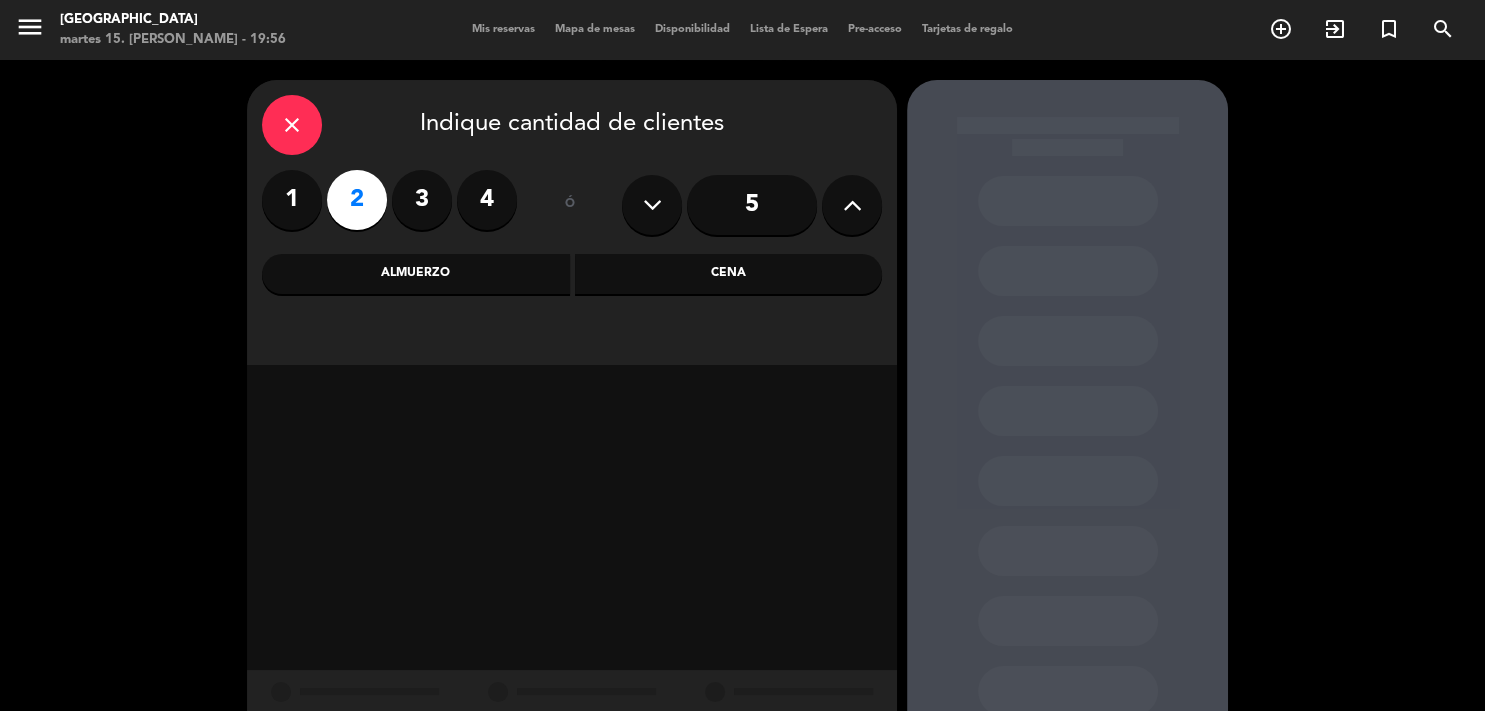 click on "close   Indique cantidad de clientes   1   2   3   4   ó  5  Almuerzo   Cena" at bounding box center [572, 222] 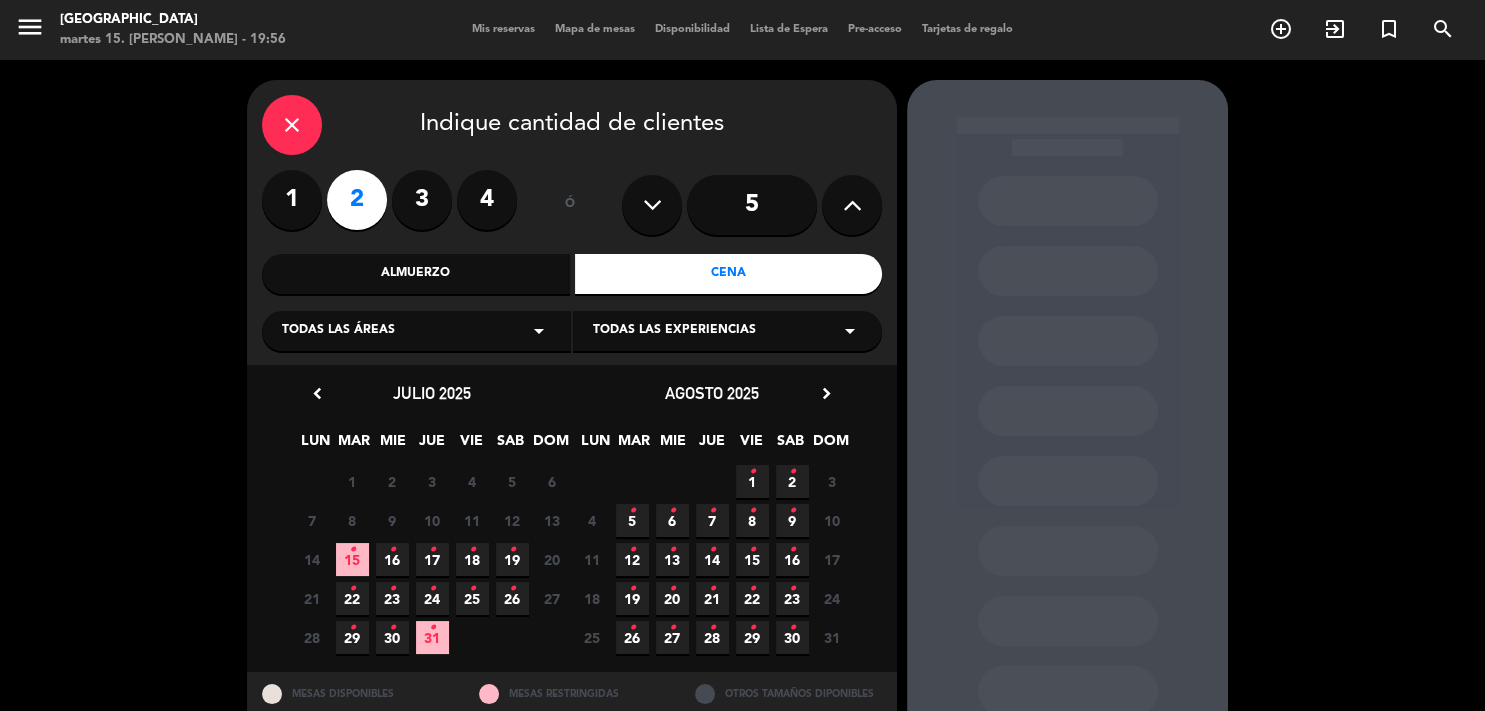 click on "•" at bounding box center (392, 550) 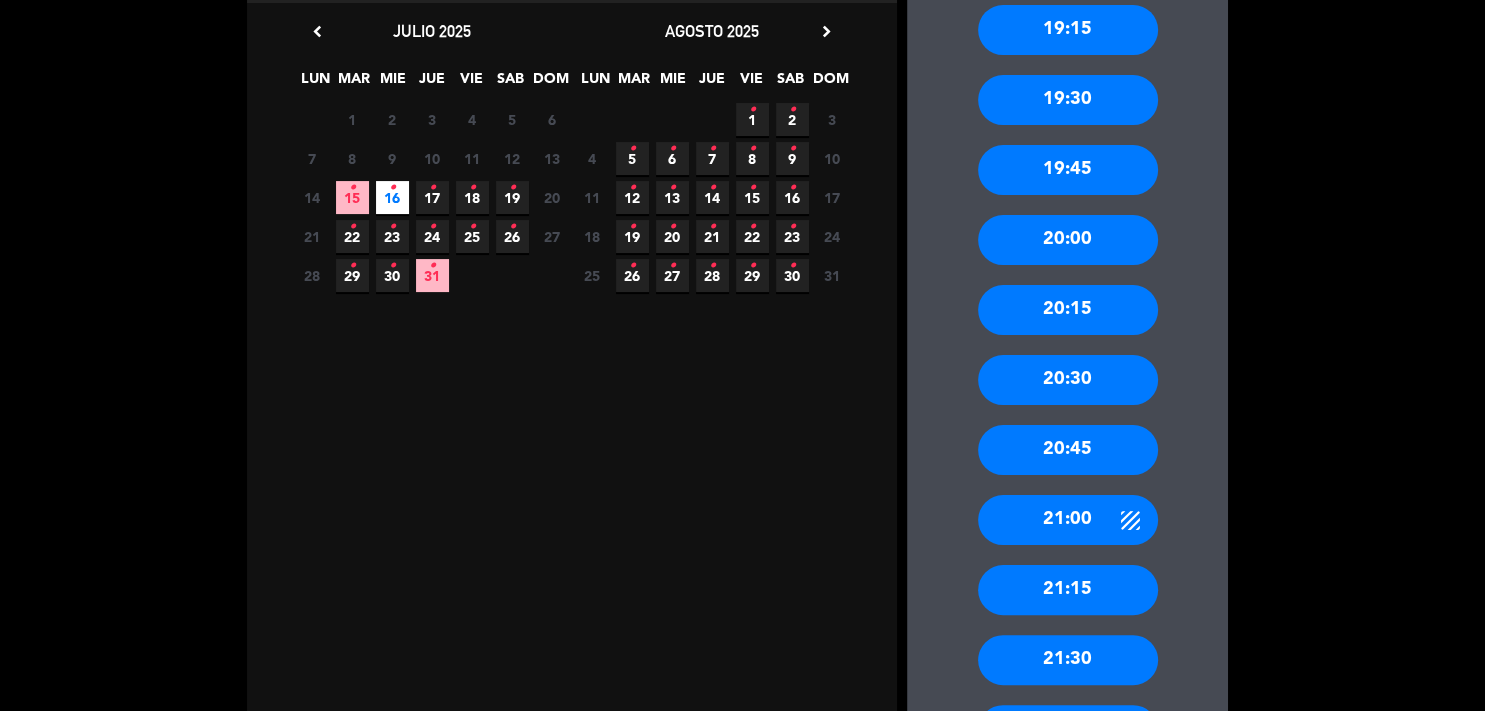 scroll, scrollTop: 450, scrollLeft: 0, axis: vertical 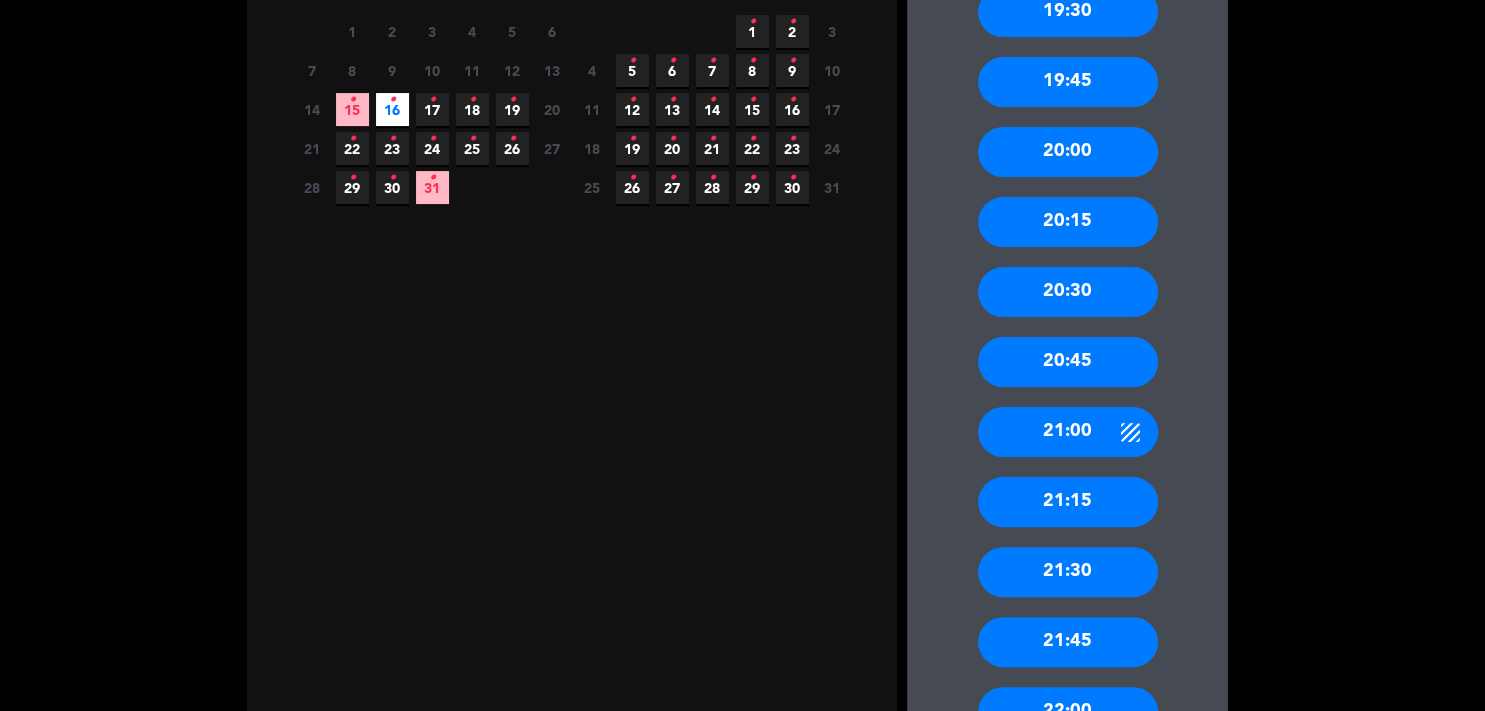 click on "21:00" at bounding box center (1068, 432) 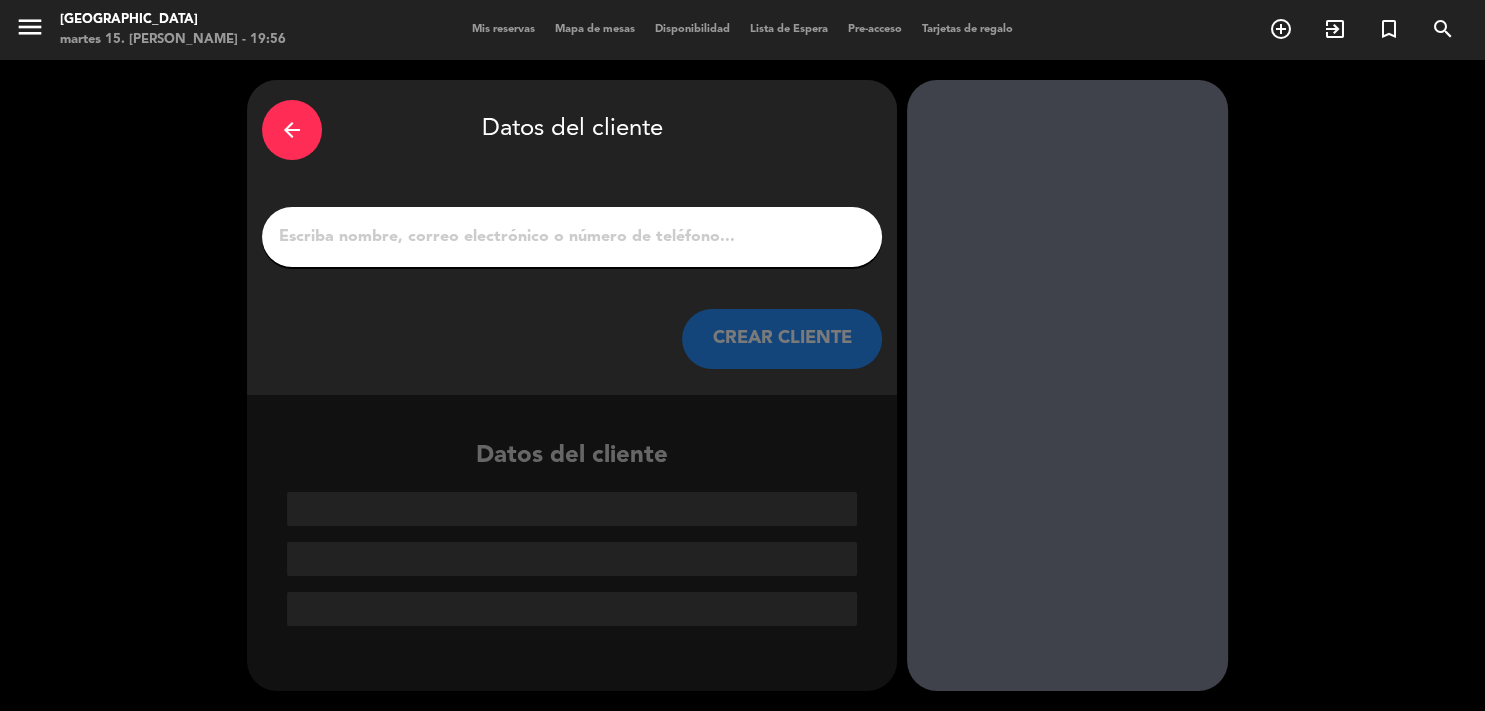 scroll, scrollTop: 0, scrollLeft: 0, axis: both 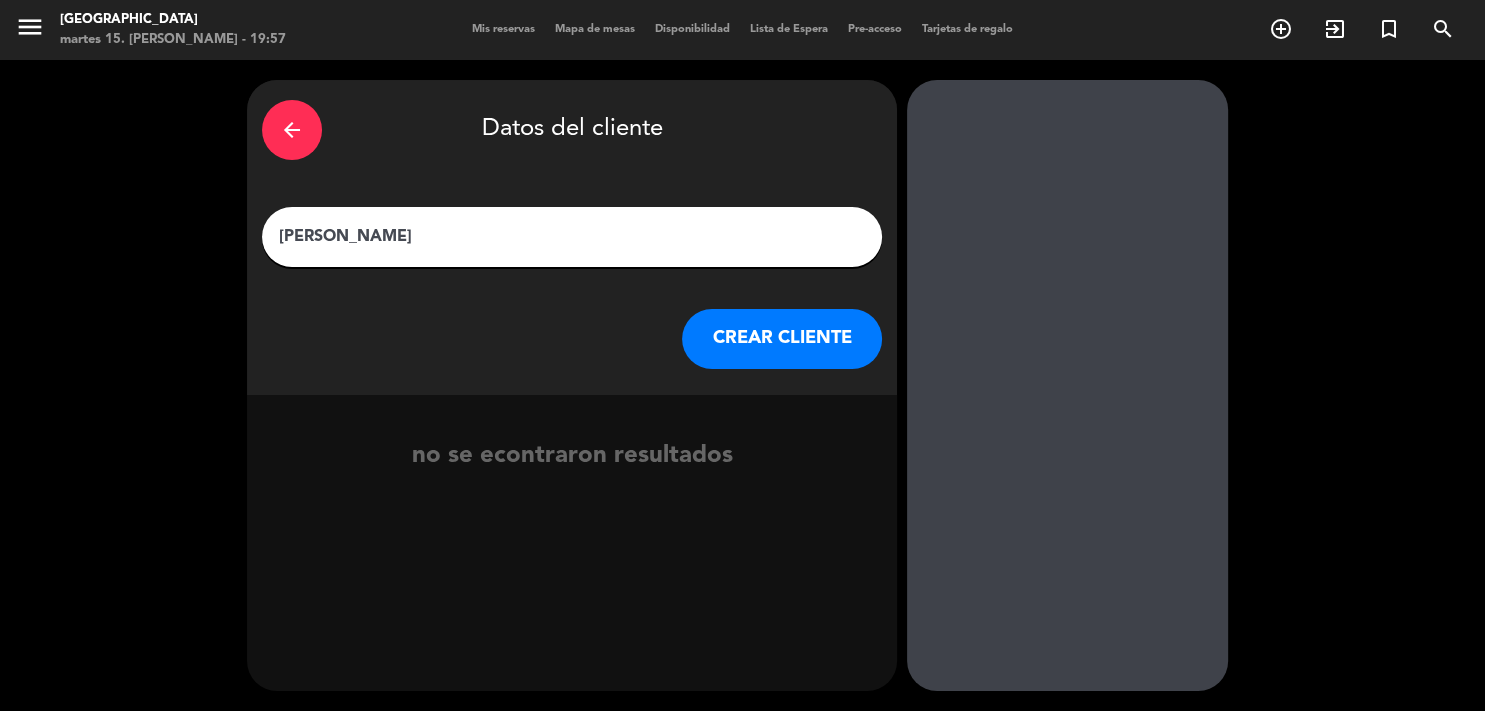 type on "[PERSON_NAME]" 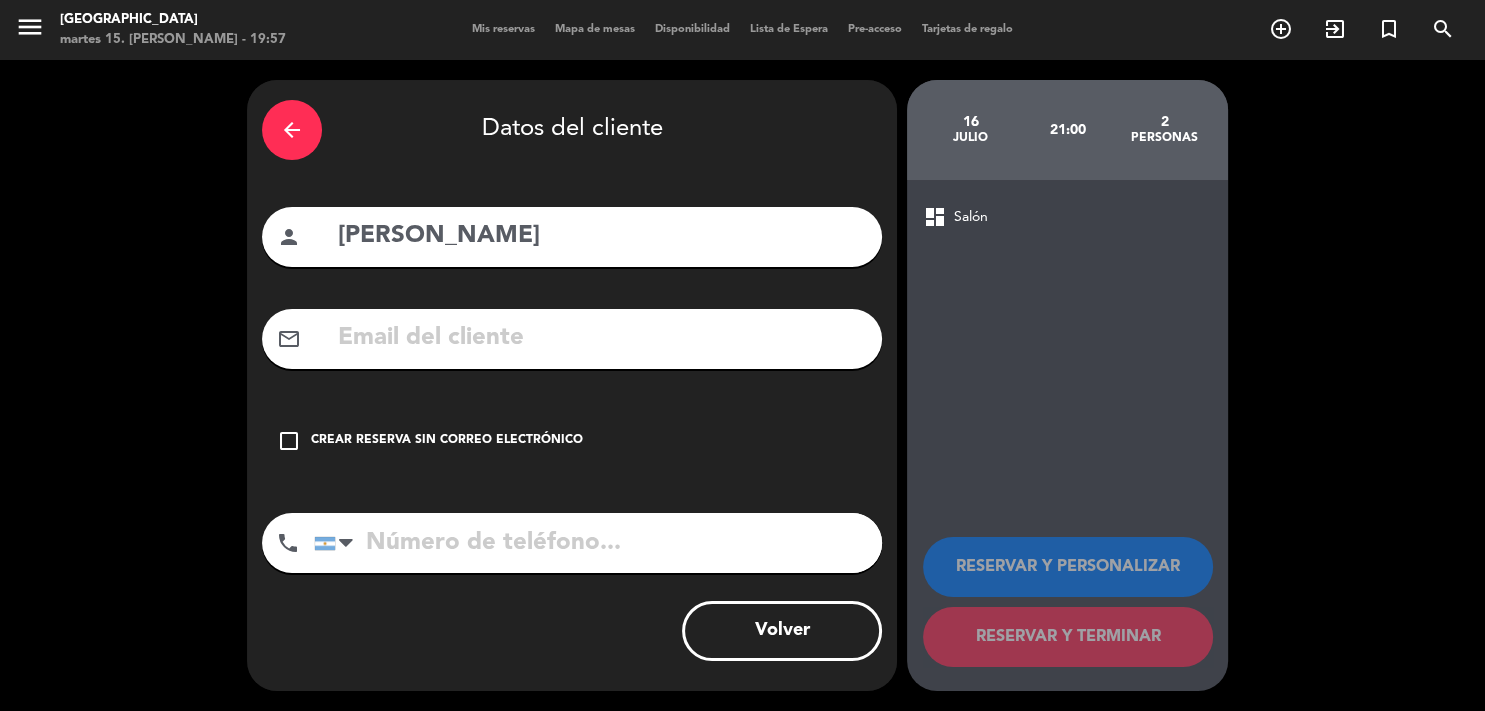 click at bounding box center (598, 543) 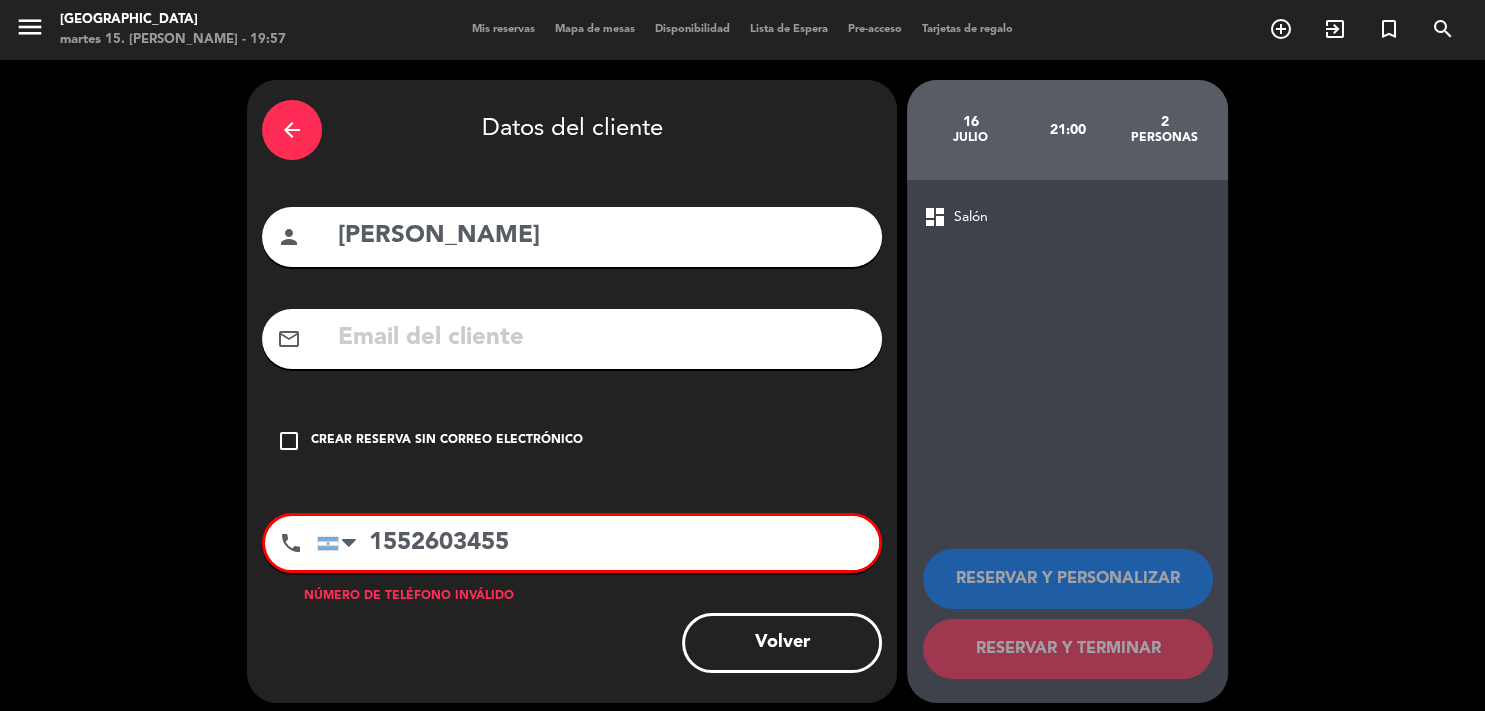 click on "check_box_outline_blank" at bounding box center [289, 441] 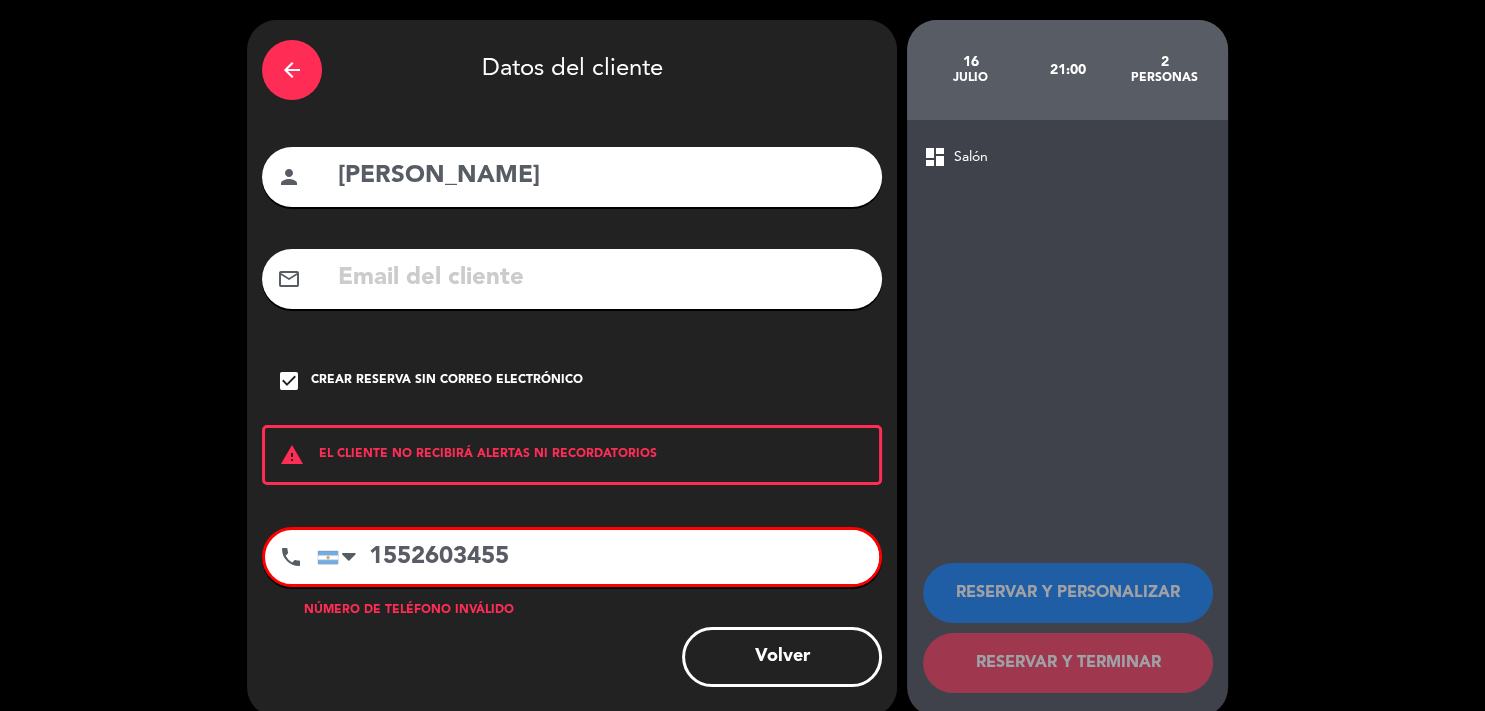 scroll, scrollTop: 86, scrollLeft: 0, axis: vertical 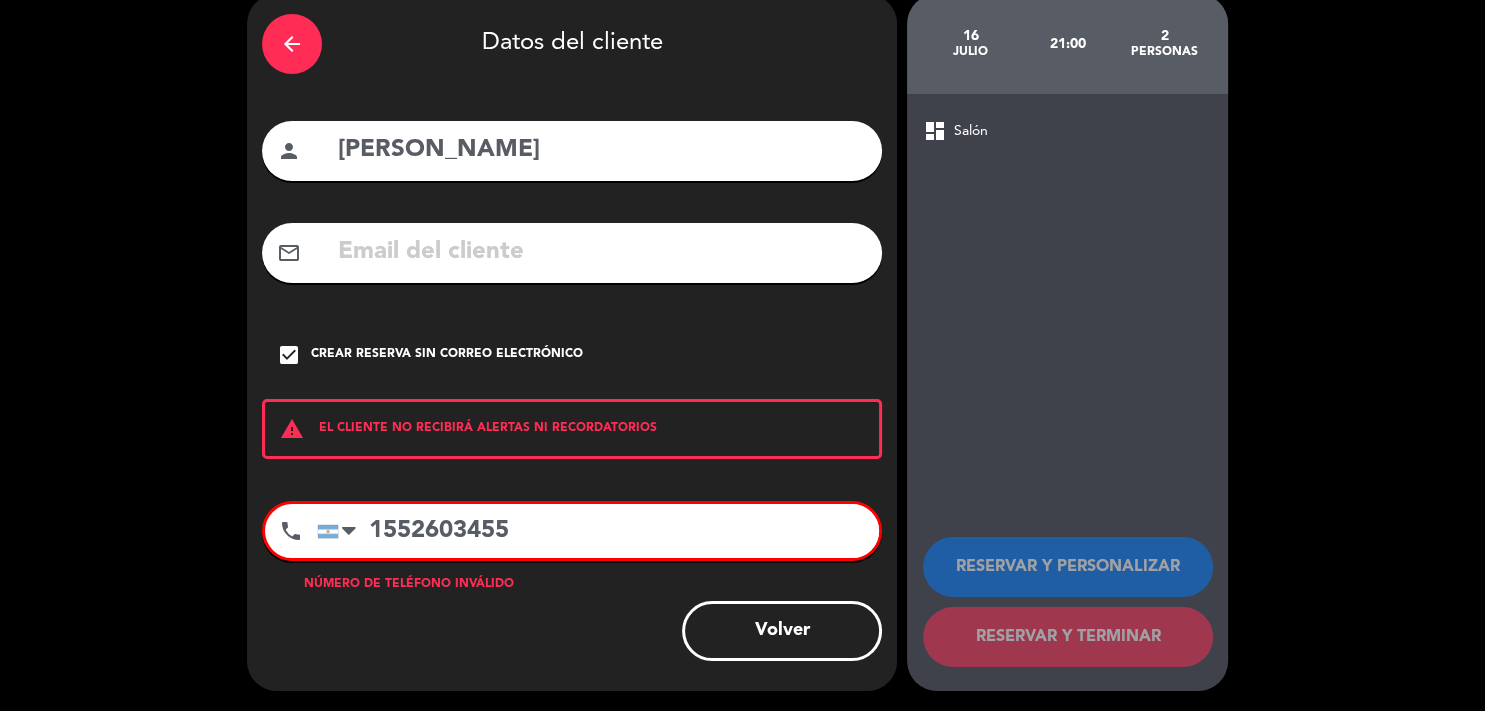 click on "1552603455" at bounding box center (598, 531) 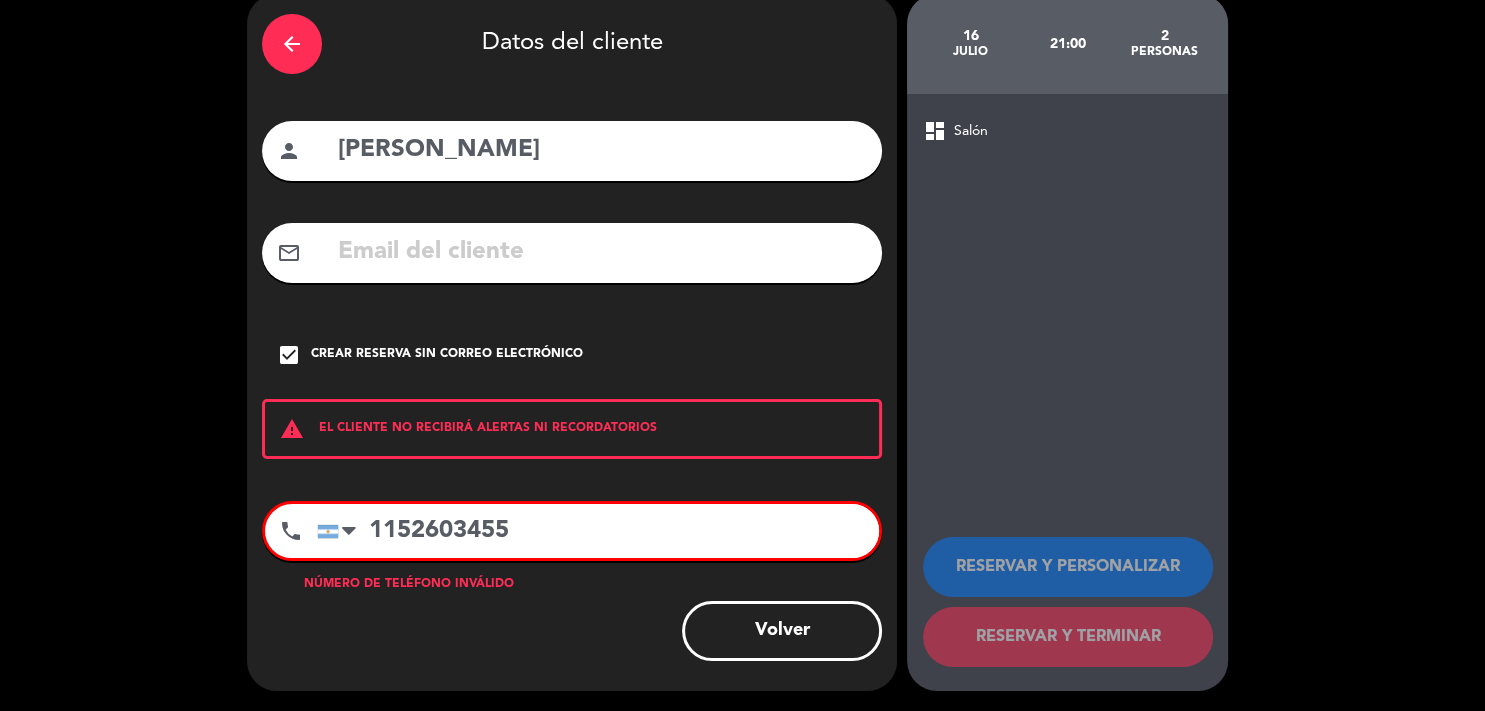 scroll, scrollTop: 60, scrollLeft: 0, axis: vertical 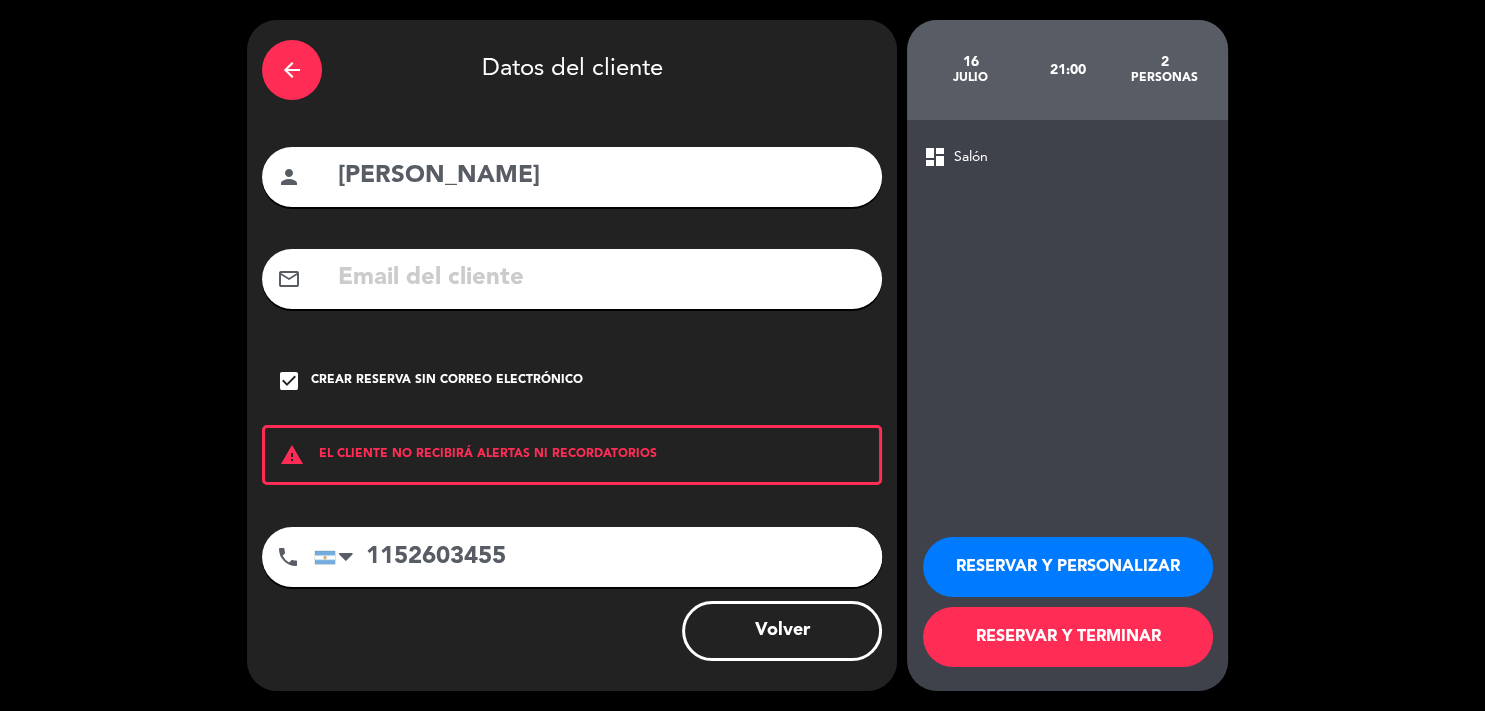 type on "1152603455" 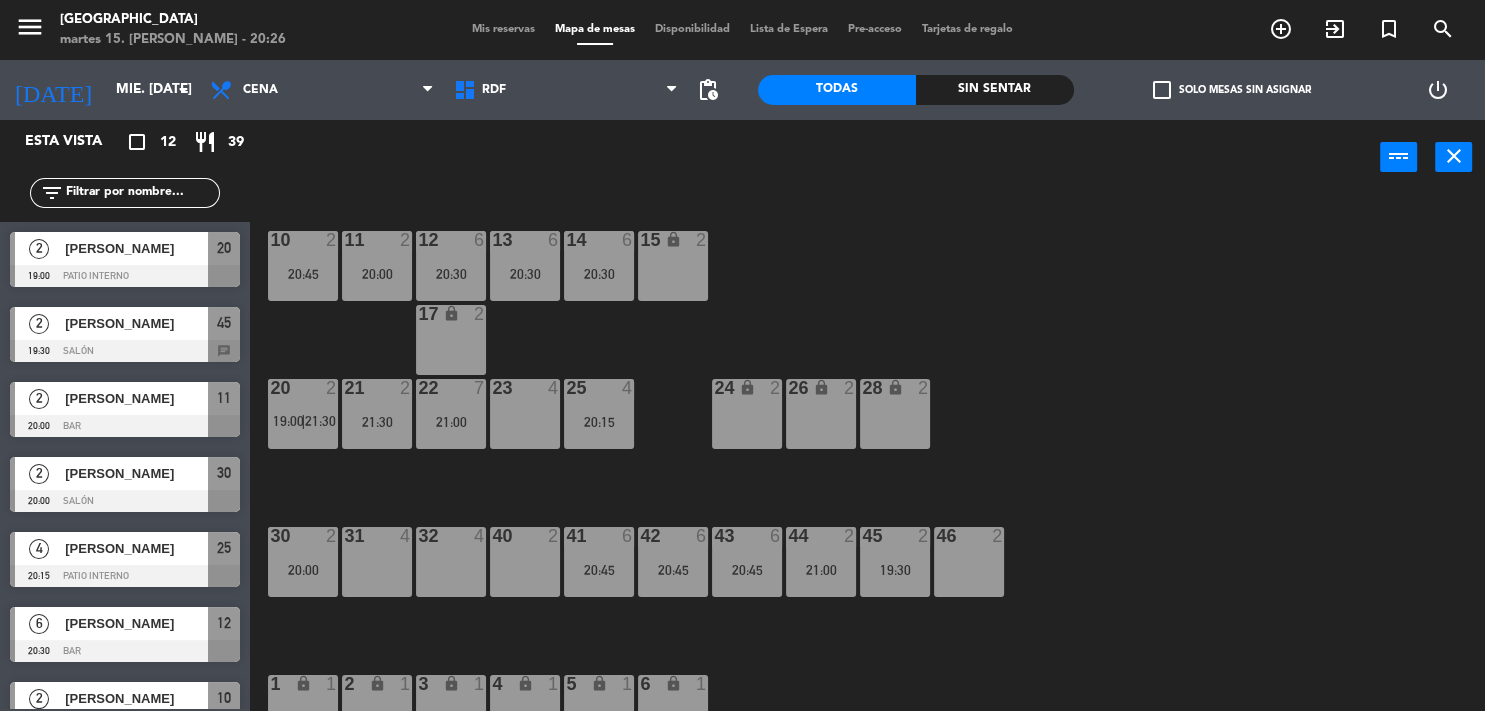 click on "10  2   20:45  11  2   20:00  12  6   20:30  13  6   20:30  14  6   20:30  15 lock  2  17 lock  2  20  2   19:00    |    21:30     21  2   21:30  22  7   21:00  23  4  25  4   20:15  24 lock  2  26 lock  2  28 lock  2  30  2   20:00  31  4  32  4  40  2  41  6   20:45  42  6   20:45  43  6   20:45  44  2   21:00  45  2   19:30  46  2  1 lock  1  2 lock  1  3 lock  1  4 lock  1  5 lock  1  6 lock  1  50 lock  2  51 lock  2  52 lock  2  53 lock  2  72 lock  4  70 lock  4  71 lock  4" 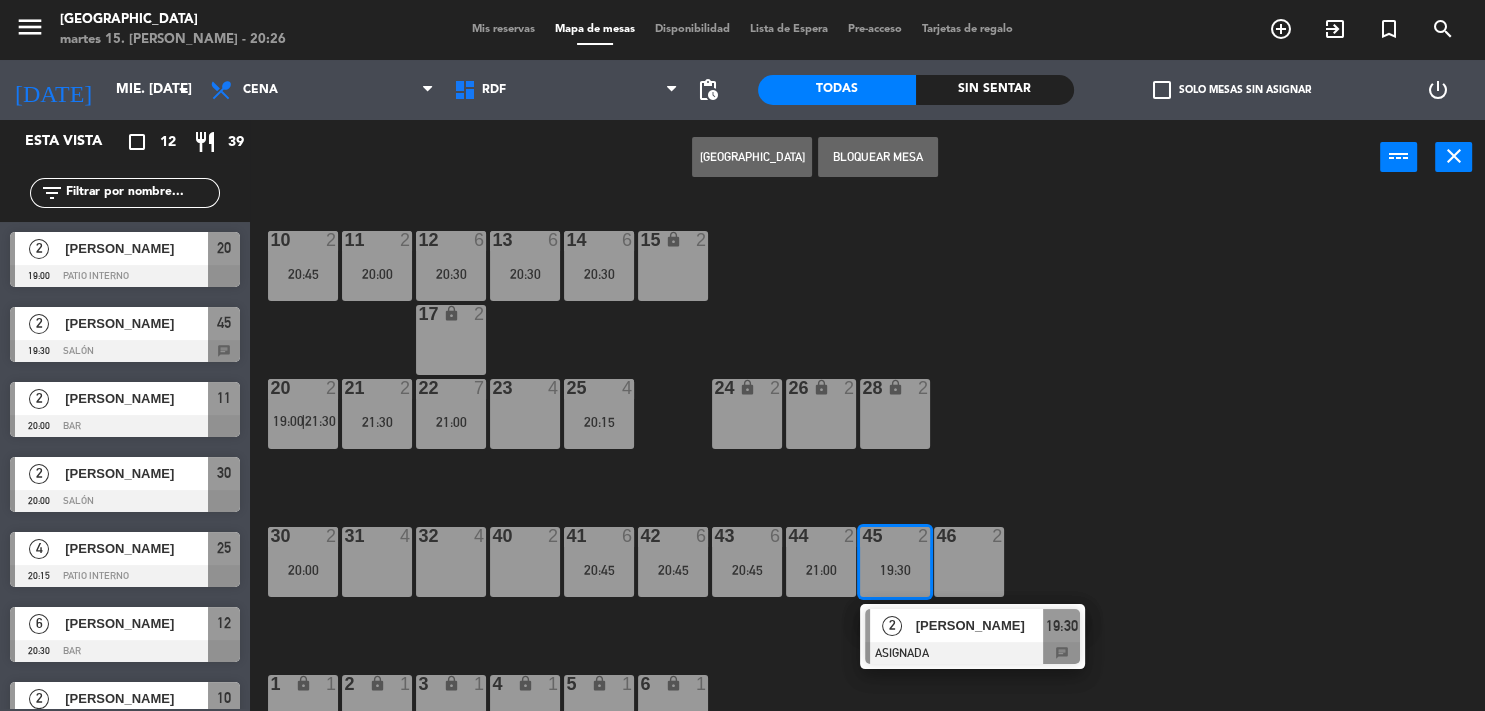click on "10  2   20:45  11  2   20:00  12  6   20:30  13  6   20:30  14  6   20:30  15 lock  2  17 lock  2  20  2   19:00    |    21:30     21  2   21:30  22  7   21:00  23  4  25  4   20:15  24 lock  2  26 lock  2  28 lock  2  30  2   20:00  31  4  32  4  40  2  41  6   20:45  42  6   20:45  43  6   20:45  44  2   21:00  45  2   19:30   2   [PERSON_NAME]   ASIGNADA  19:30 chat 46  2  1 lock  1  2 lock  1  3 lock  1  4 lock  1  5 lock  1  6 lock  1  50 lock  2  51 lock  2  52 lock  2  53 lock  2  72 lock  4  70 lock  4  71 lock  4" 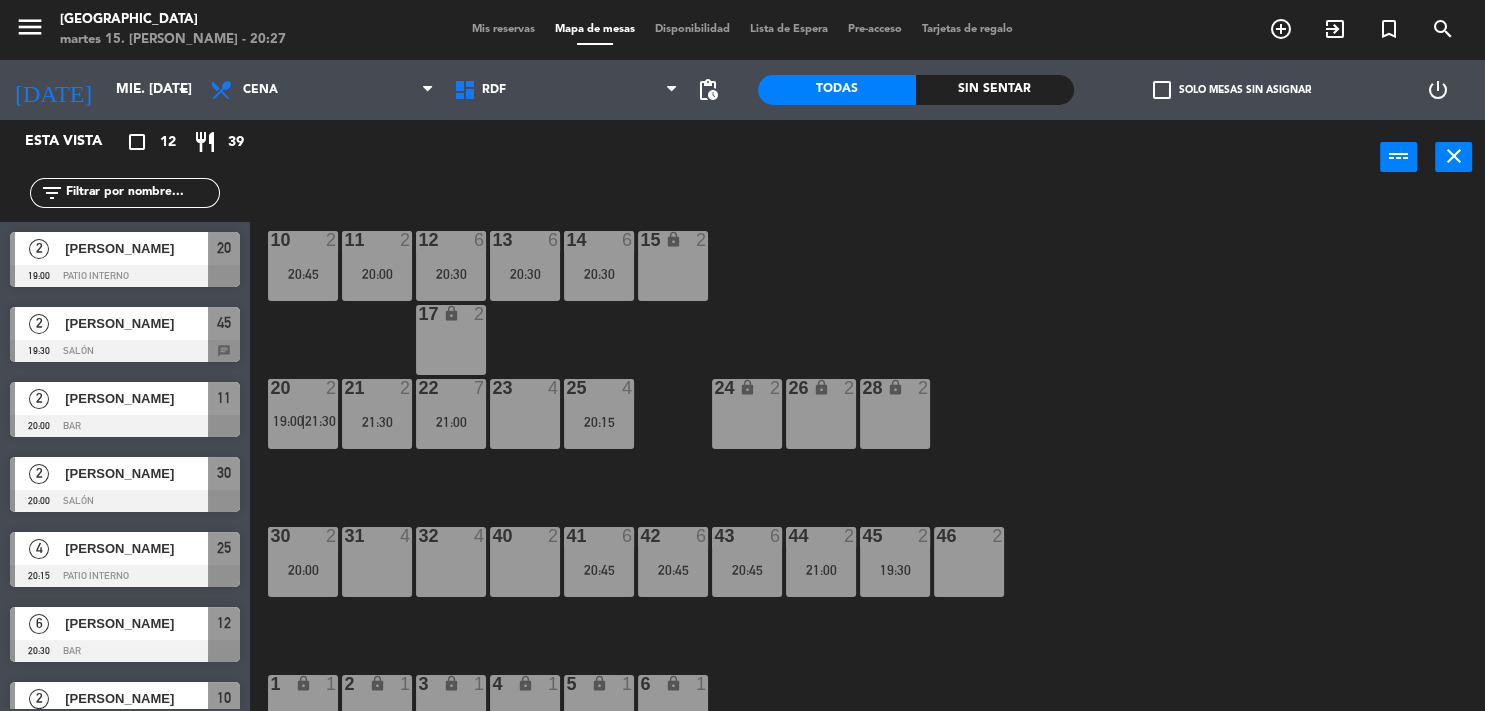 click on "19:30" at bounding box center [895, 570] 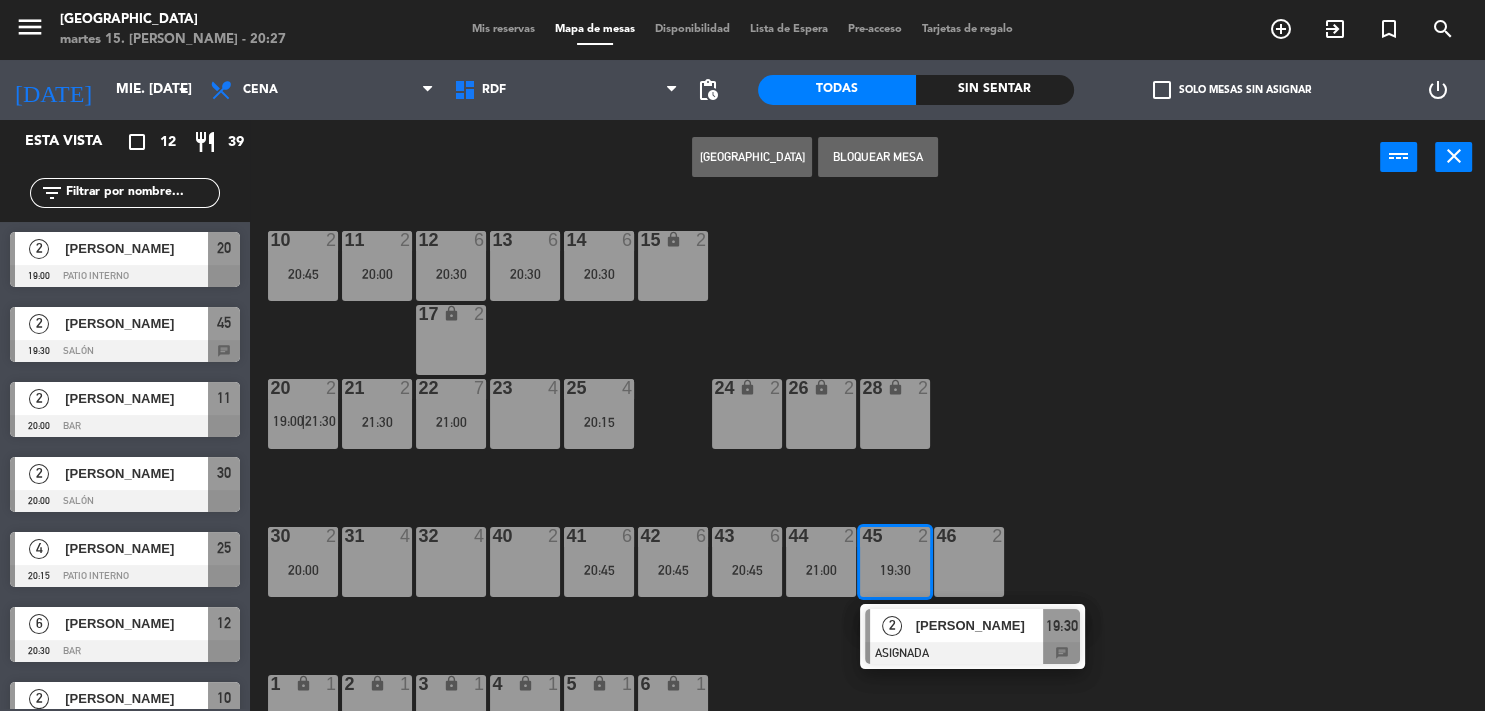 click on "24 lock  2" at bounding box center (747, 414) 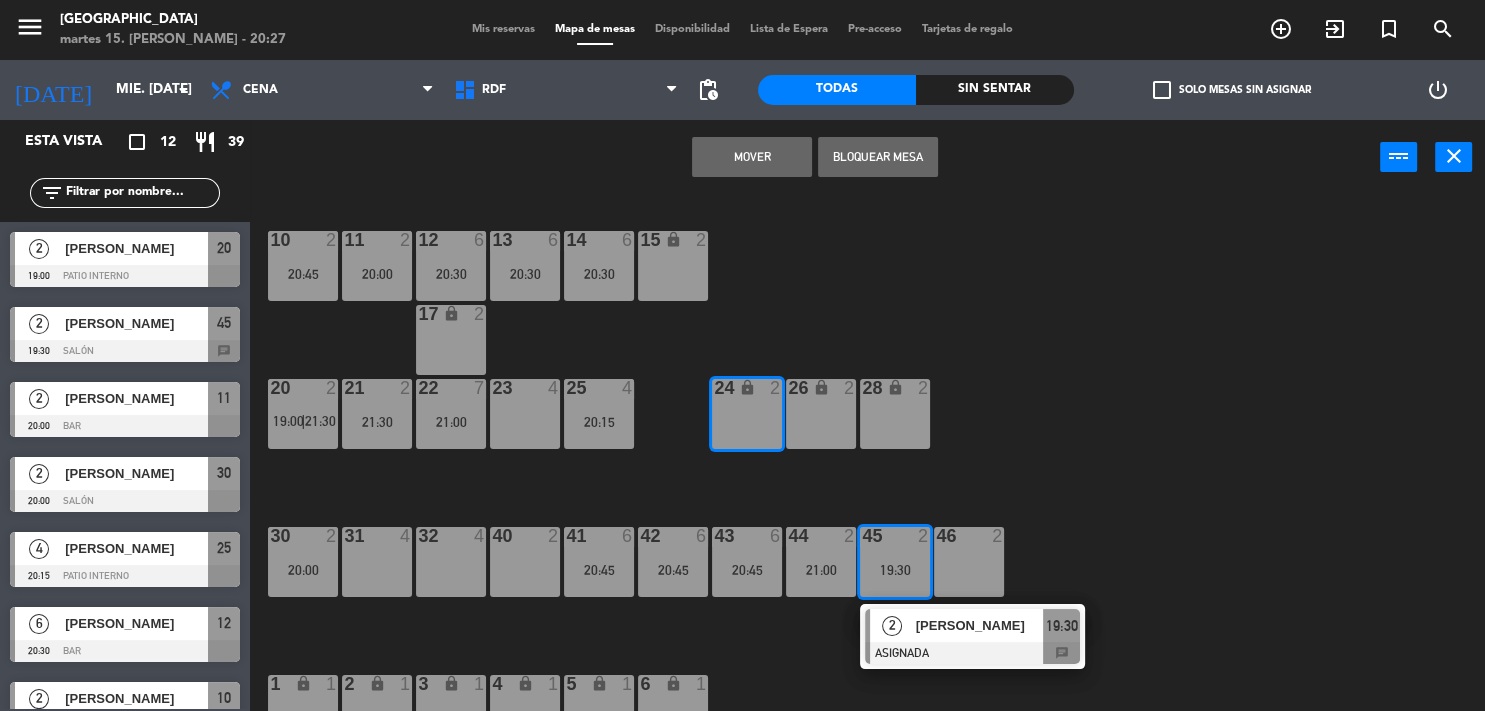 click on "Mover" at bounding box center [752, 157] 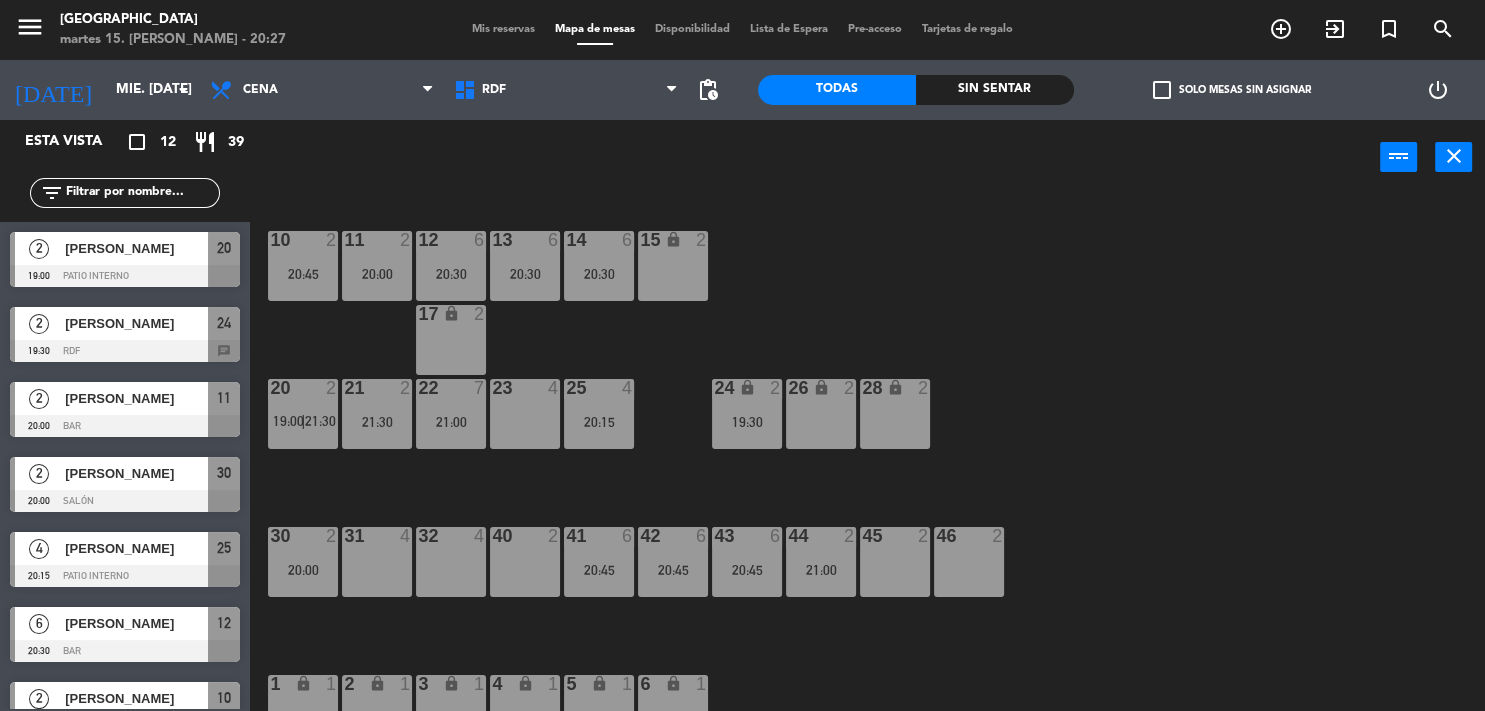 click on "44  2   21:00" at bounding box center (821, 562) 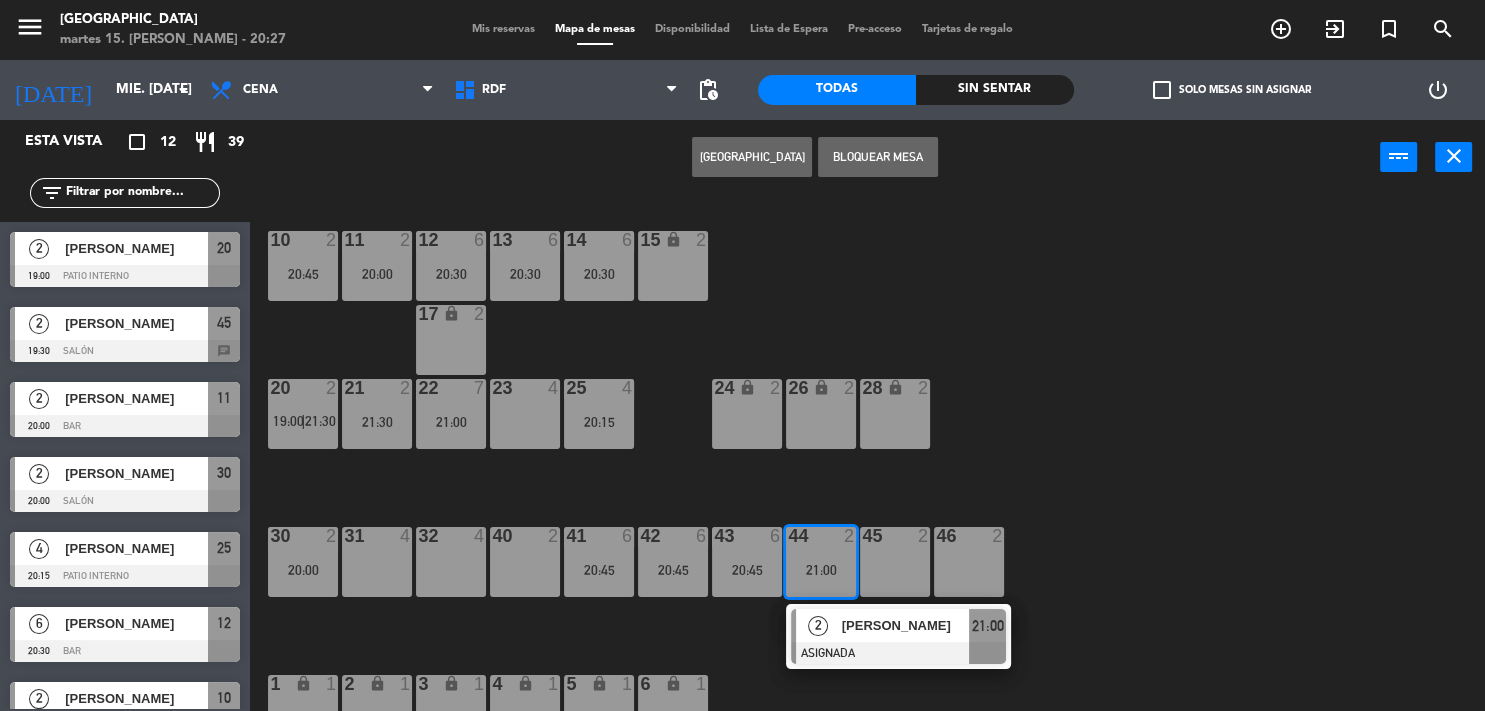 click on "26 lock  2" at bounding box center (821, 414) 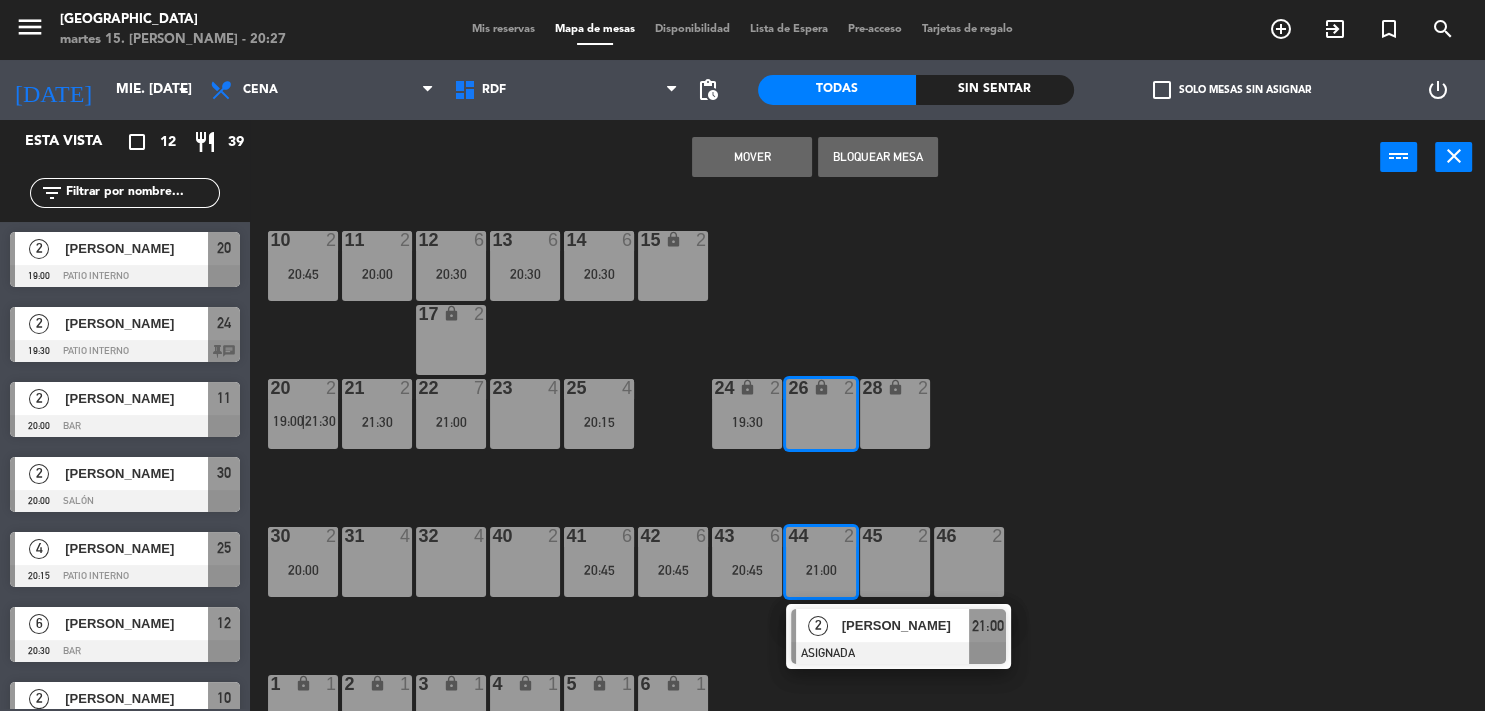 click on "Mover" at bounding box center [752, 157] 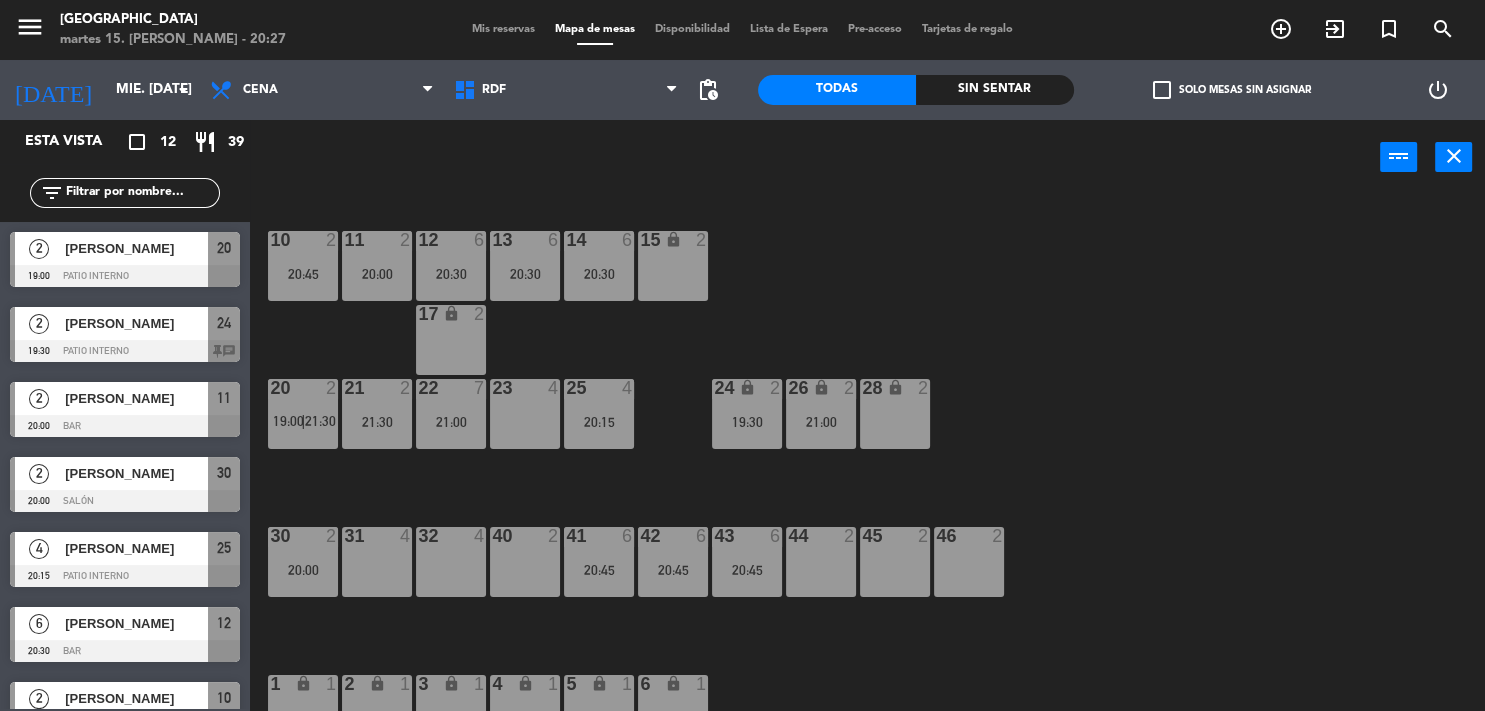 click on "20:45" at bounding box center (599, 570) 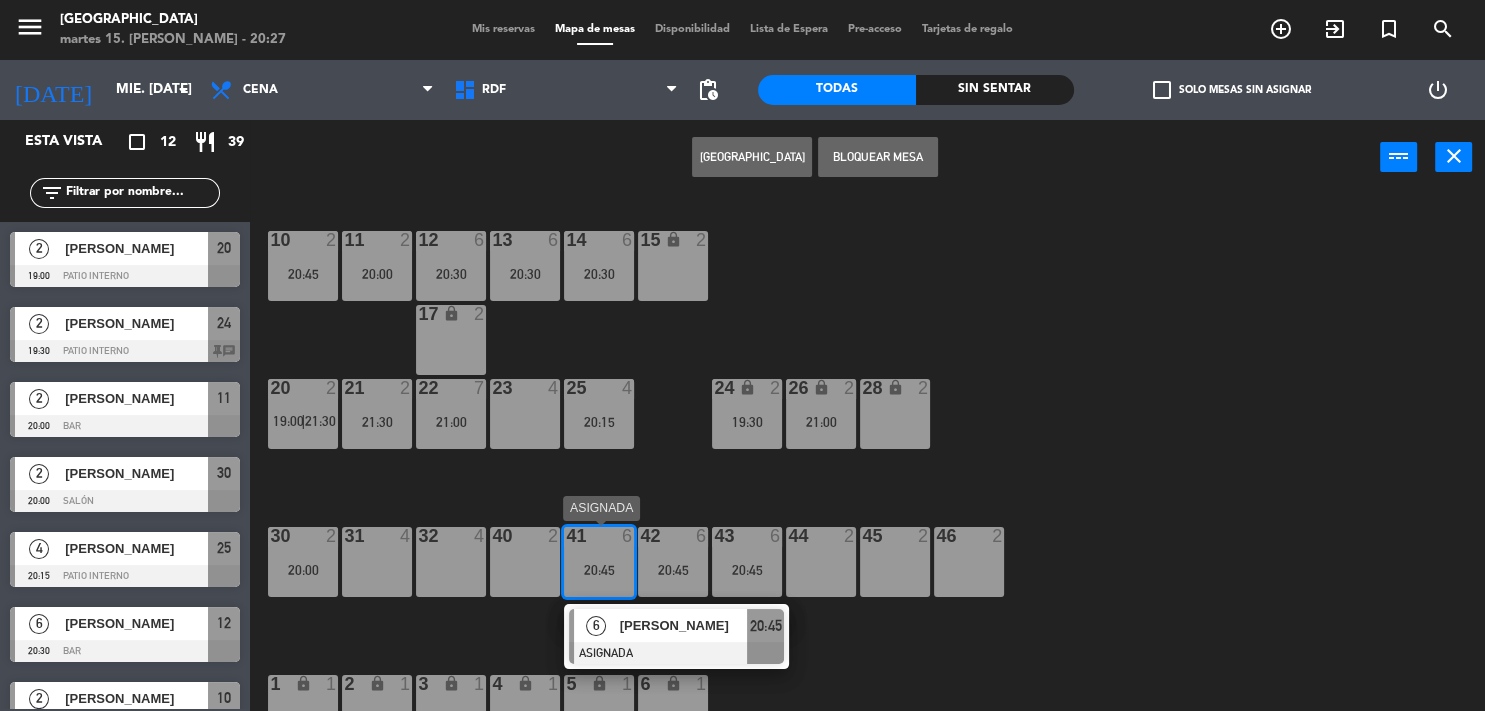 click on "[PERSON_NAME]" at bounding box center [684, 625] 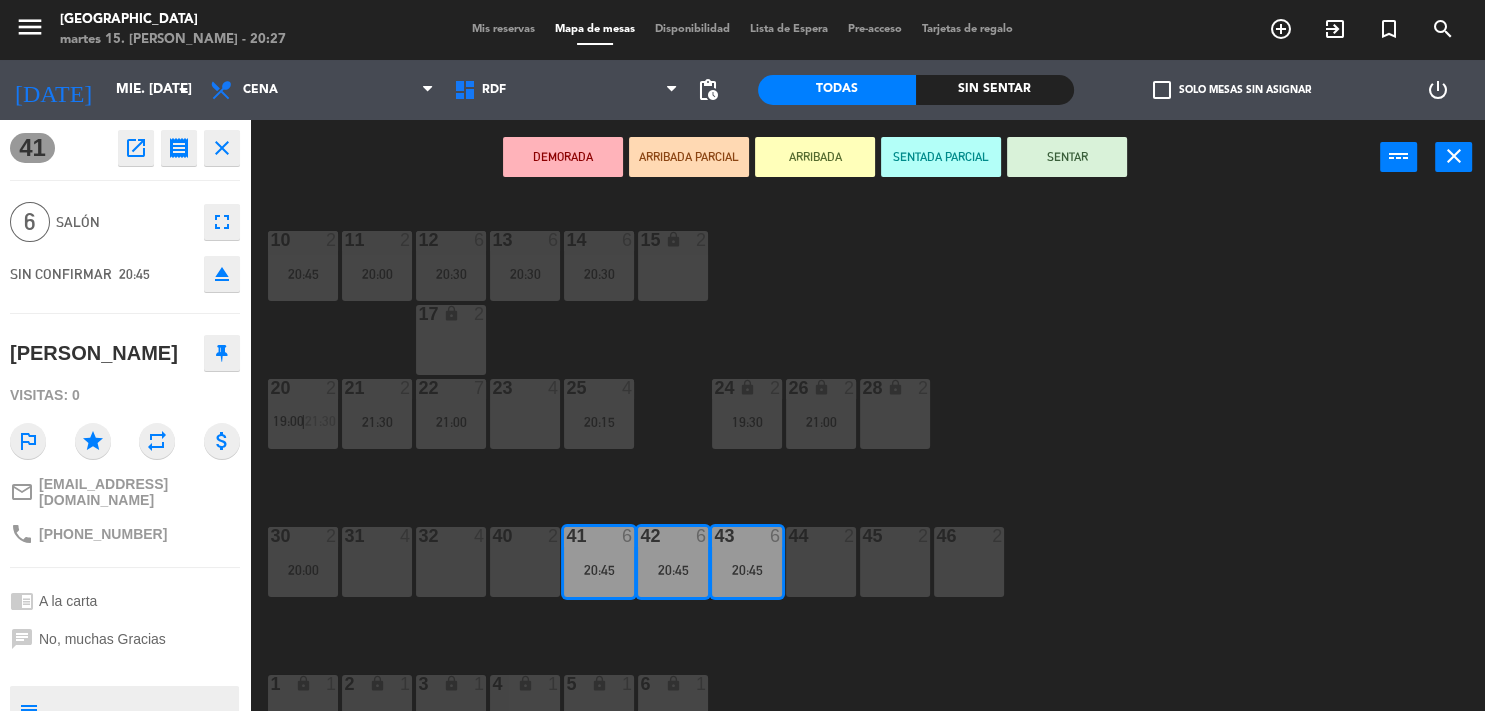 click on "44  2" at bounding box center (821, 562) 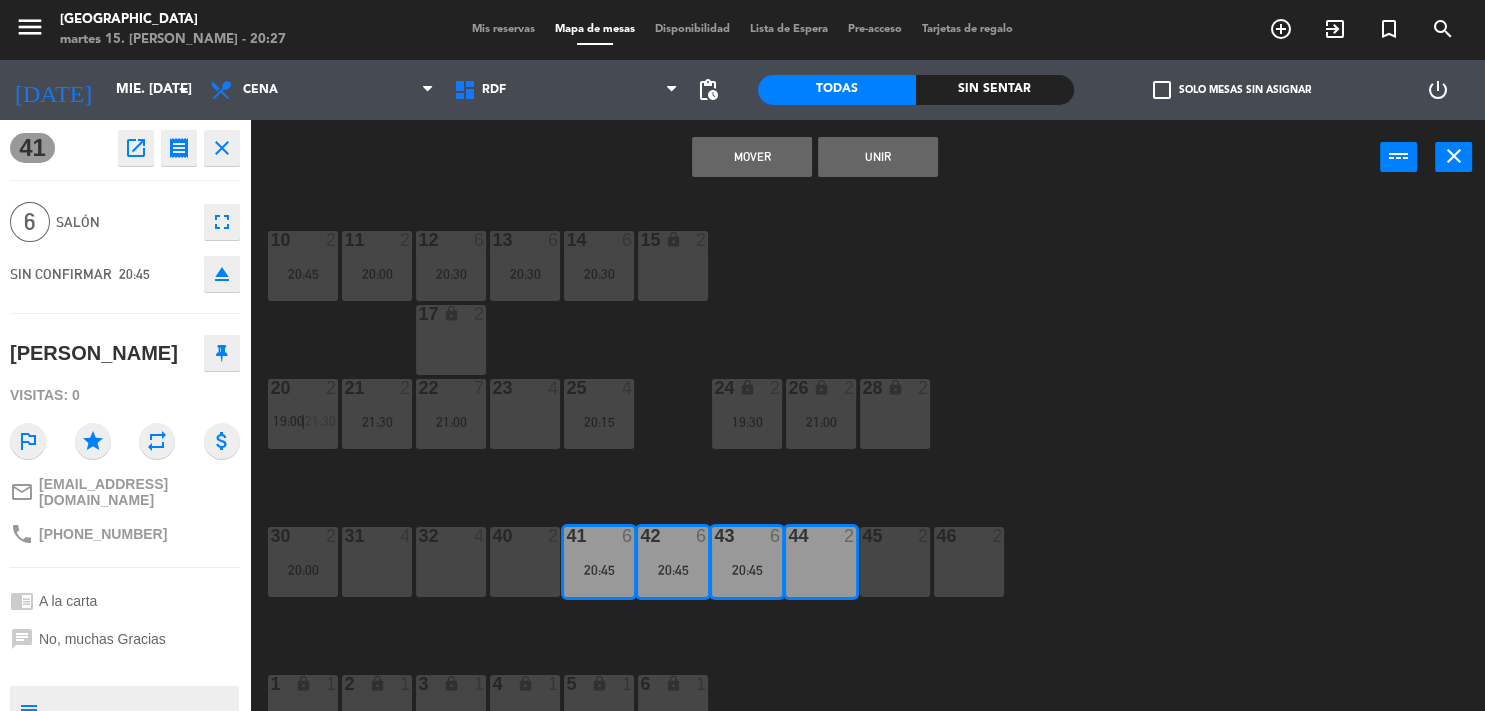click on "45  2" at bounding box center [895, 562] 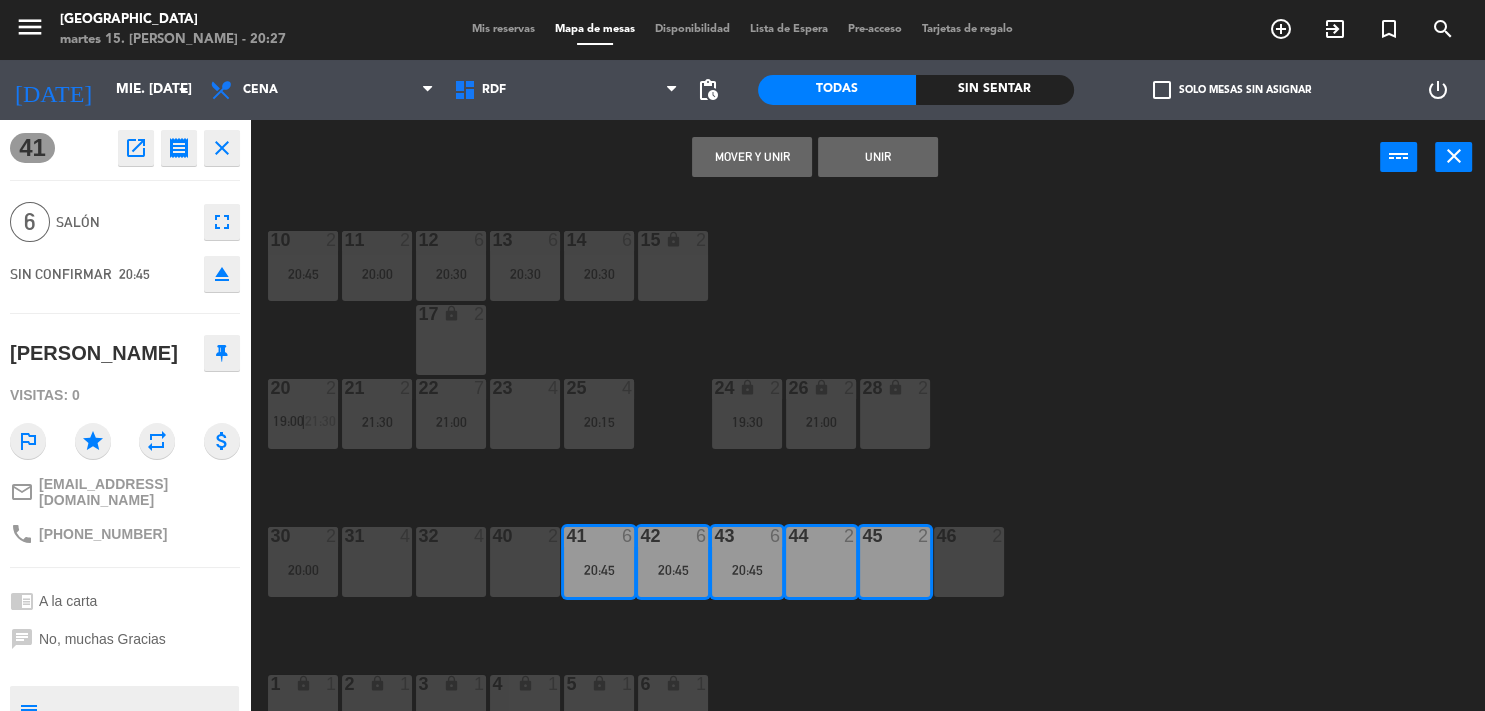 click on "46  2" at bounding box center (969, 562) 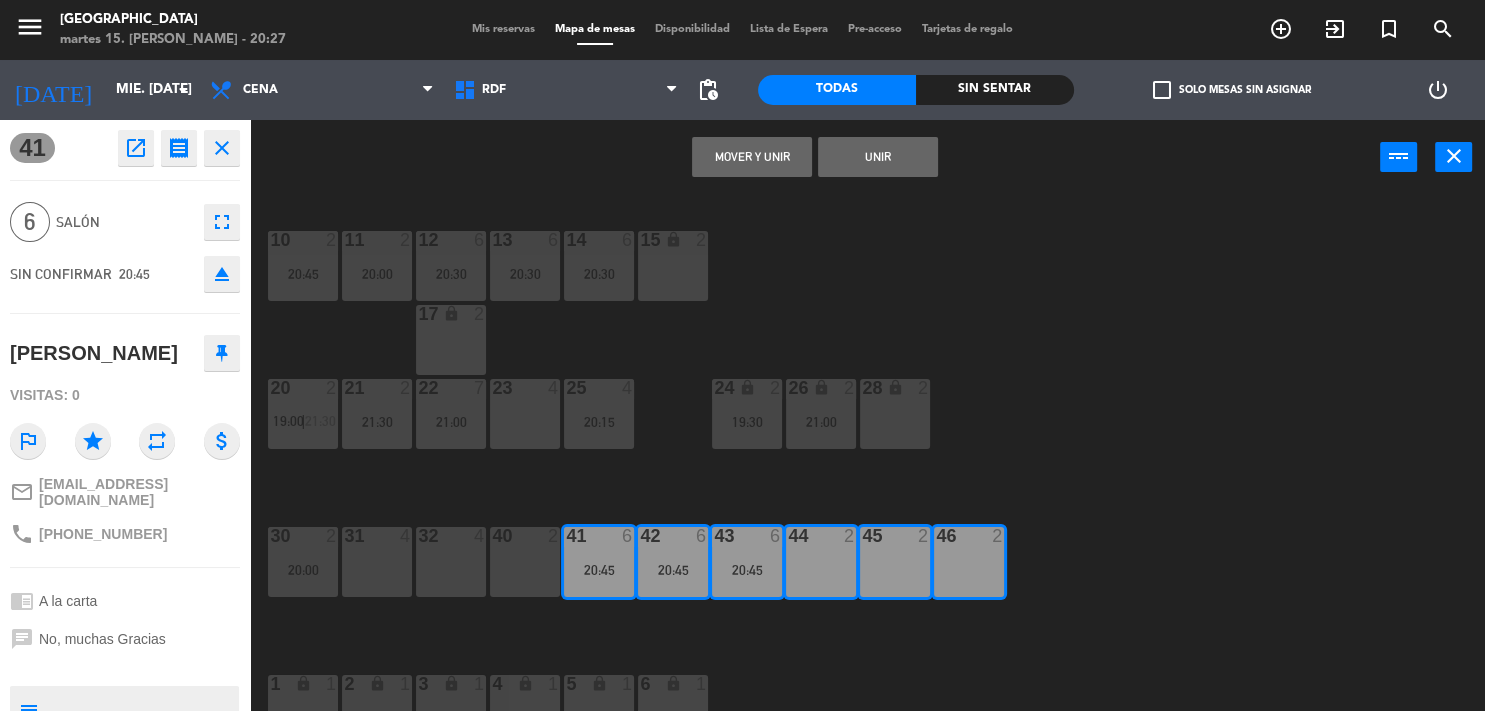 click on "Mover y Unir" at bounding box center [752, 157] 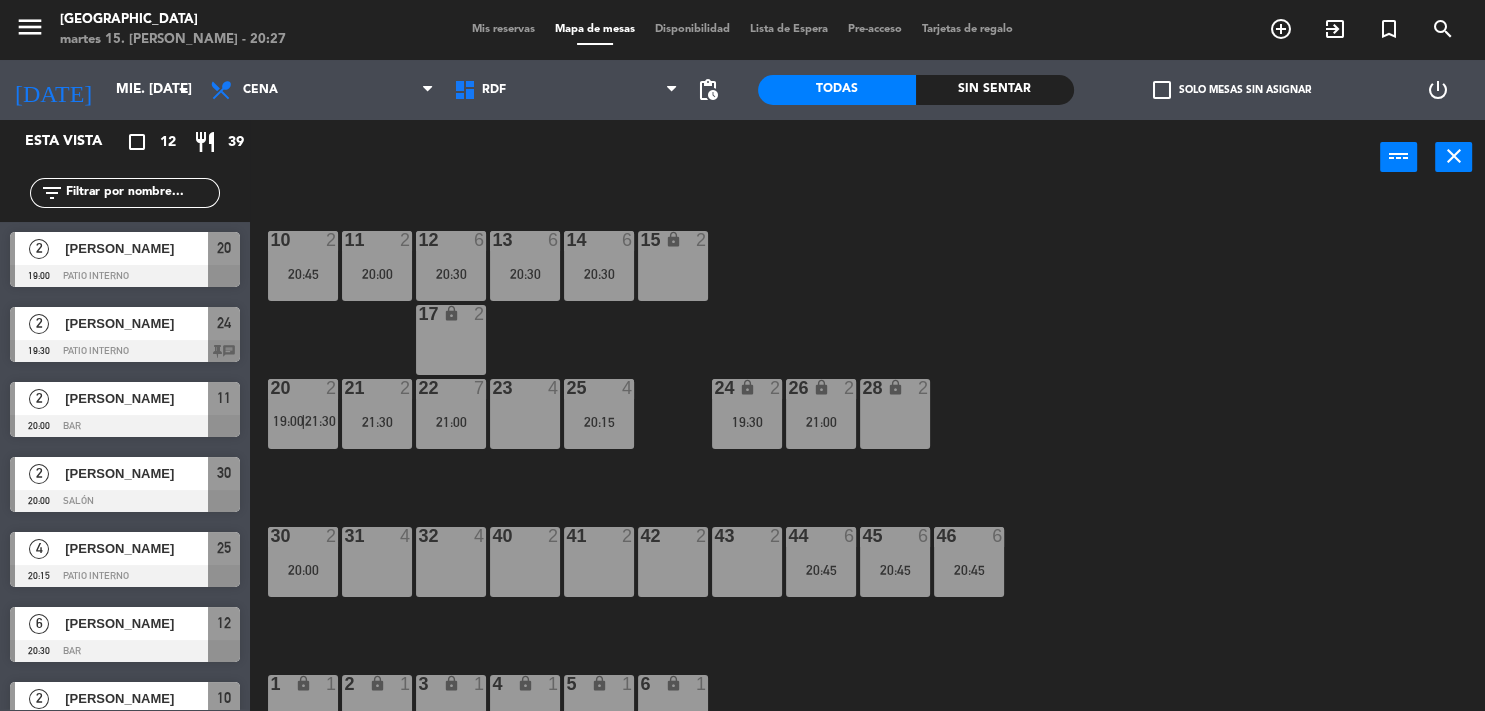 scroll, scrollTop: 1, scrollLeft: 0, axis: vertical 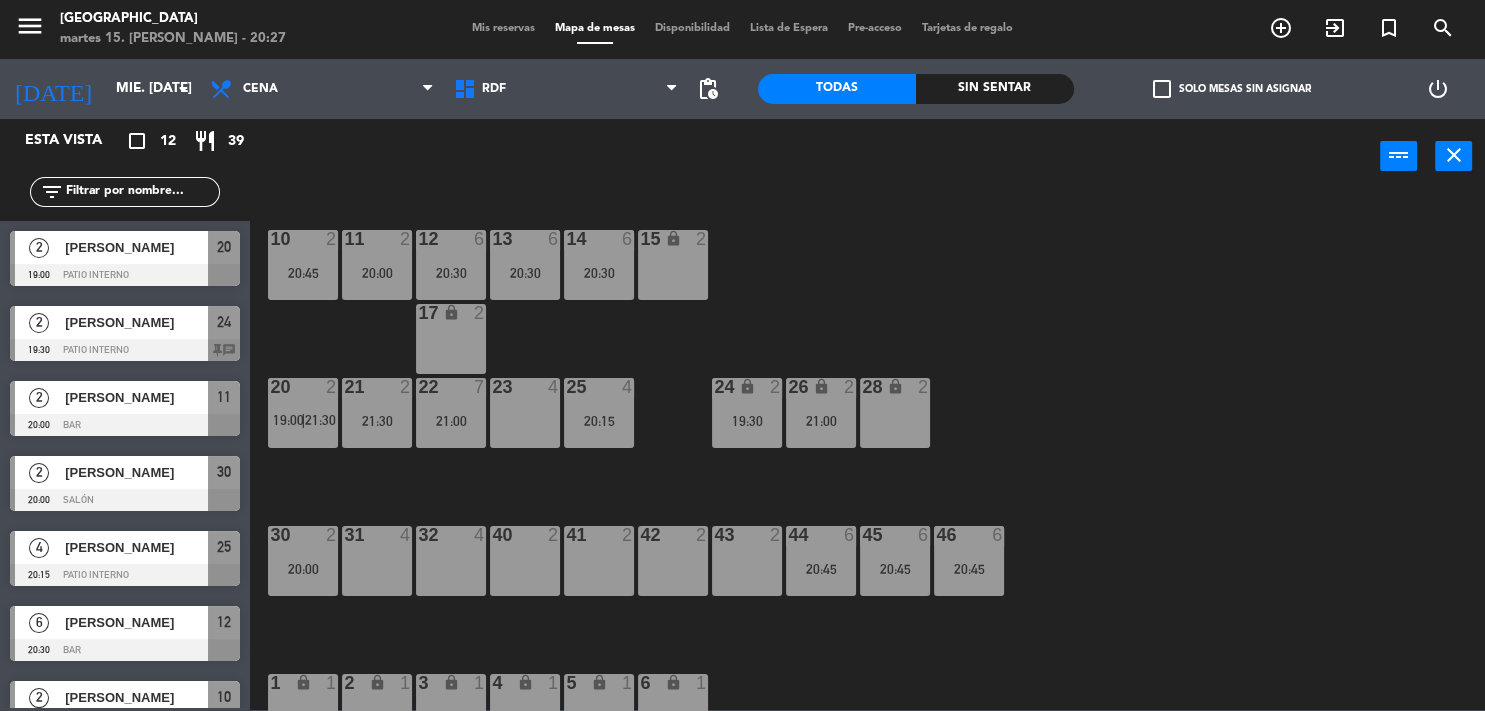 click on "24 lock  2   19:30" at bounding box center [747, 413] 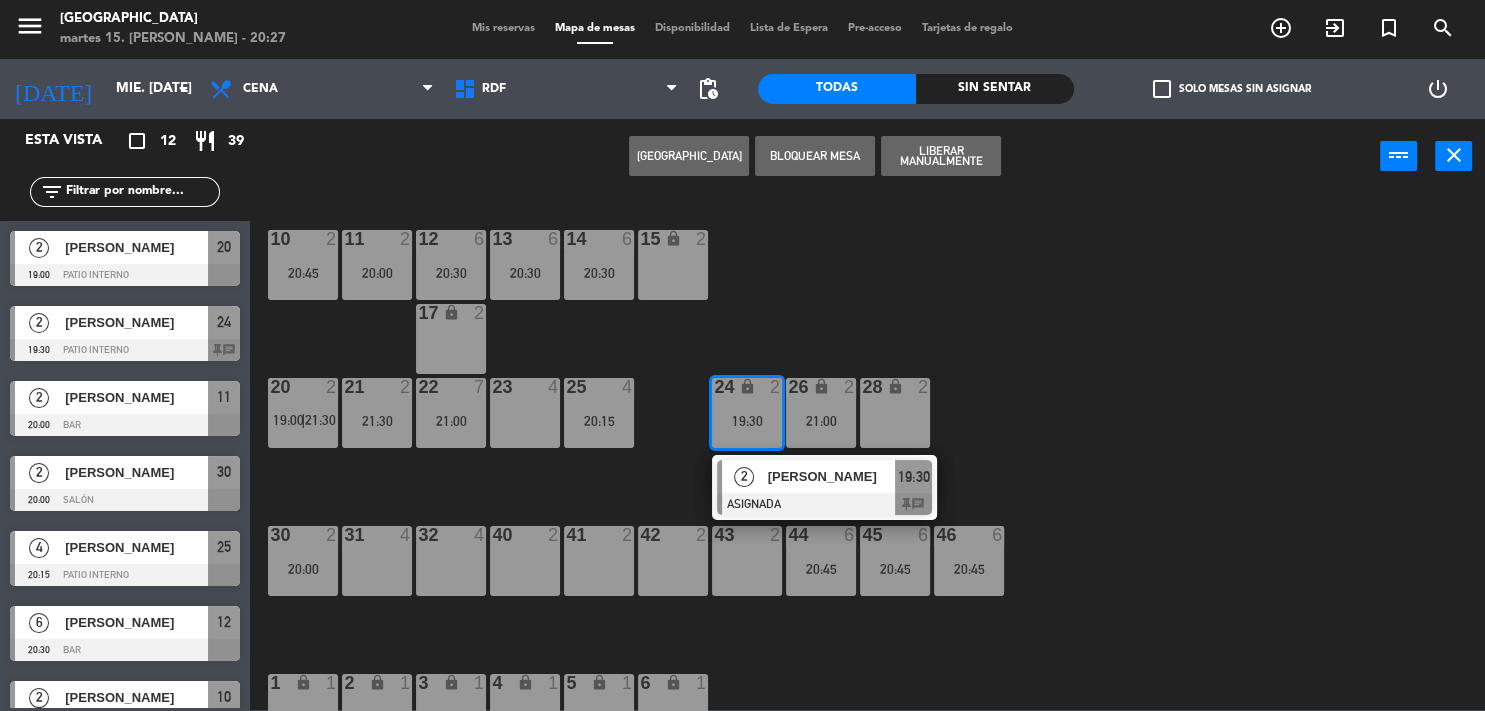 click on "43  2" at bounding box center [747, 561] 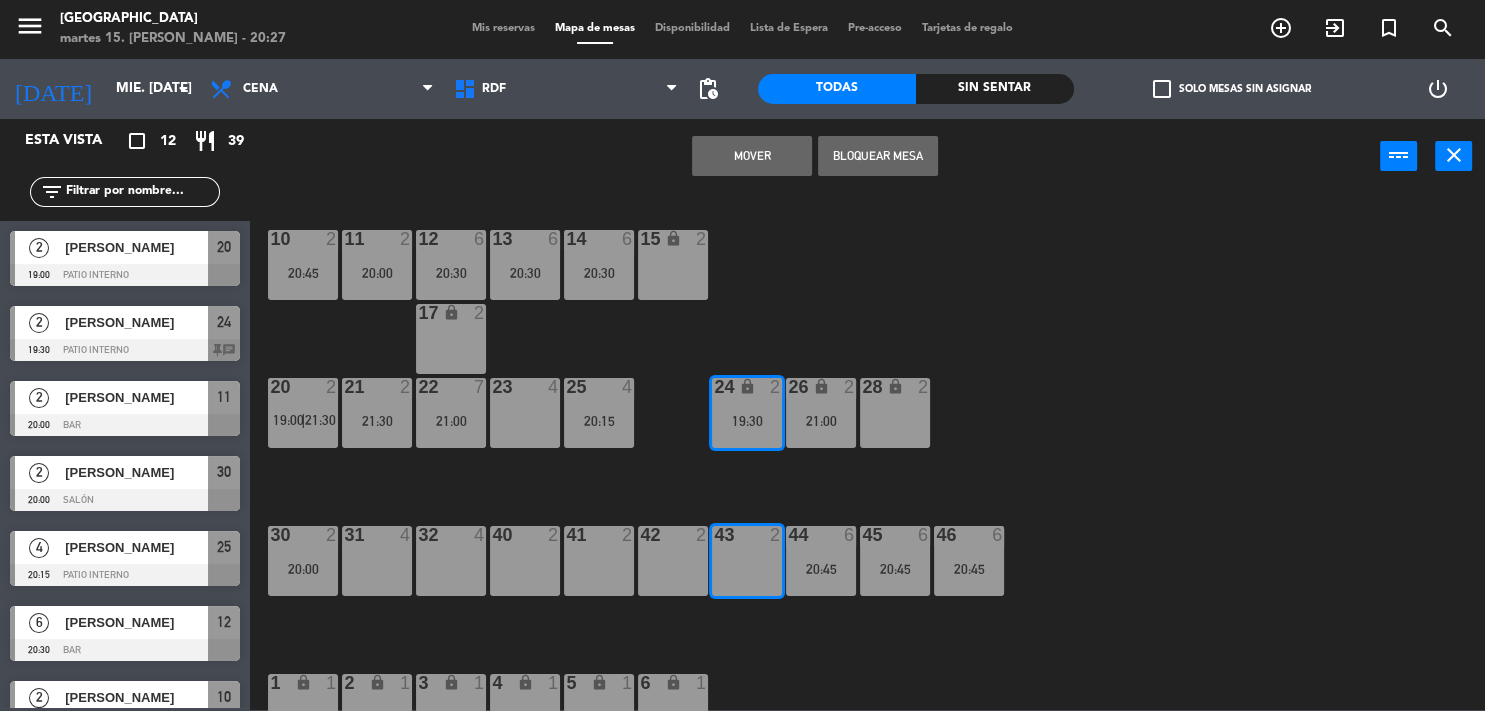 click on "Mover" at bounding box center (752, 156) 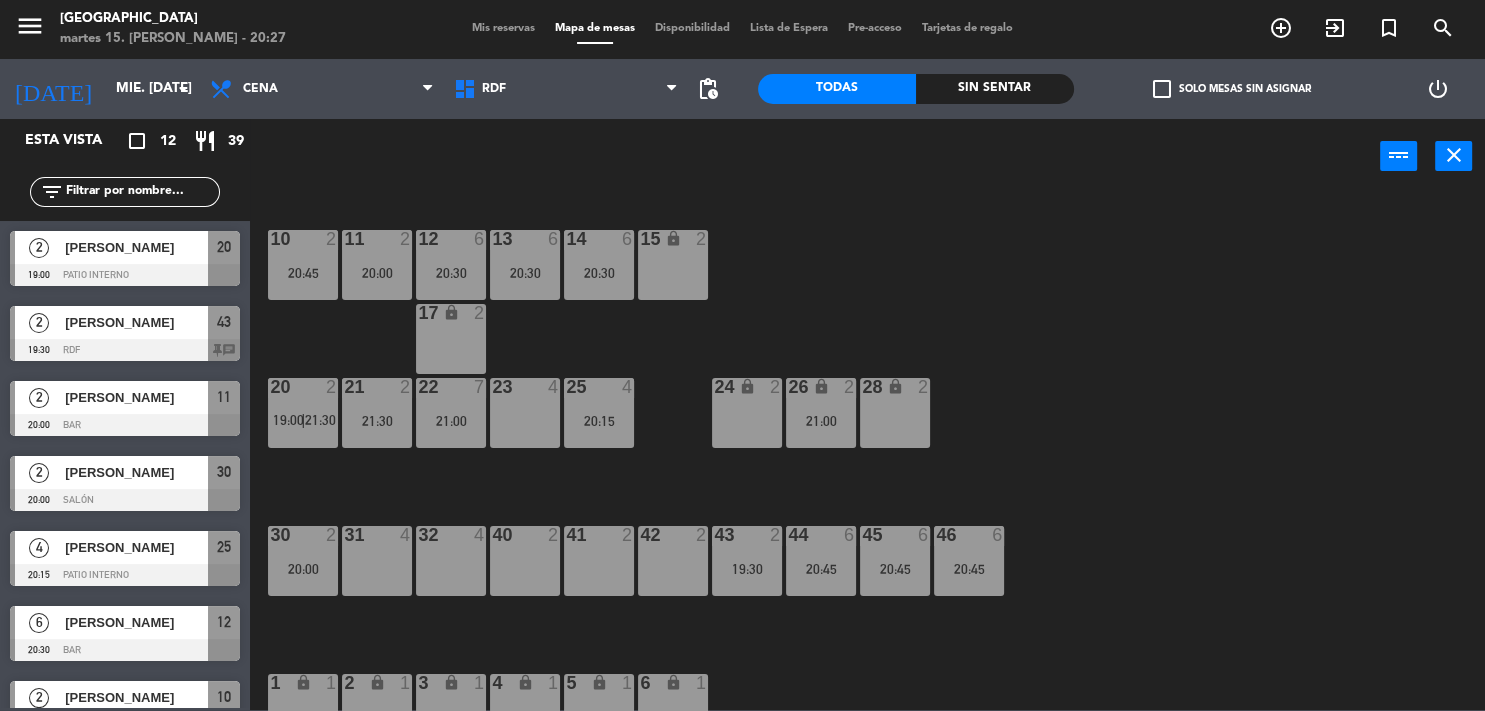 click on "26 lock  2   21:00" at bounding box center [821, 413] 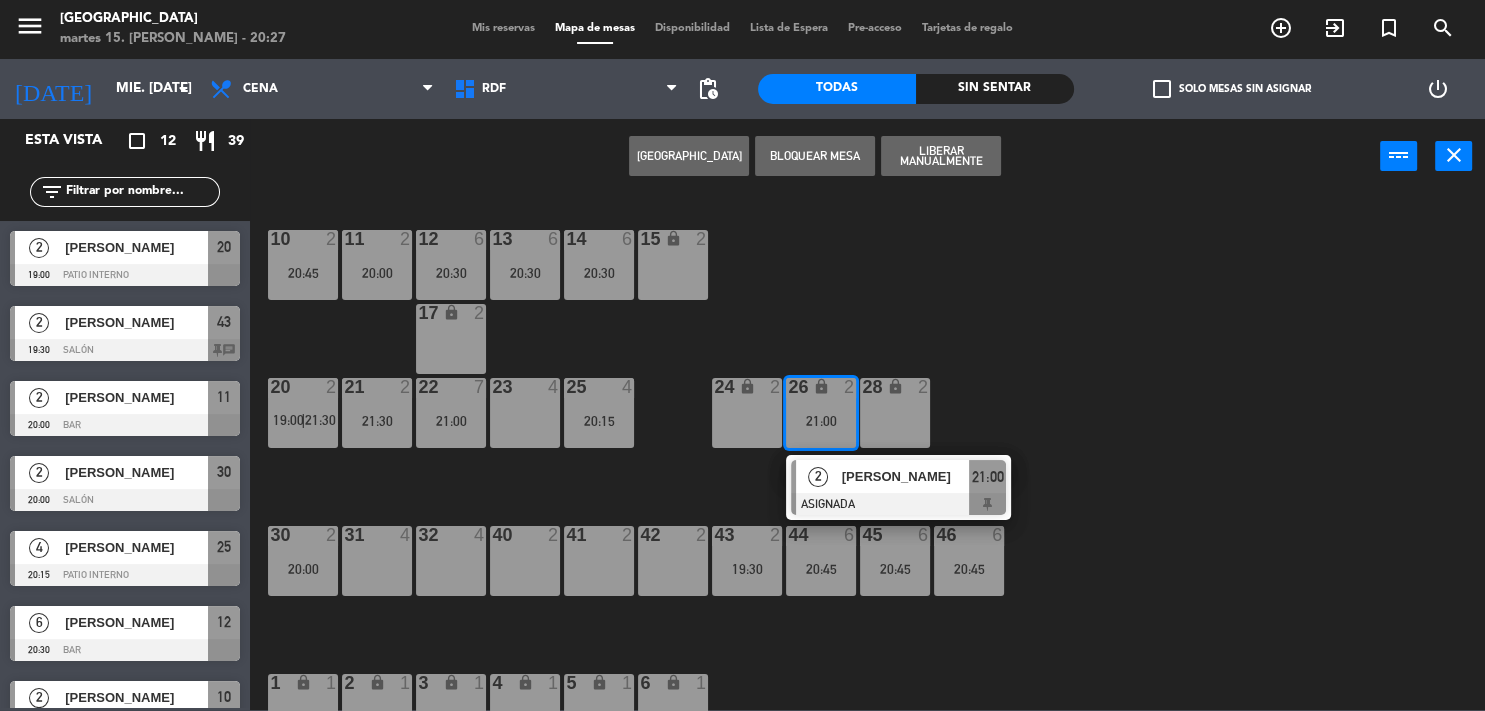 click on "42  2" at bounding box center (673, 561) 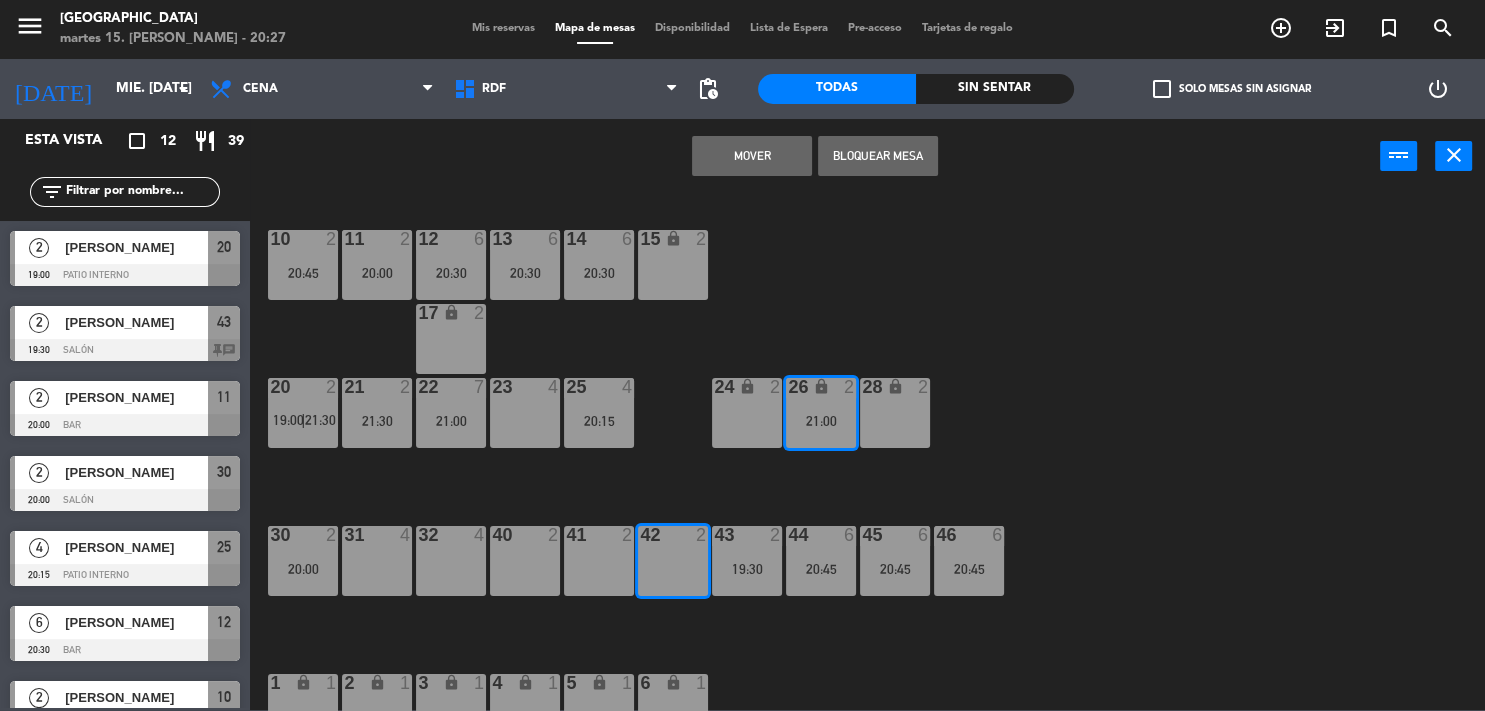 click on "Mover" at bounding box center [752, 156] 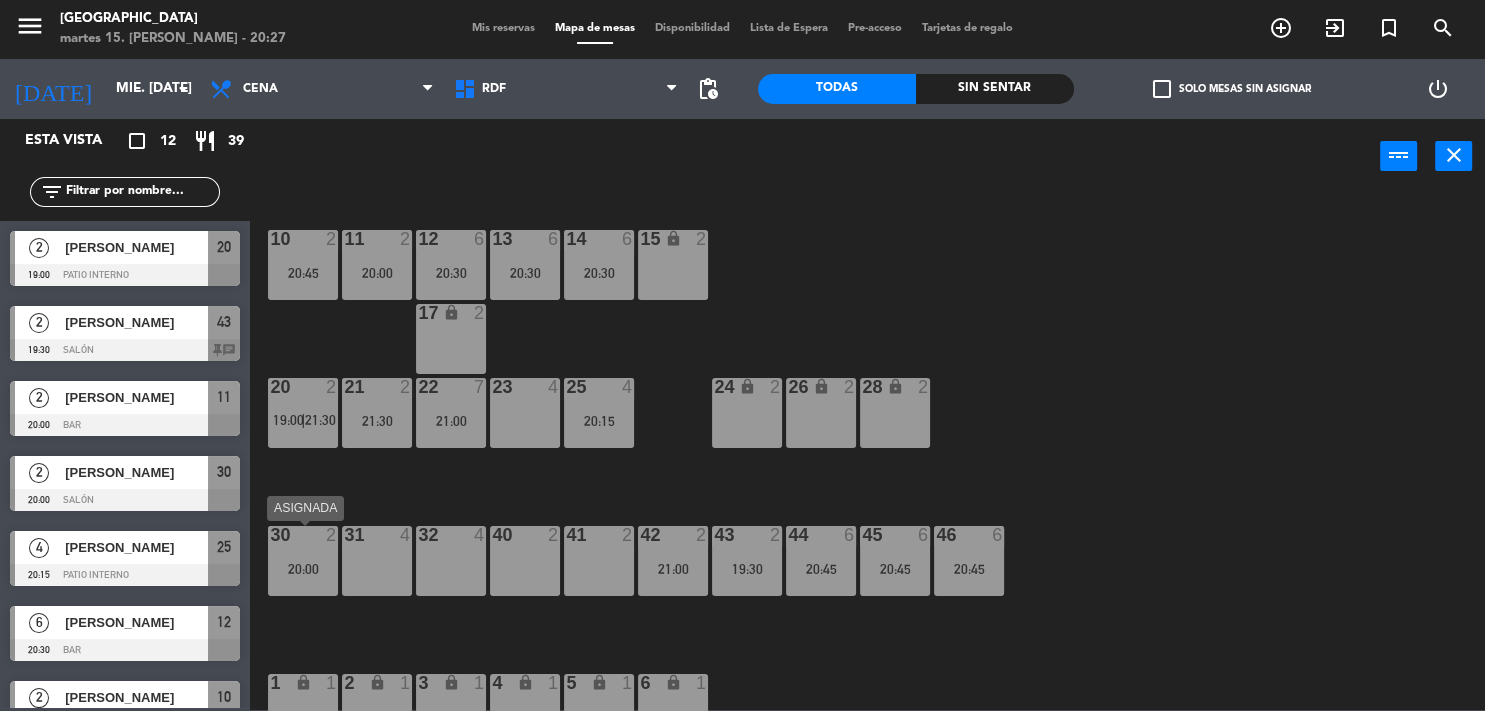 click on "20:00" at bounding box center (303, 569) 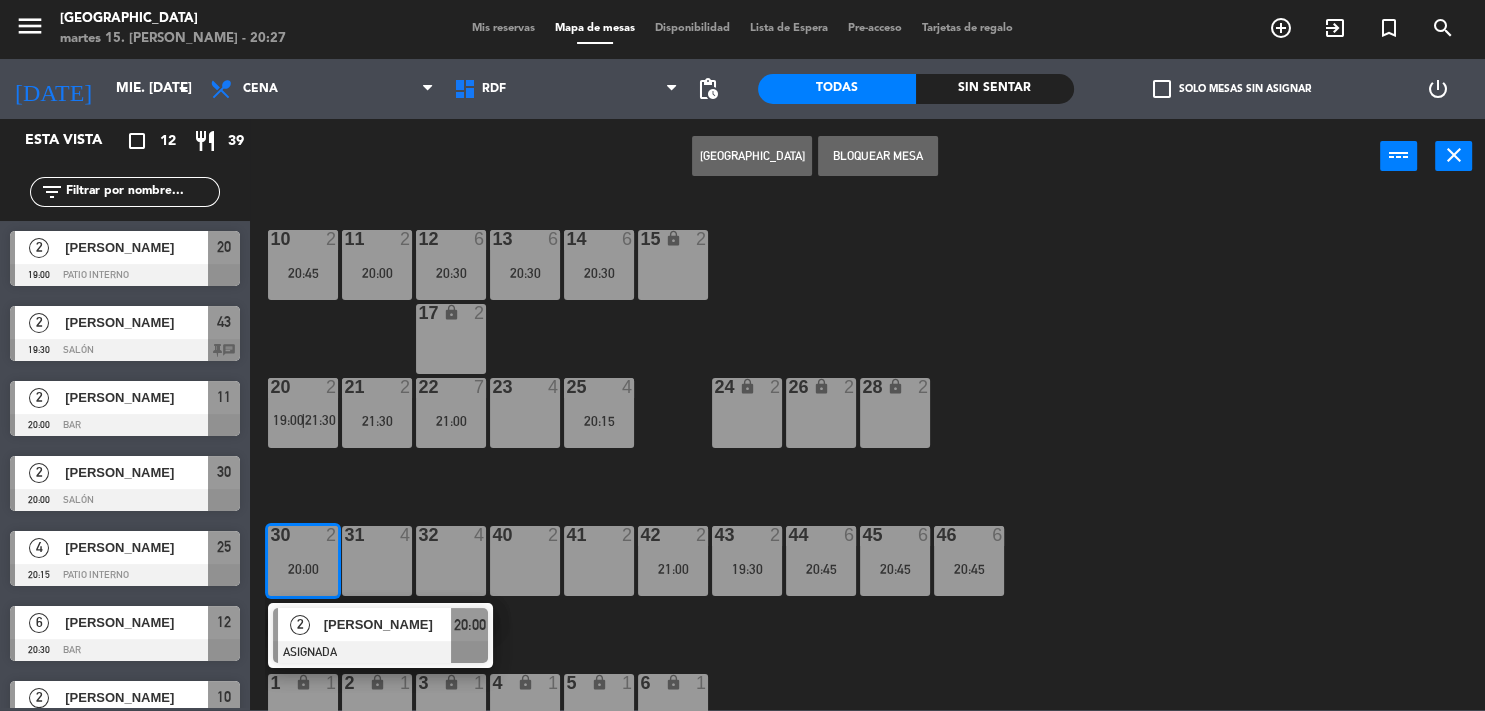 click on "40  2" at bounding box center [525, 561] 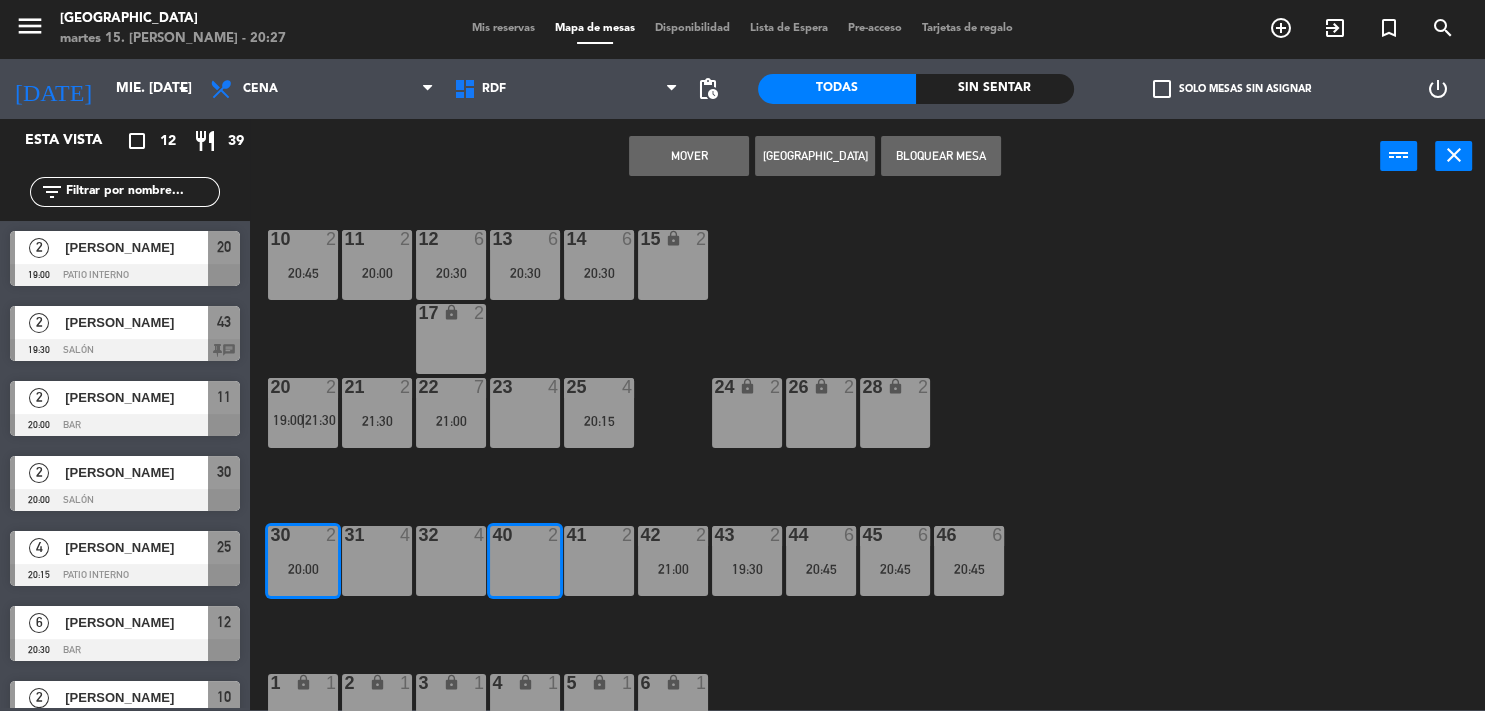 click on "Mover" at bounding box center [689, 156] 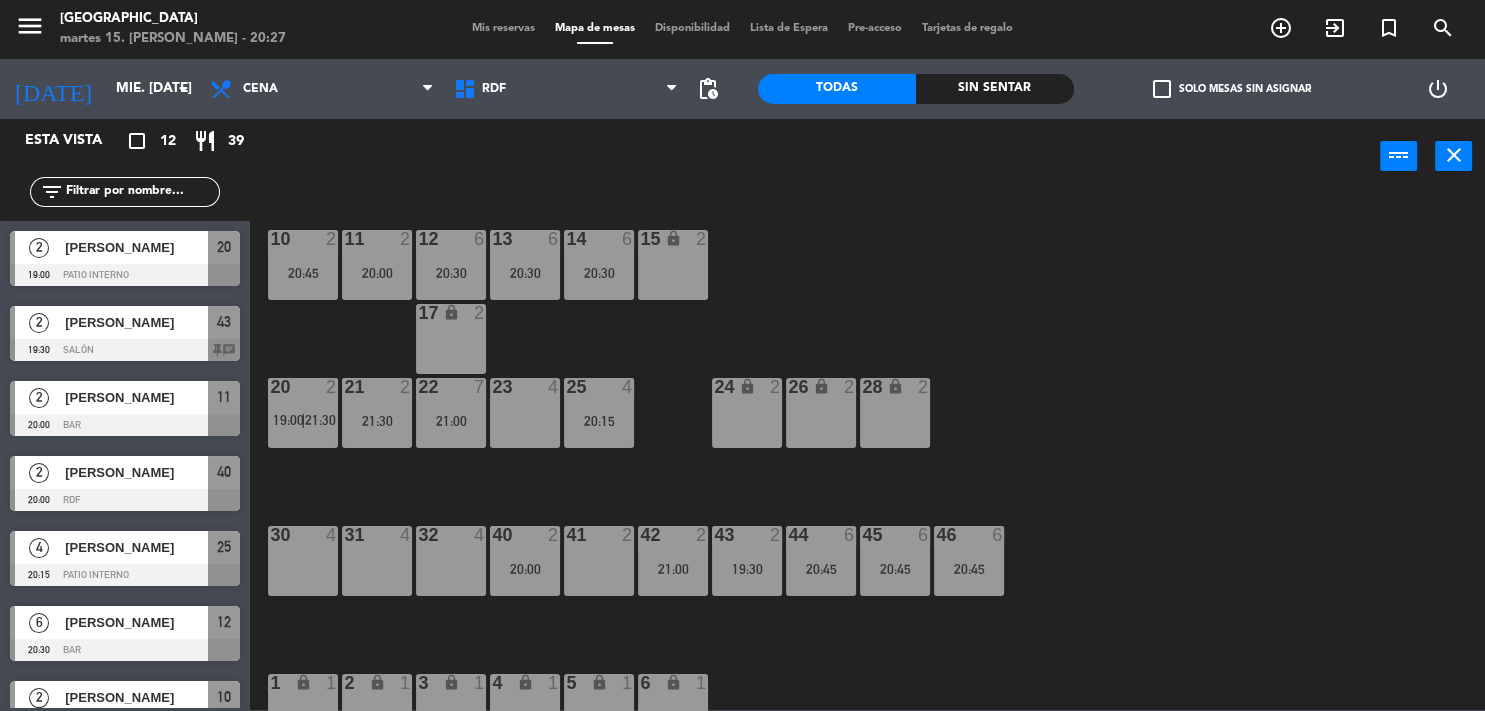 click on "25  4   20:15" at bounding box center (599, 413) 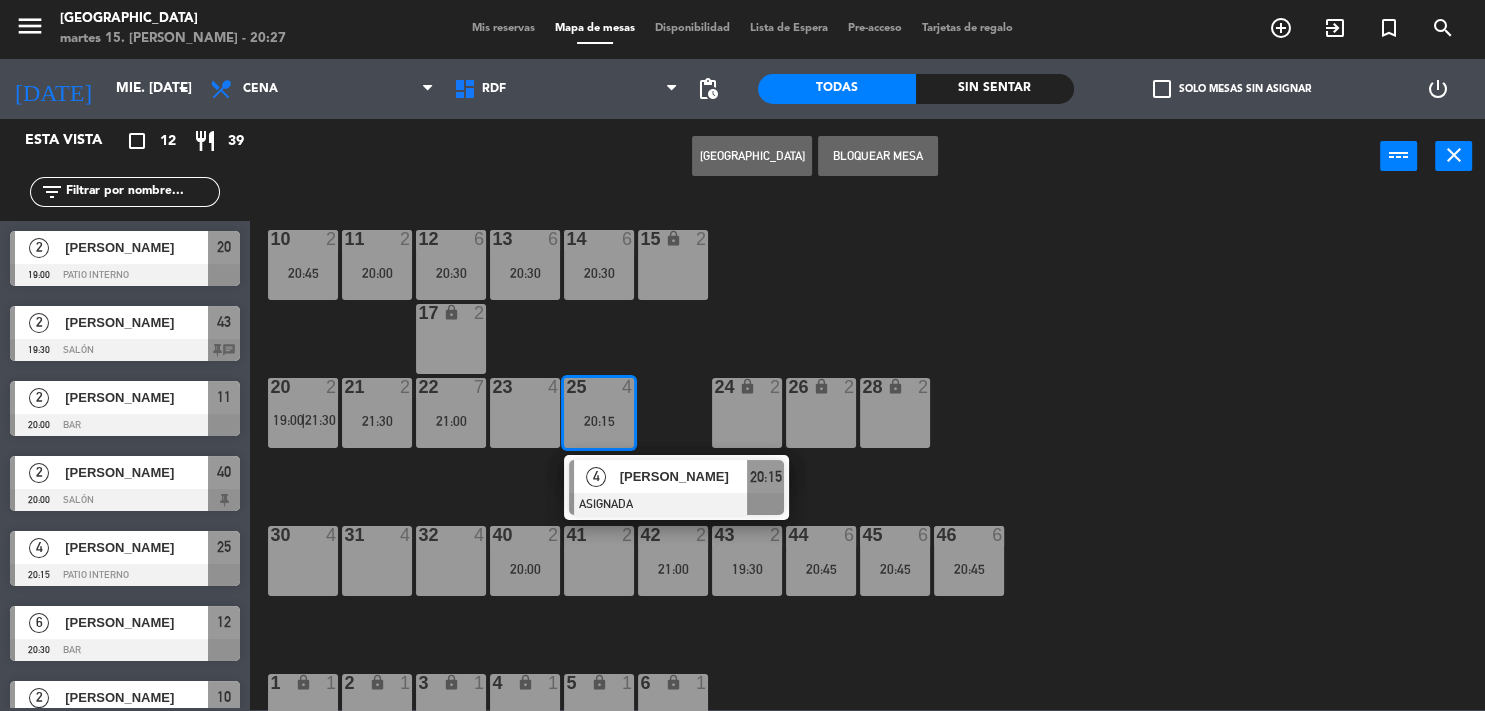 click on "30  4" at bounding box center [303, 561] 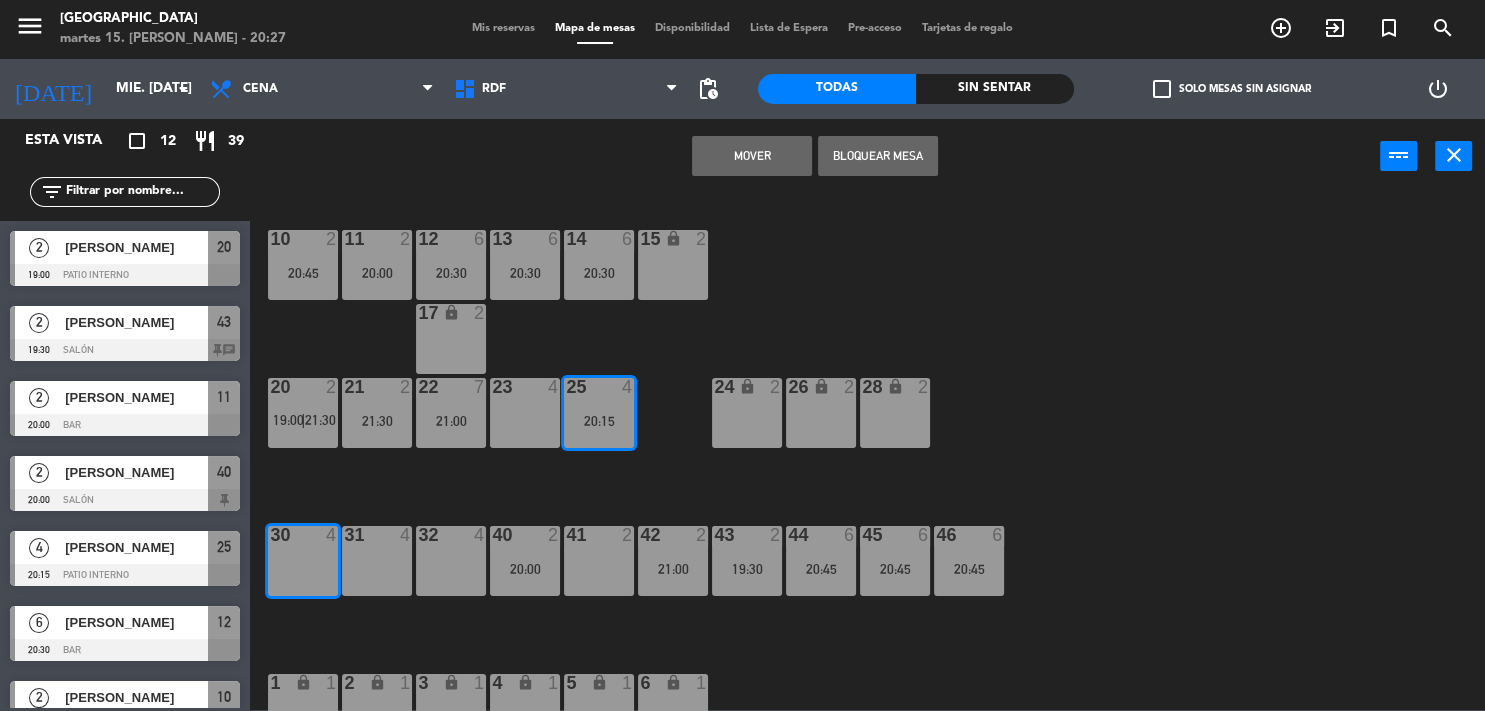 click on "Mover" at bounding box center (752, 156) 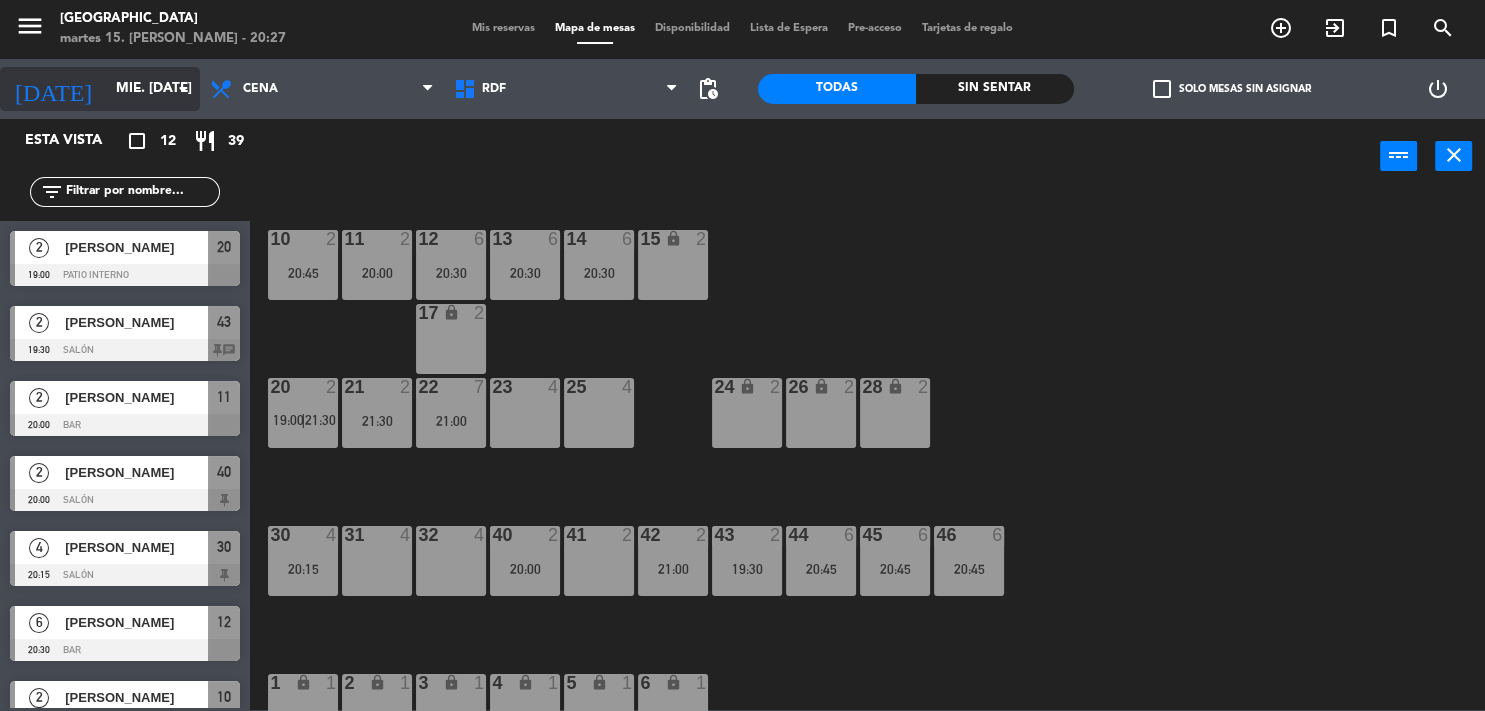 click on "mié. [DATE]" 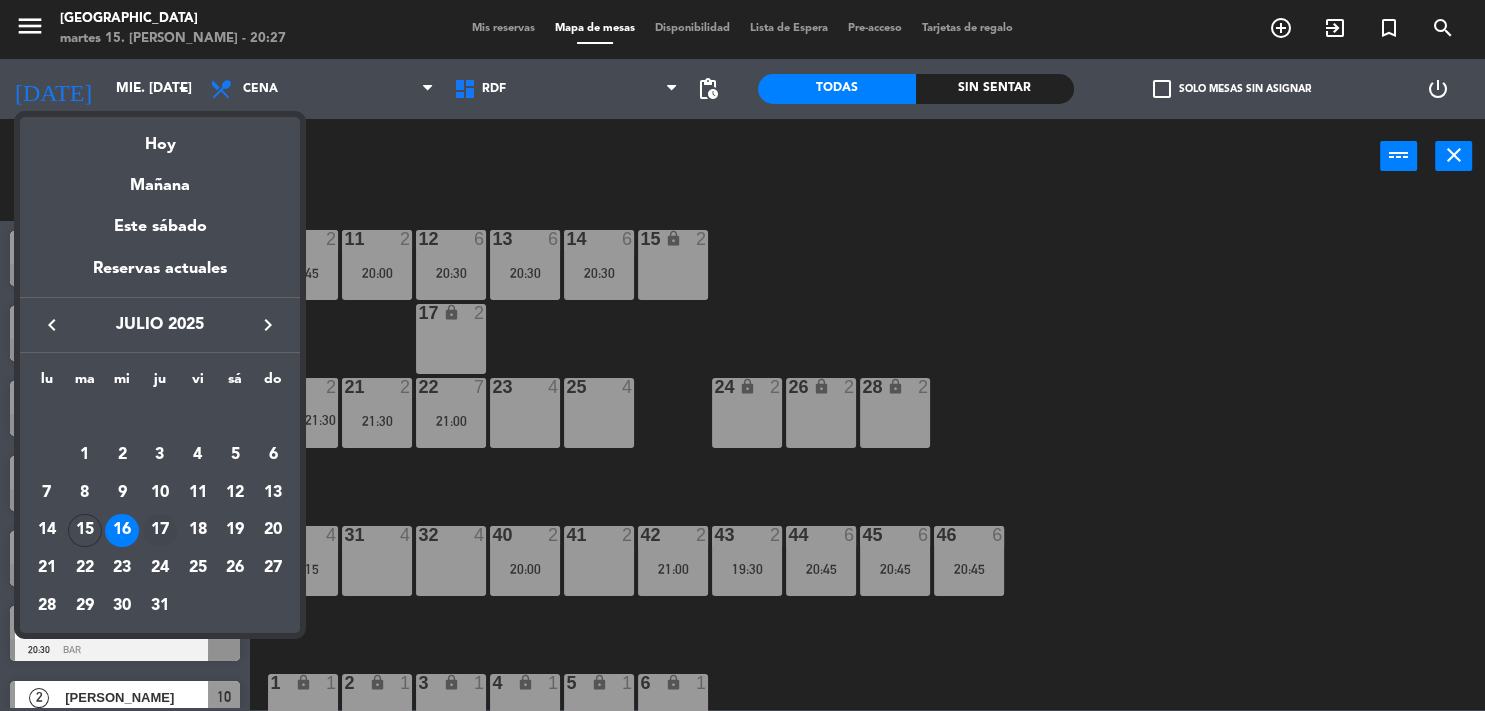 click on "17" at bounding box center (160, 531) 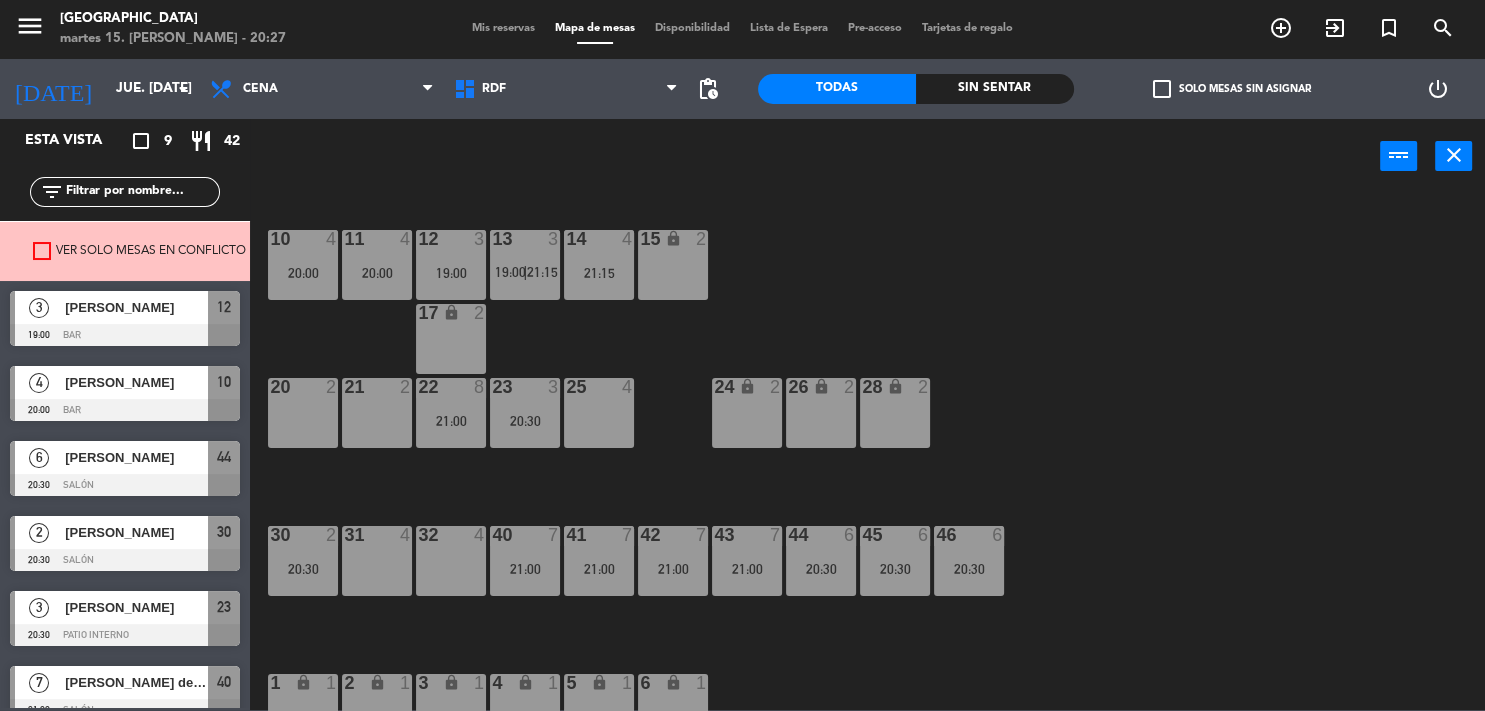 click on "Ver solo mesas en conflicto" at bounding box center (139, 251) 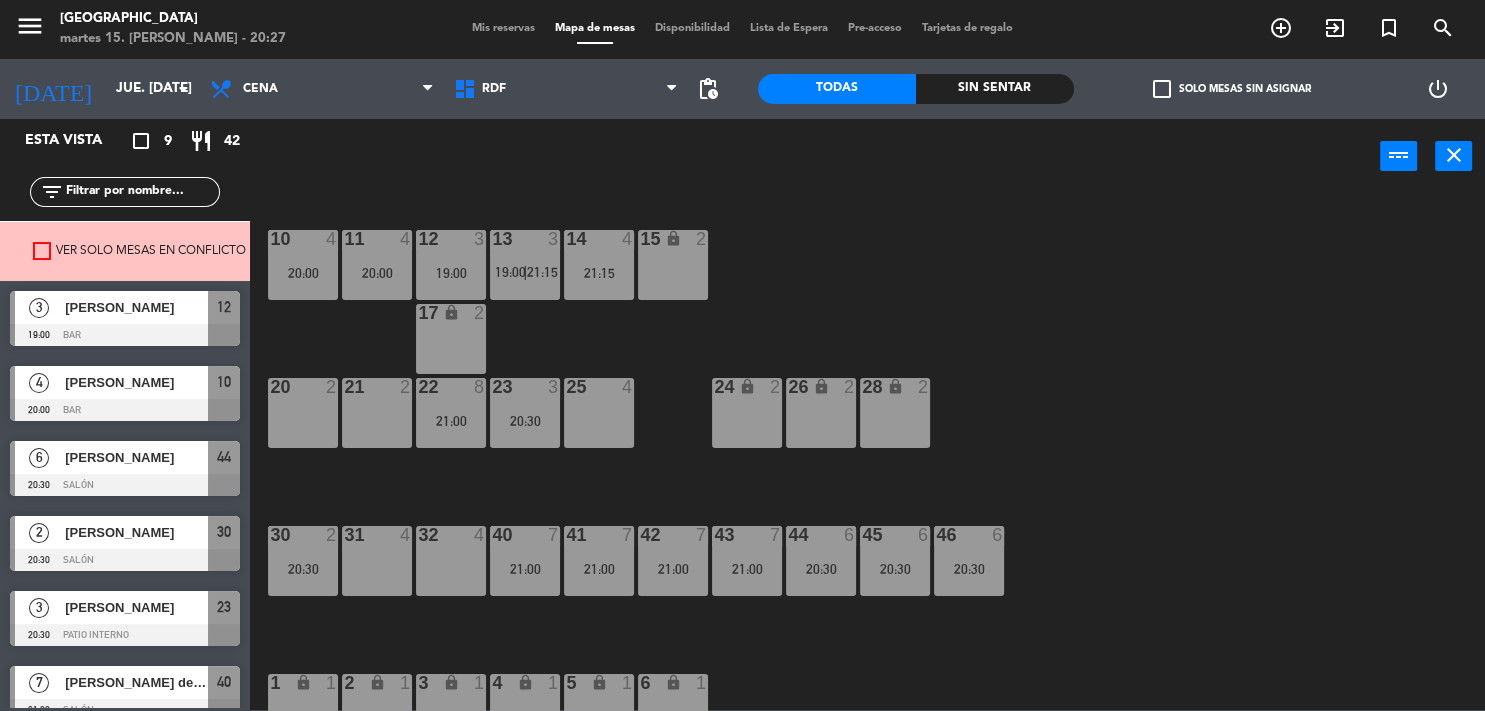 click on "Ver solo mesas en conflicto" at bounding box center [139, 252] 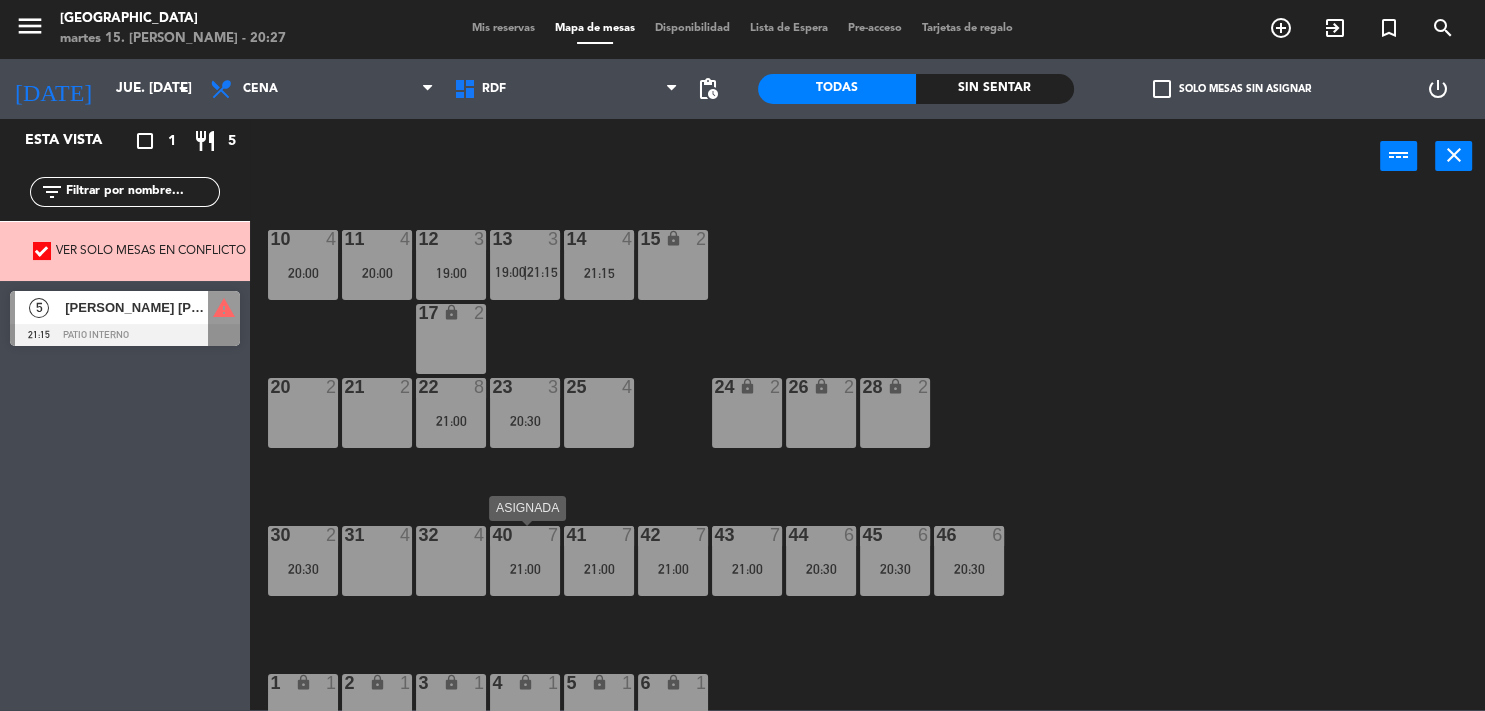 click on "40  7   21:00" at bounding box center [525, 561] 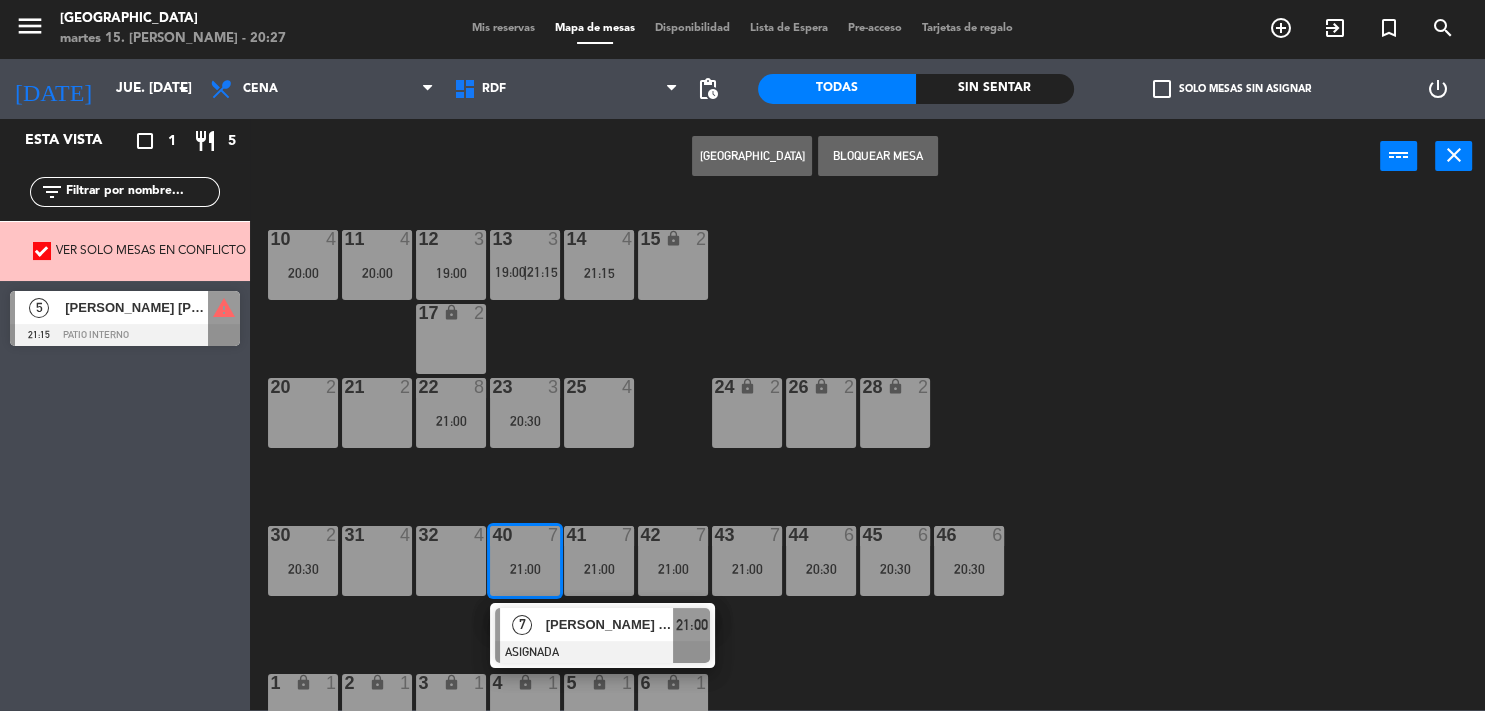 click on "24 lock  2" at bounding box center (747, 413) 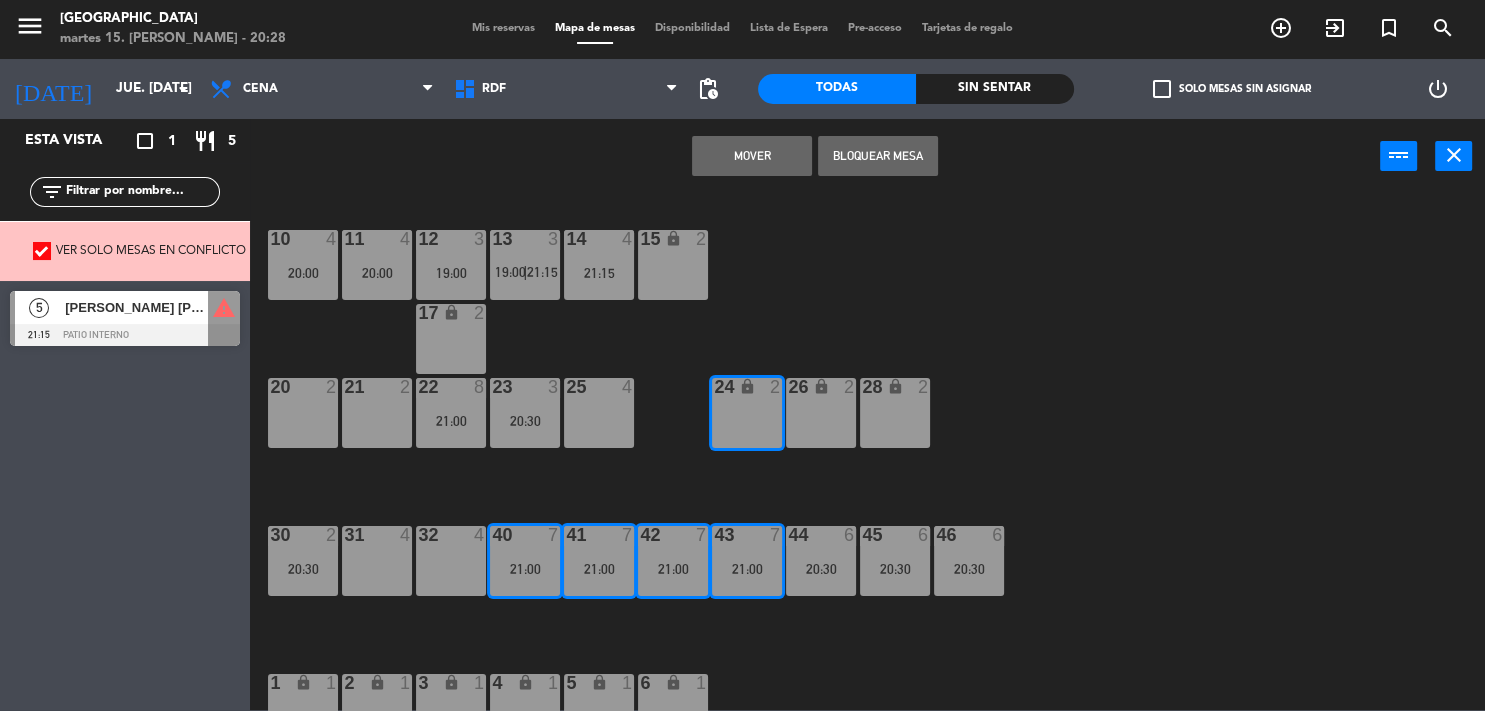 click on "Mover" at bounding box center (752, 156) 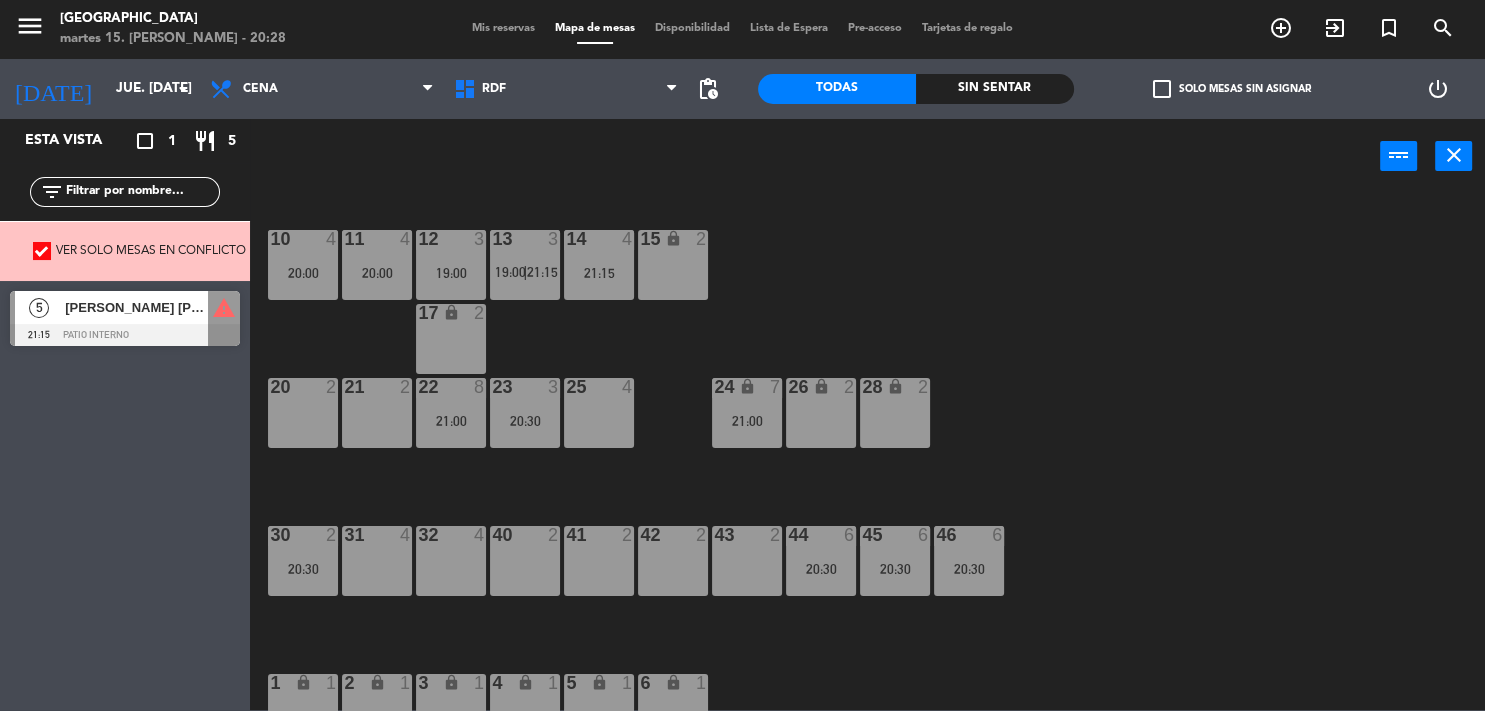 click at bounding box center [125, 335] 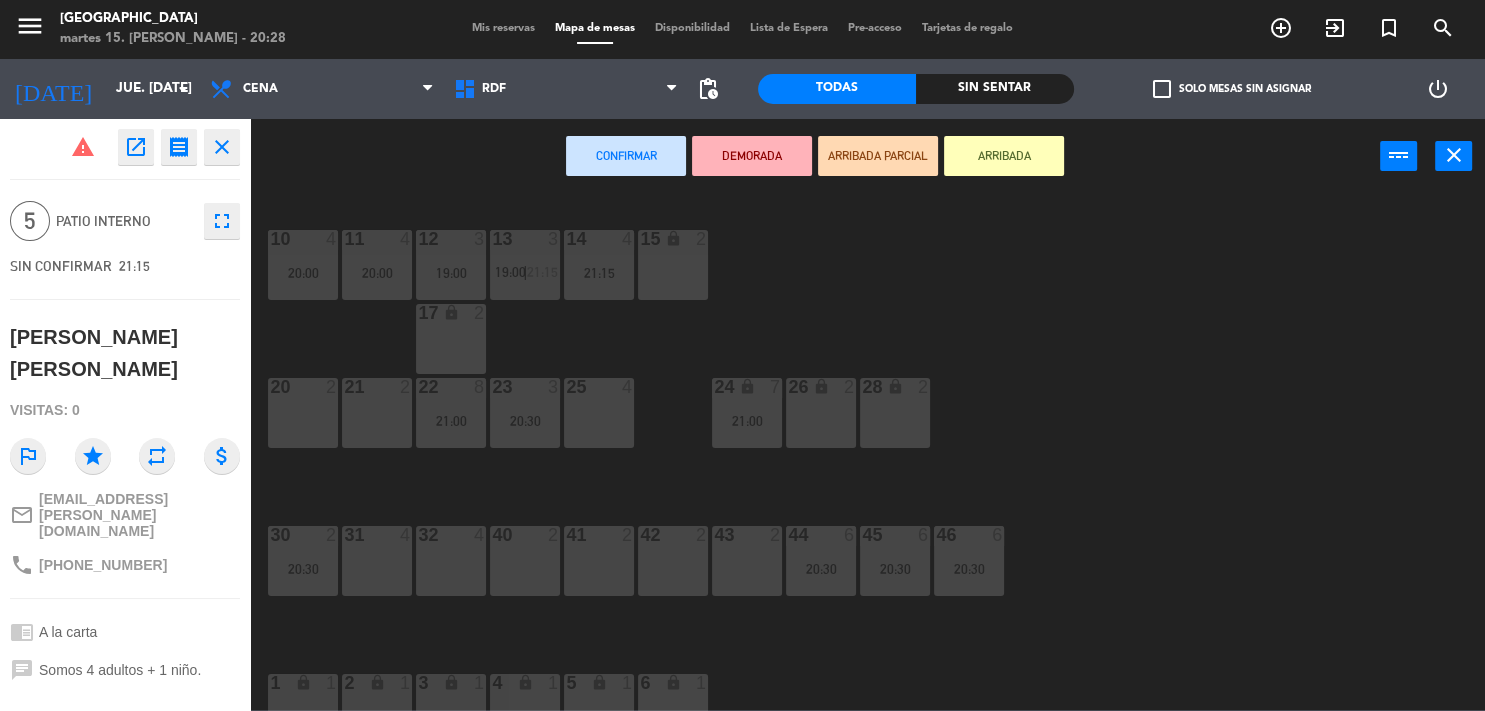 click on "40  2" at bounding box center (525, 561) 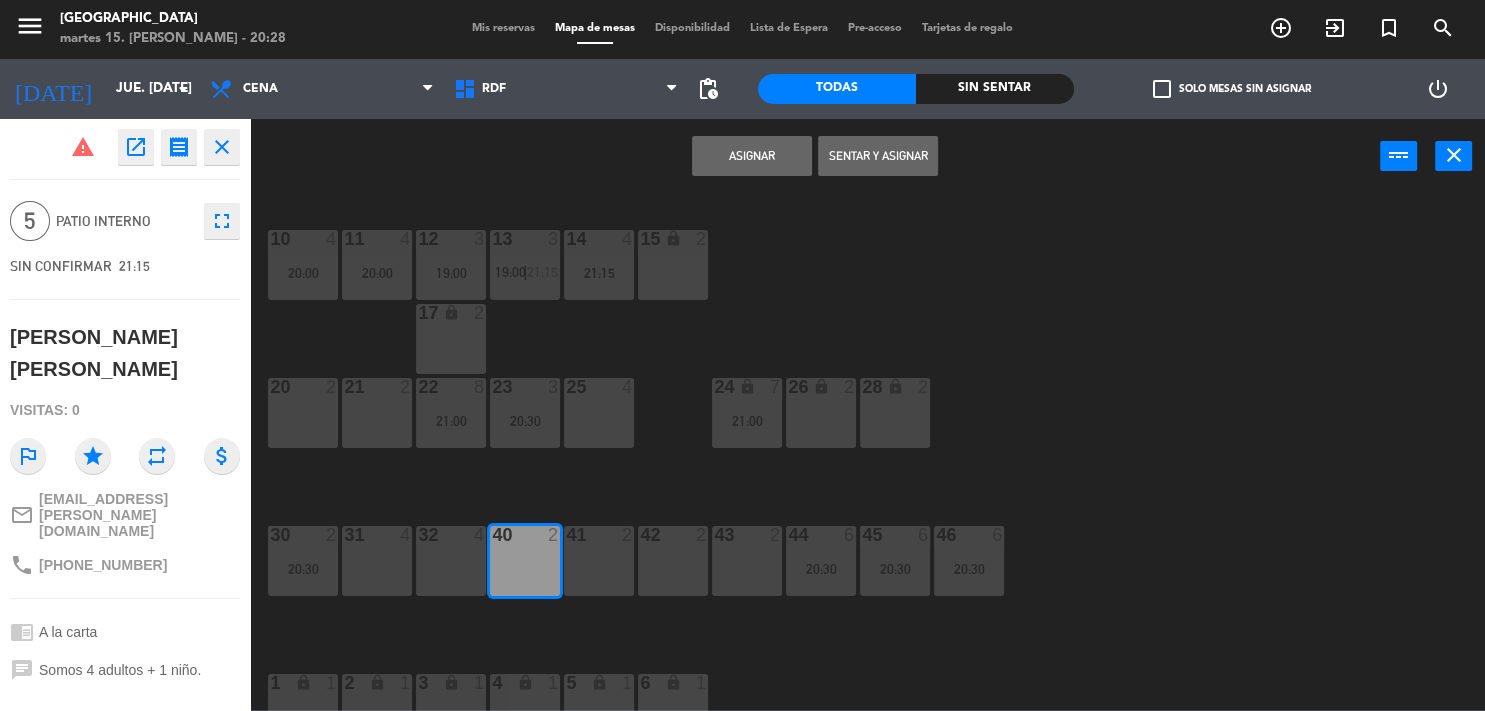 click on "41  2" at bounding box center [599, 561] 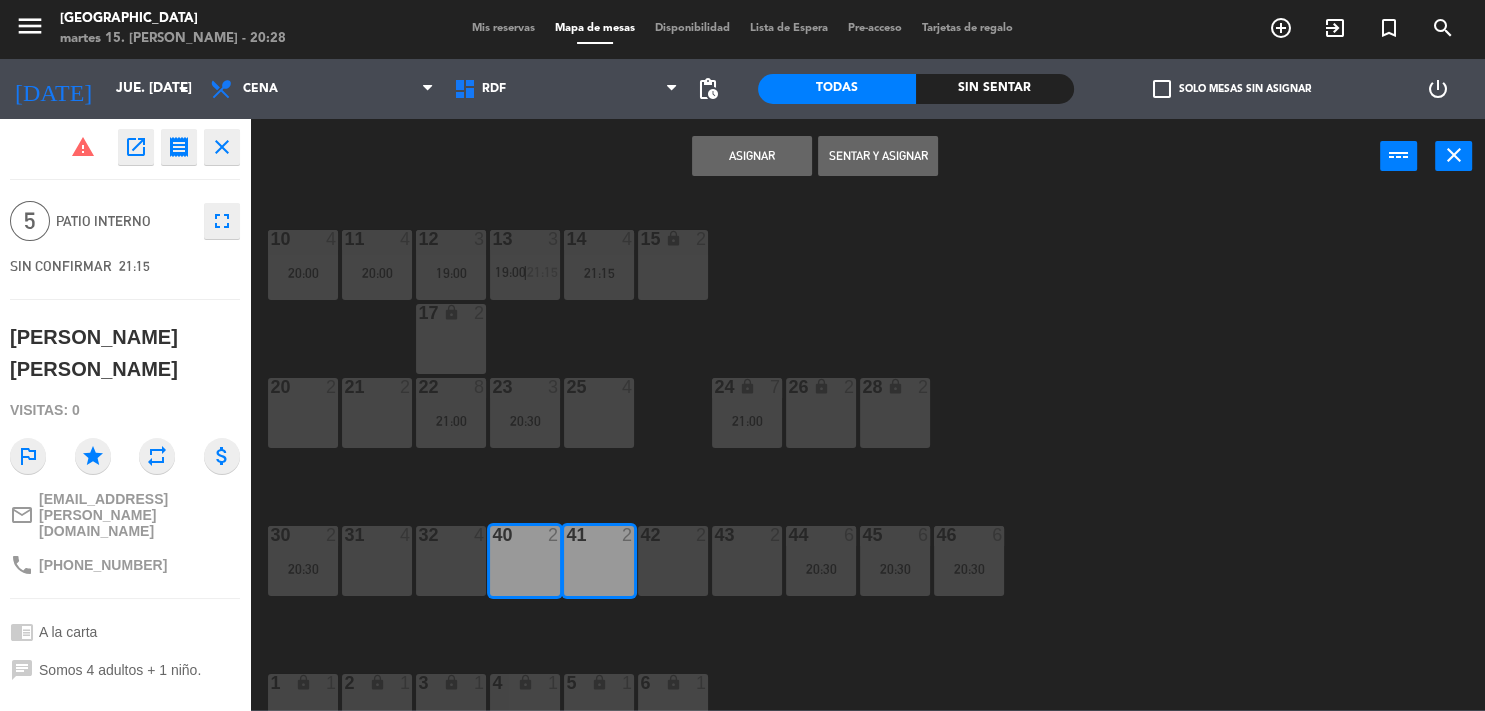 click on "Asignar" at bounding box center (752, 156) 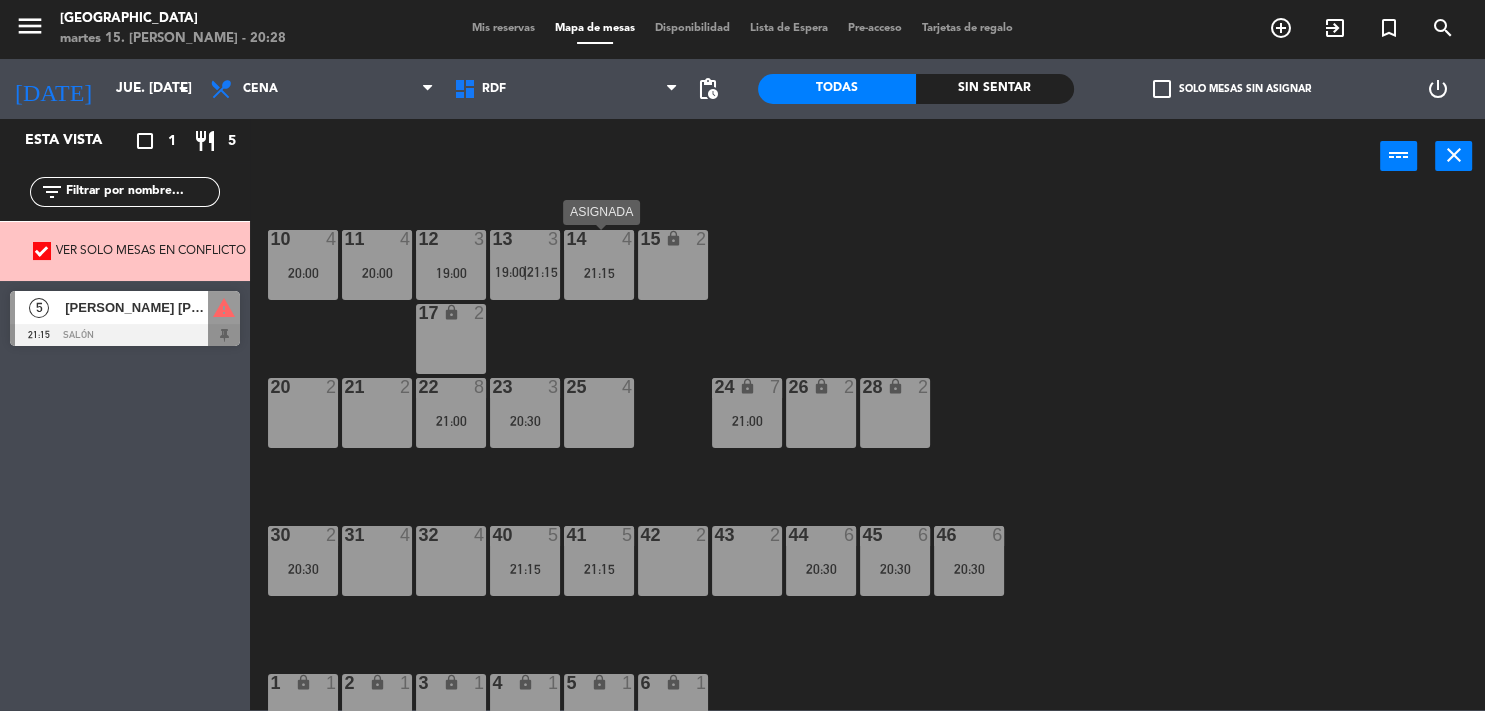 click on "21:15" at bounding box center [599, 273] 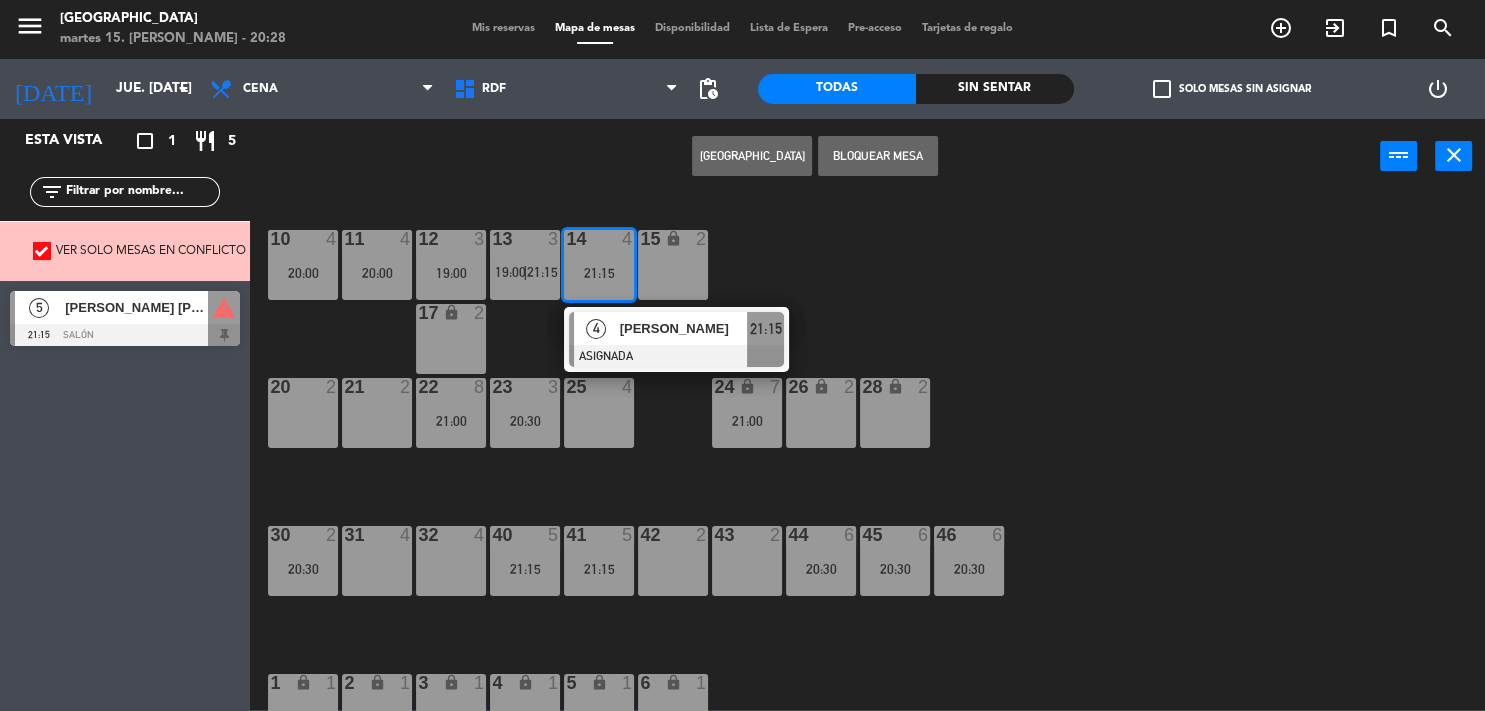 click on "31  4" at bounding box center (377, 561) 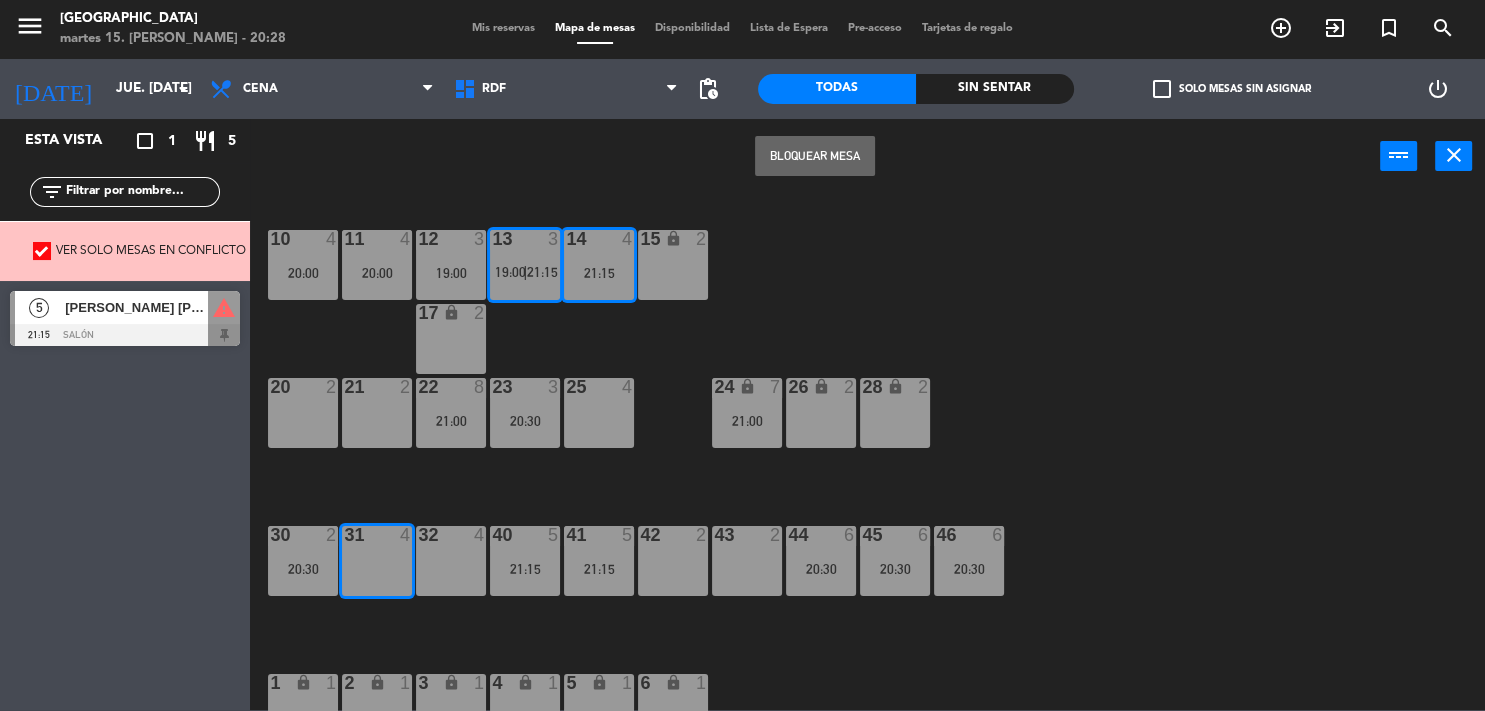 click on "10  4   20:00  11  4   20:00  12  3   19:00  13  3   19:00    |    21:15     14  4   21:15  15 lock  2  17 lock  2  20  2  21  2  22  8   21:00  23  3   20:30  25  4  24 lock  7   21:00  26 lock  2  28 lock  2  30  2   20:30  31  4  32  4  40  5   21:15  41  5   21:15  42  2  43  2  44  6   20:30  45  6   20:30  46  6   20:30  1 lock  1  2 lock  1  3 lock  1  4 lock  1  5 lock  1  6 lock  1  50 lock  2  51 lock  2  52 lock  2  53 lock  2  72 lock  4  70 lock  4  71 lock  4" 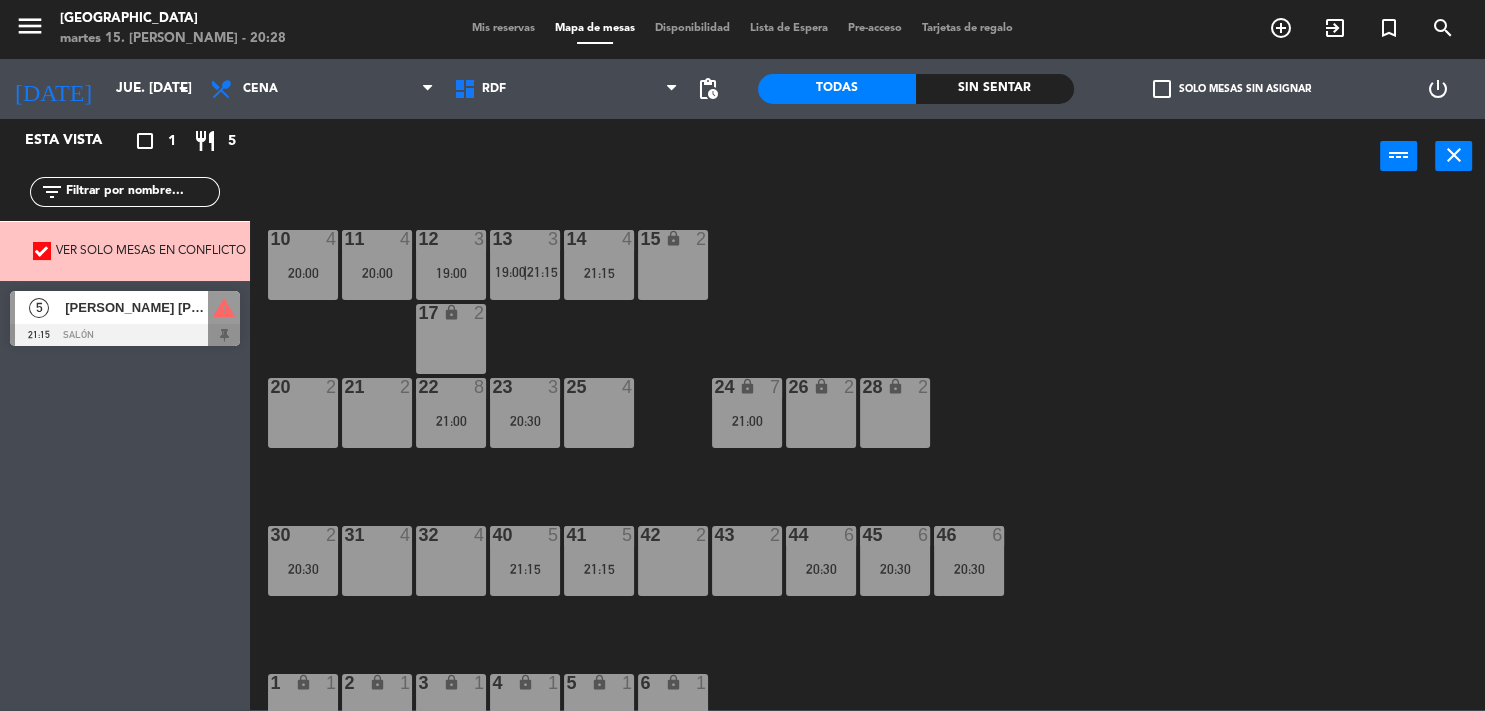 click on "14  4   21:15" at bounding box center [599, 265] 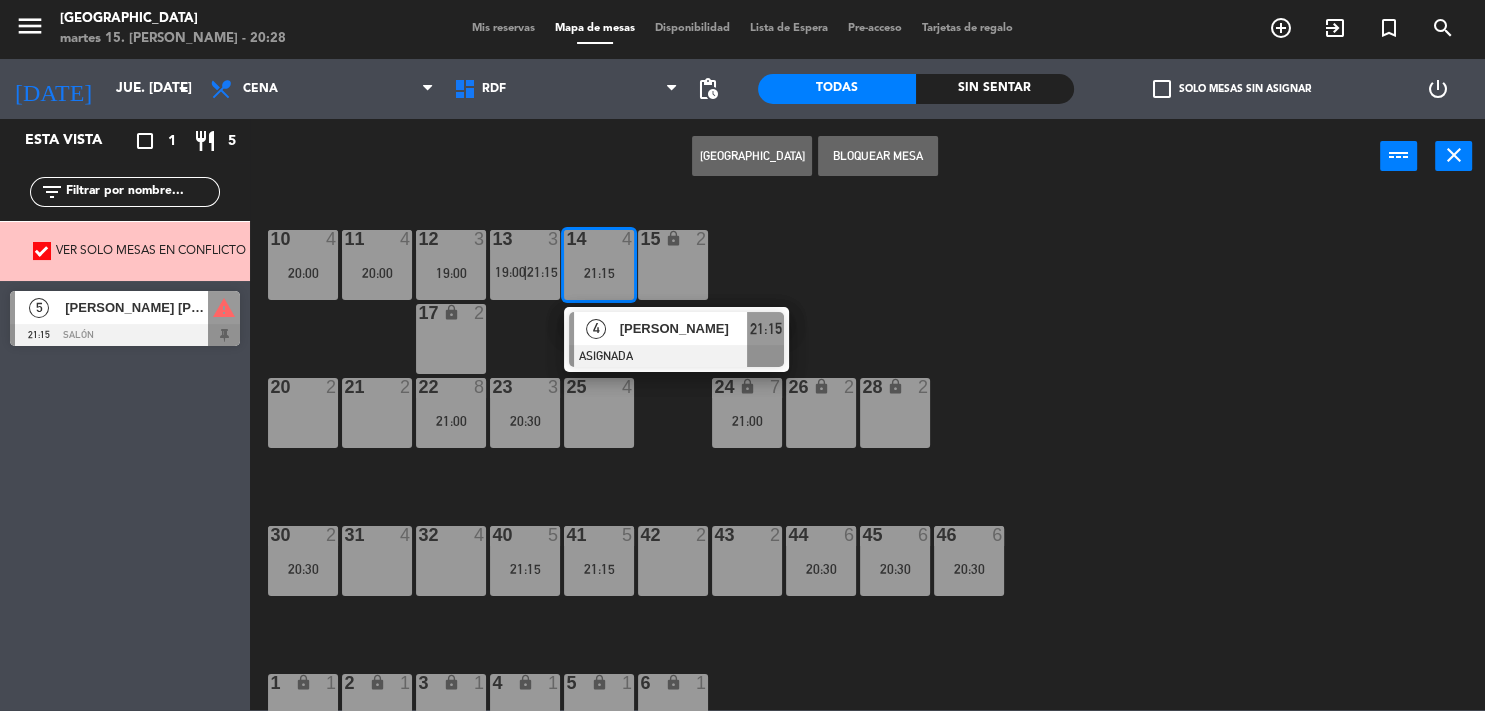 click on "[PERSON_NAME]" at bounding box center [684, 328] 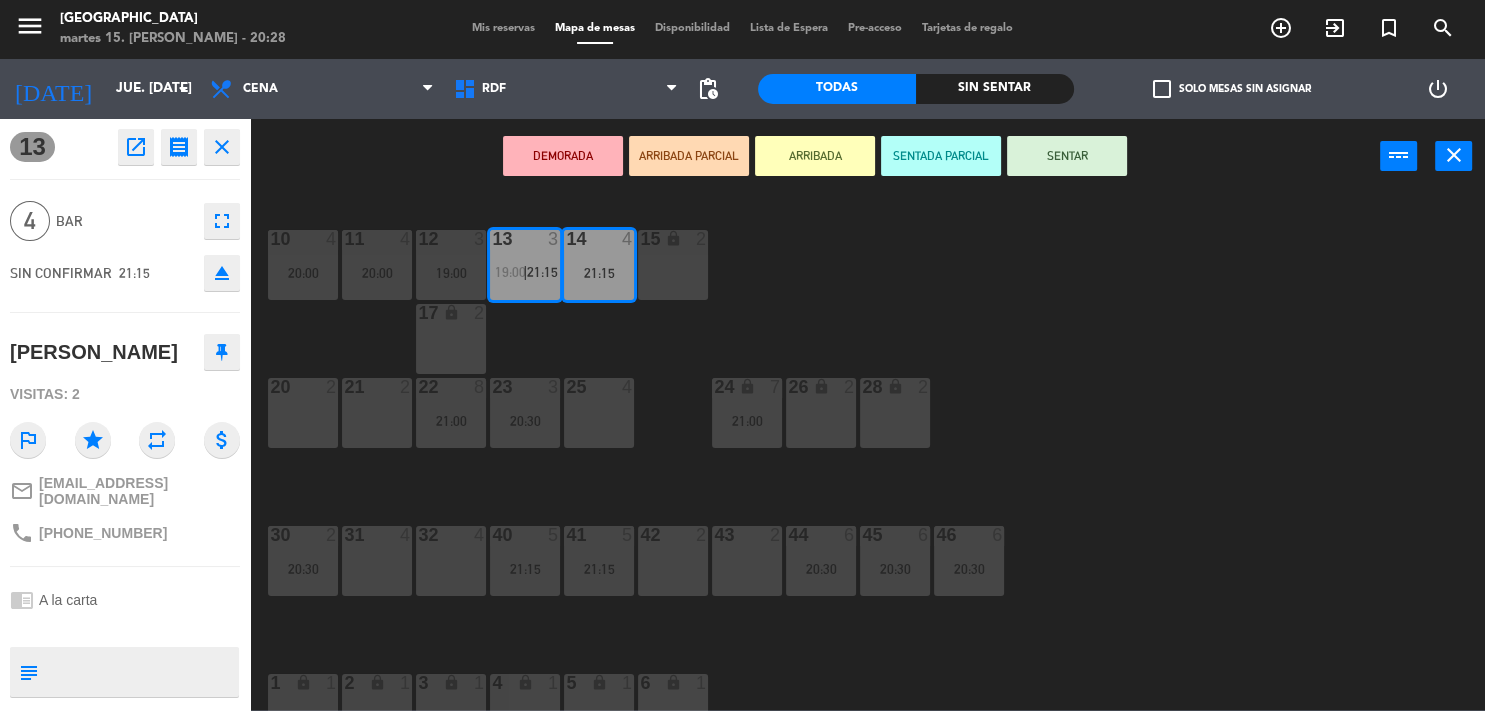 click on "31  4" at bounding box center [377, 561] 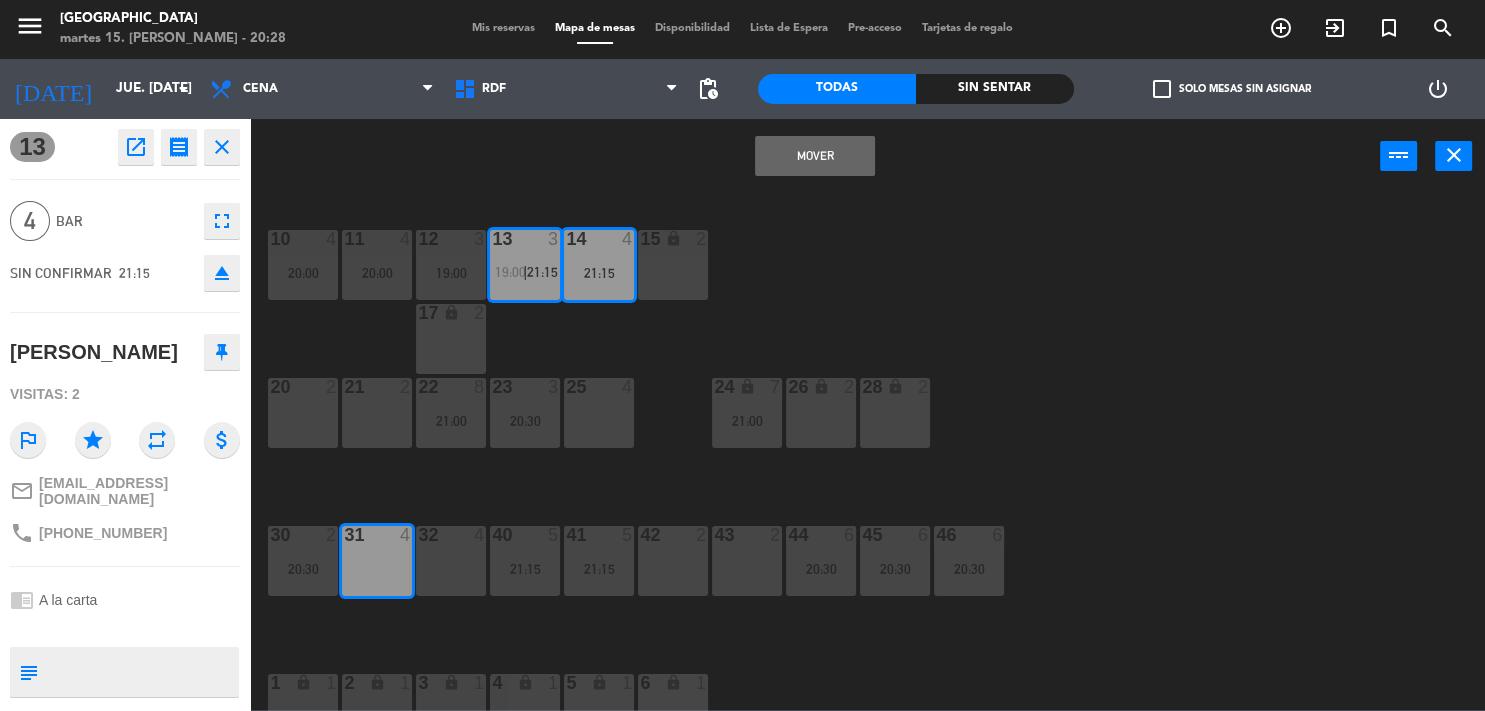 click on "Mover" at bounding box center [815, 156] 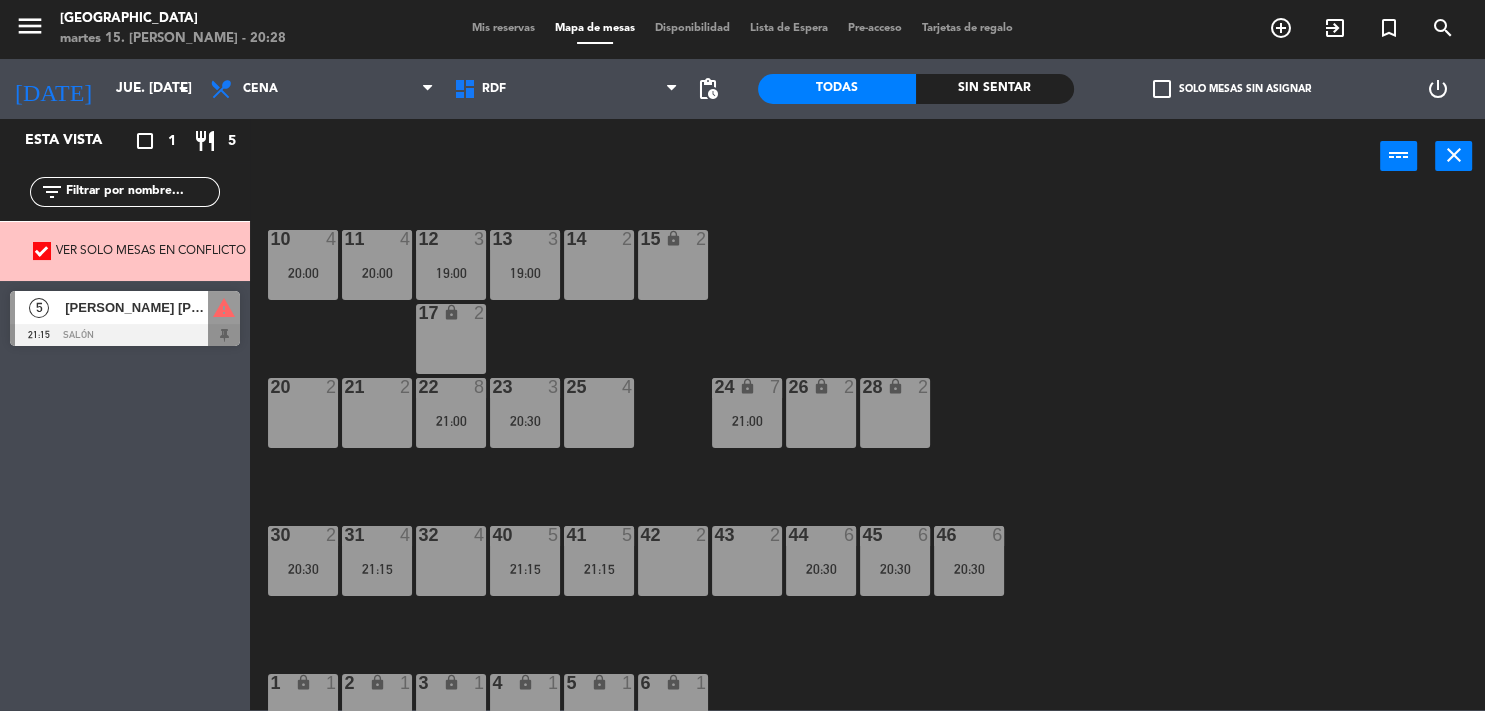 click on "30  2   20:30" at bounding box center [303, 561] 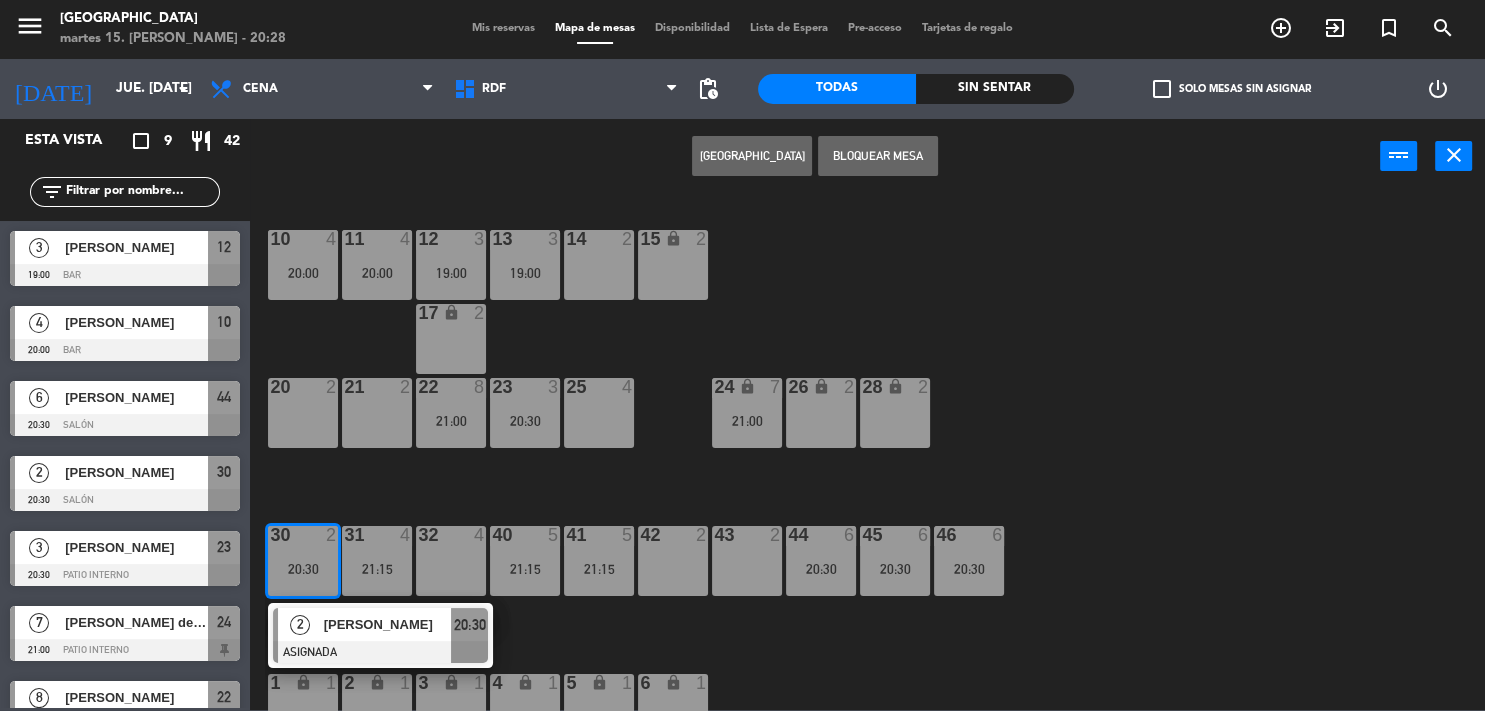 click on "14  2" at bounding box center (599, 265) 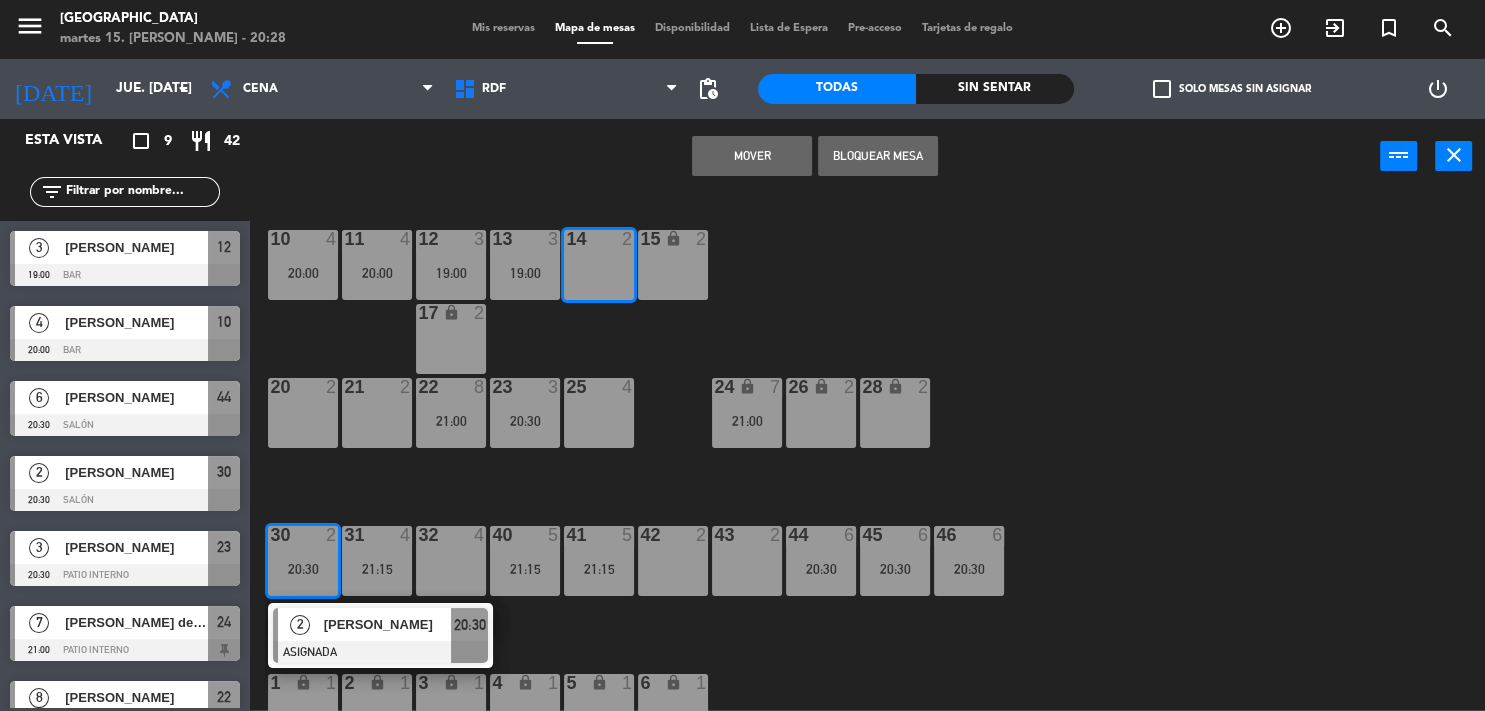 click on "Mover" at bounding box center (752, 156) 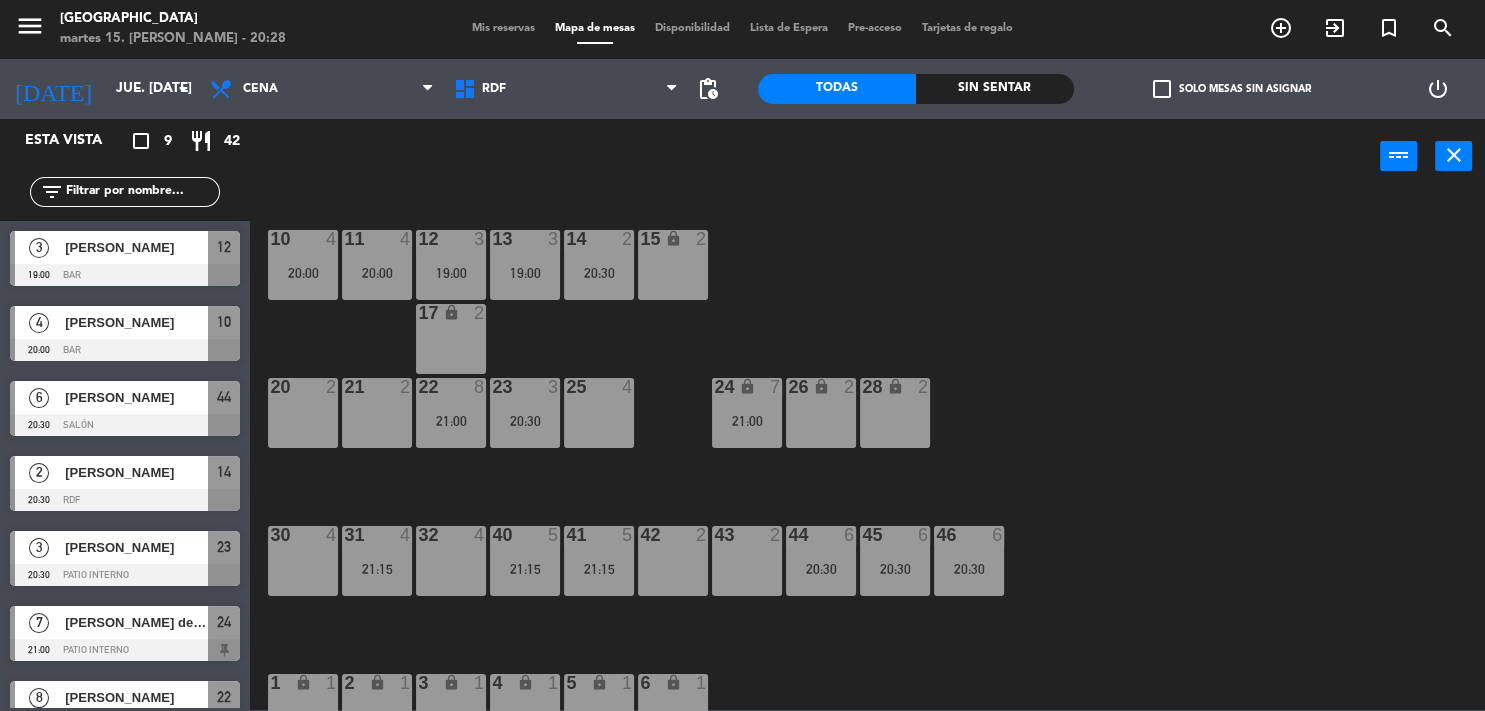 click on "10  4   20:00  11  4   20:00  12  3   19:00  13  3   19:00  14  2   20:30  15 lock  2  17 lock  2  20  2  21  2  22  8   21:00  23  3   20:30  25  4  24 lock  7   21:00  26 lock  2  28 lock  2  30  4  31  4   21:15  32  4  40  5   21:15  41  5   21:15  42  2  43  2  44  6   20:30  45  6   20:30  46  6   20:30  1 lock  1  2 lock  1  3 lock  1  4 lock  1  5 lock  1  6 lock  1  50 lock  2  51 lock  2  52 lock  2  53 lock  2  72 lock  4  70 lock  4  71 lock  4" 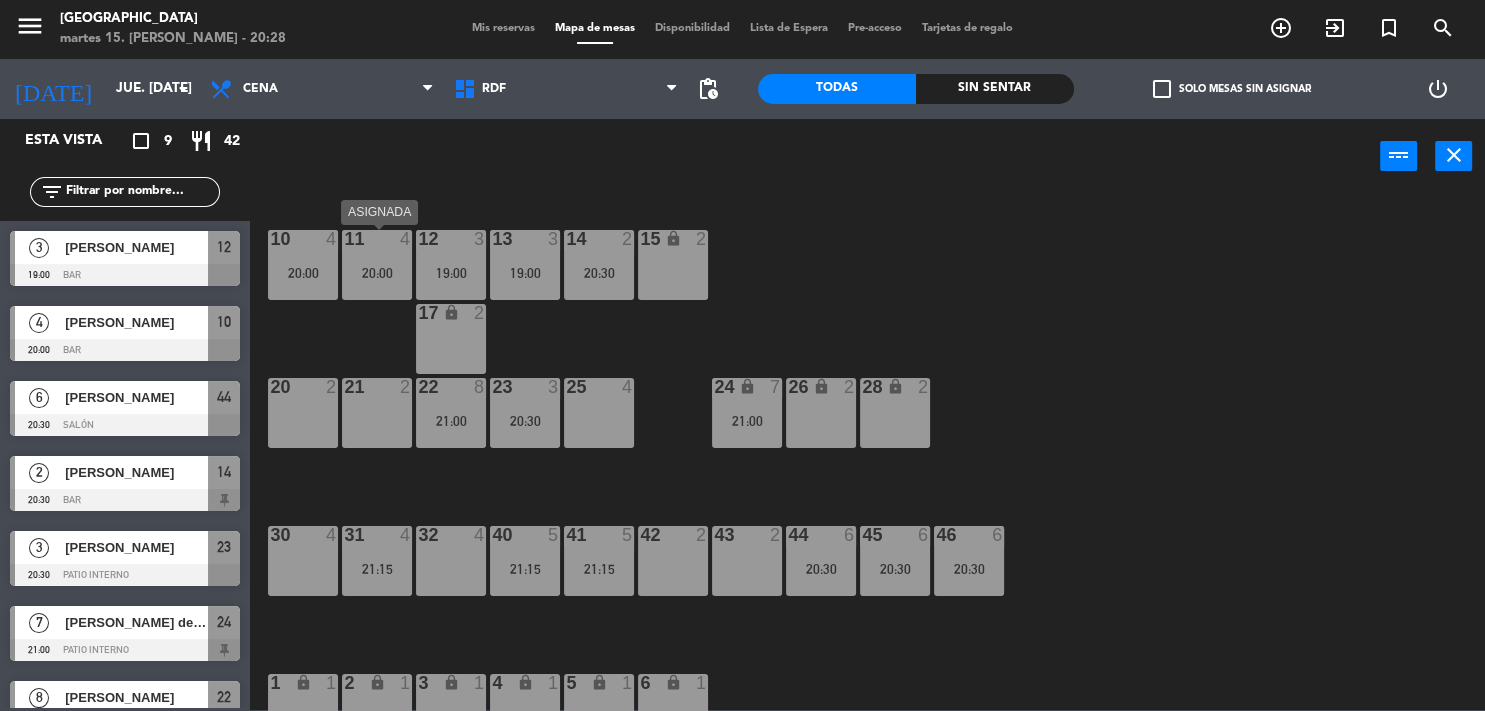 click on "20:00" at bounding box center [377, 273] 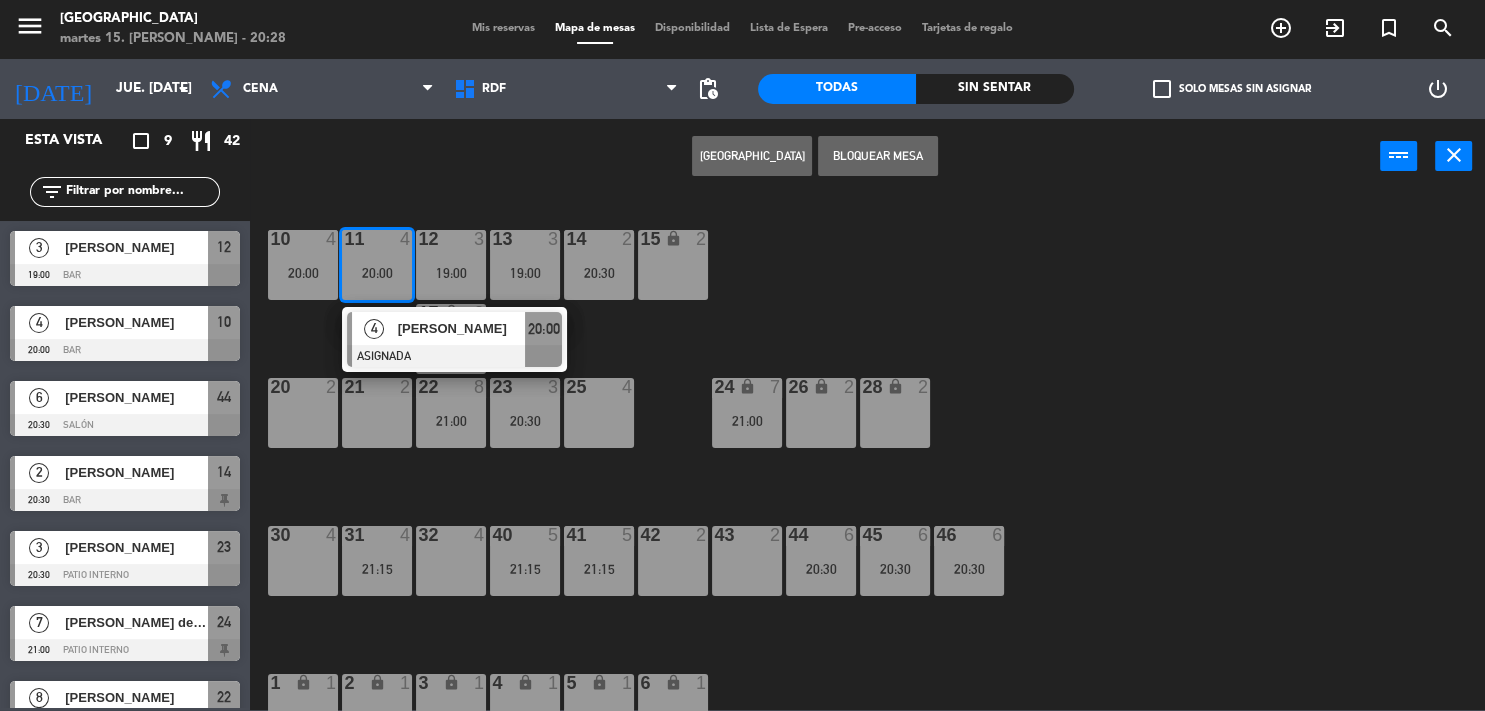 click on "30  4" at bounding box center (303, 561) 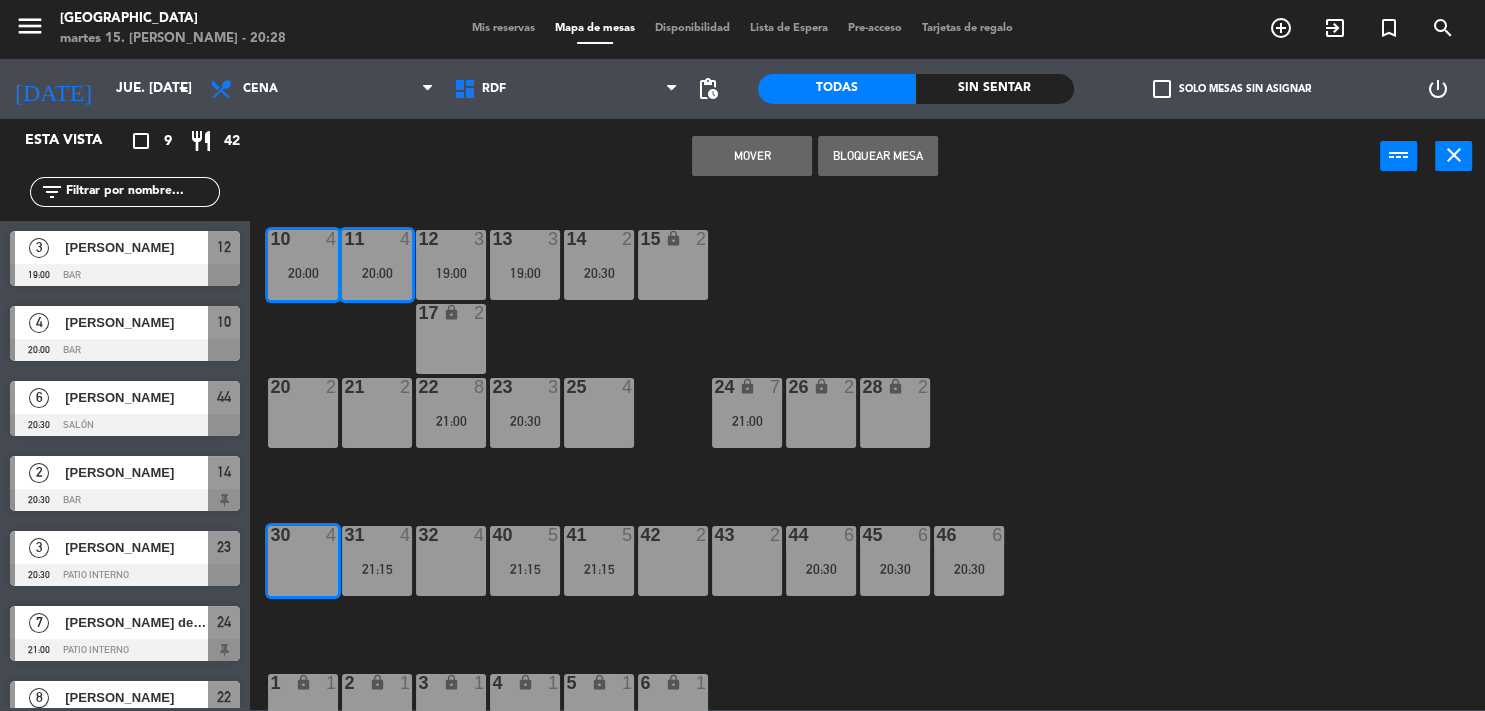 click on "Mover" at bounding box center (752, 156) 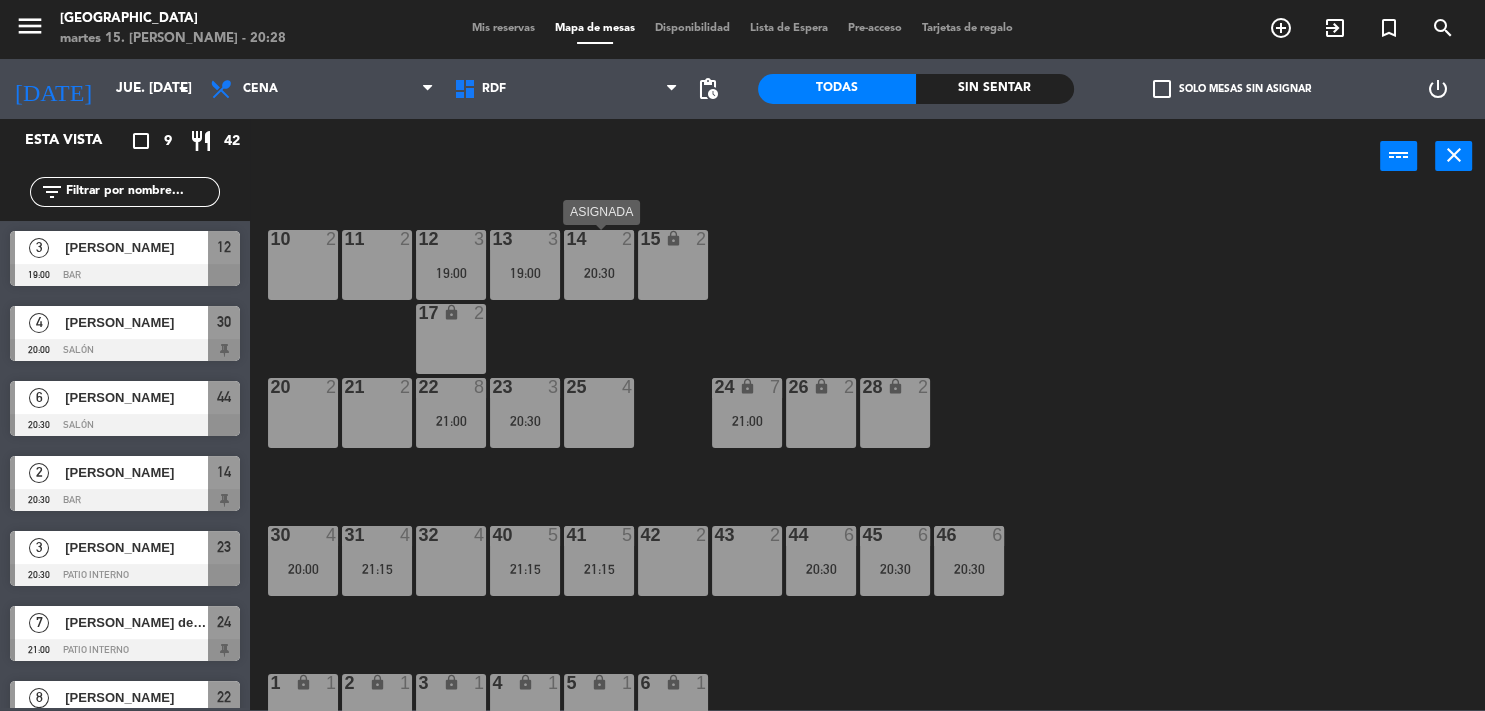 click at bounding box center [599, 239] 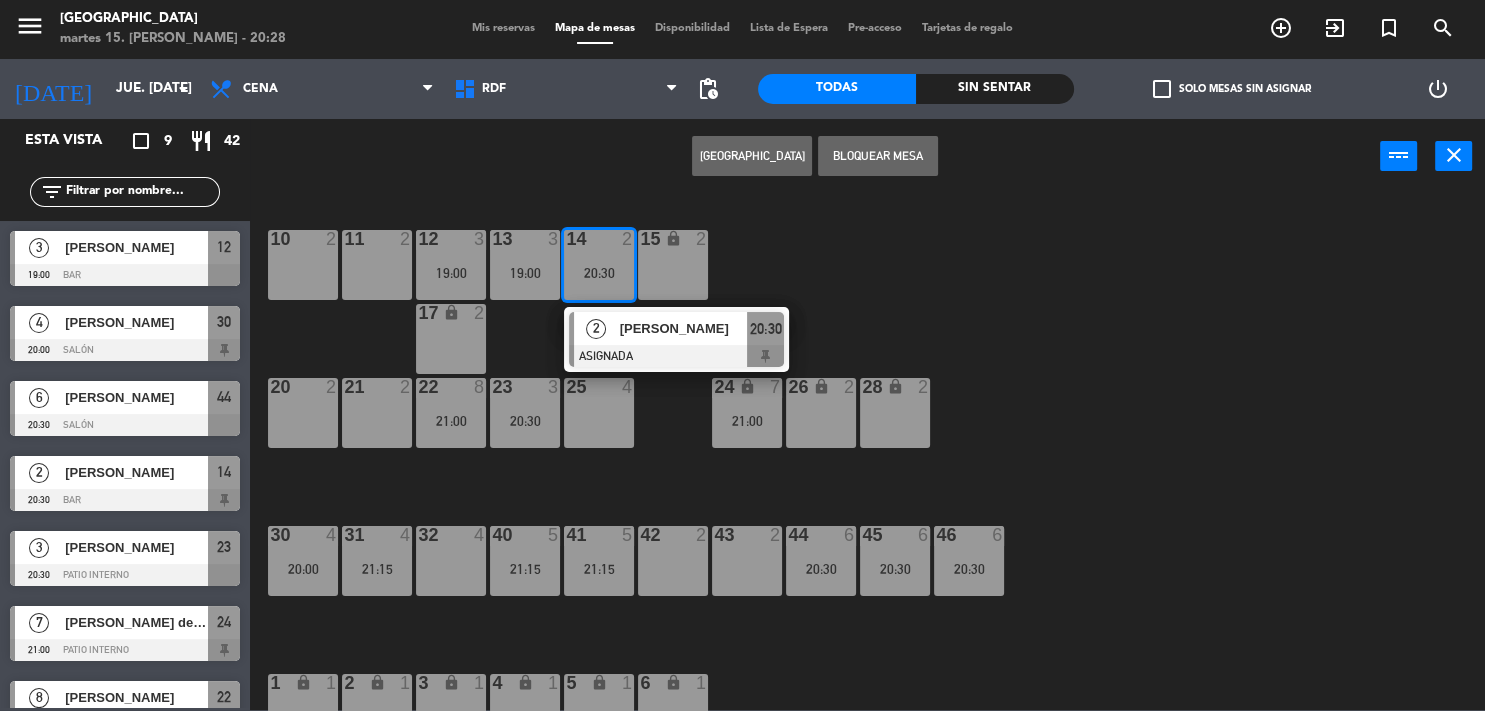 click on "42  2" at bounding box center (673, 561) 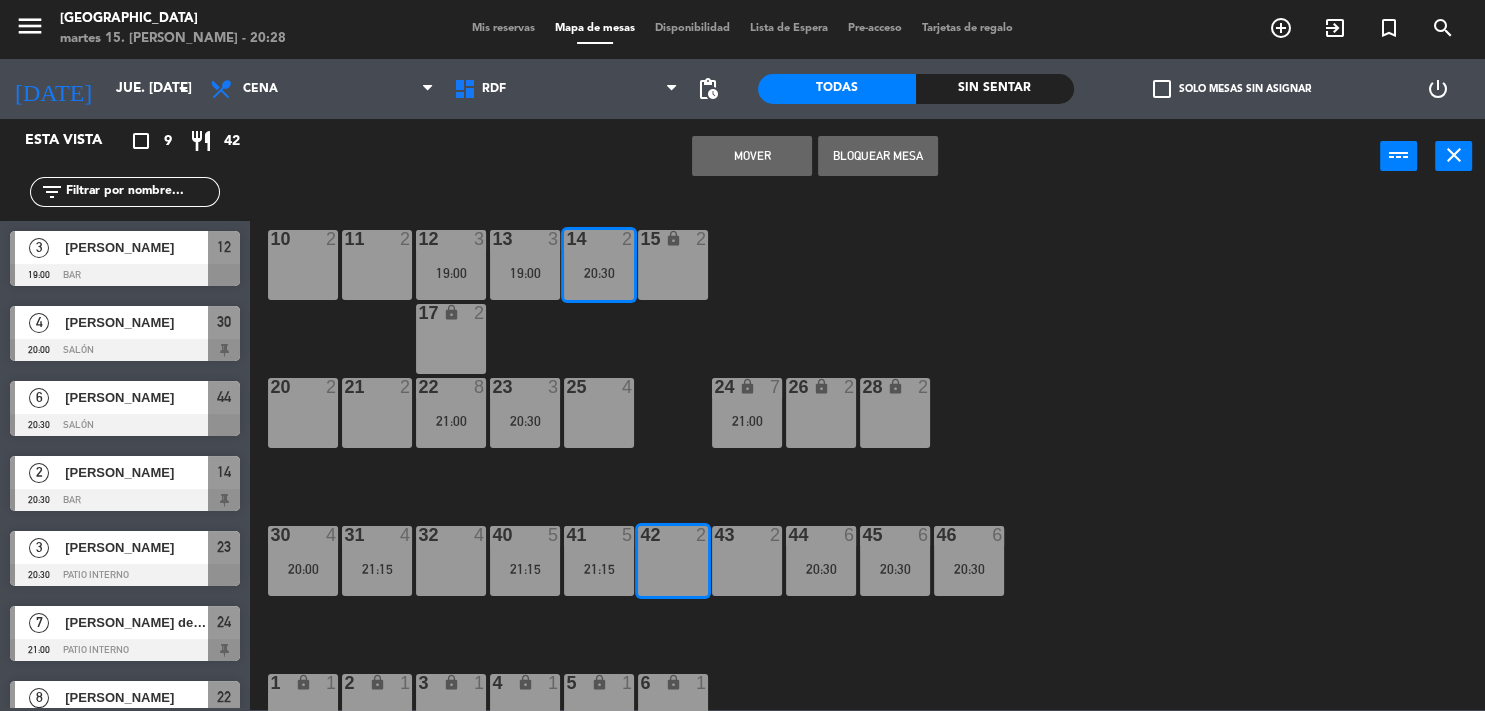 click on "Mover" at bounding box center (752, 156) 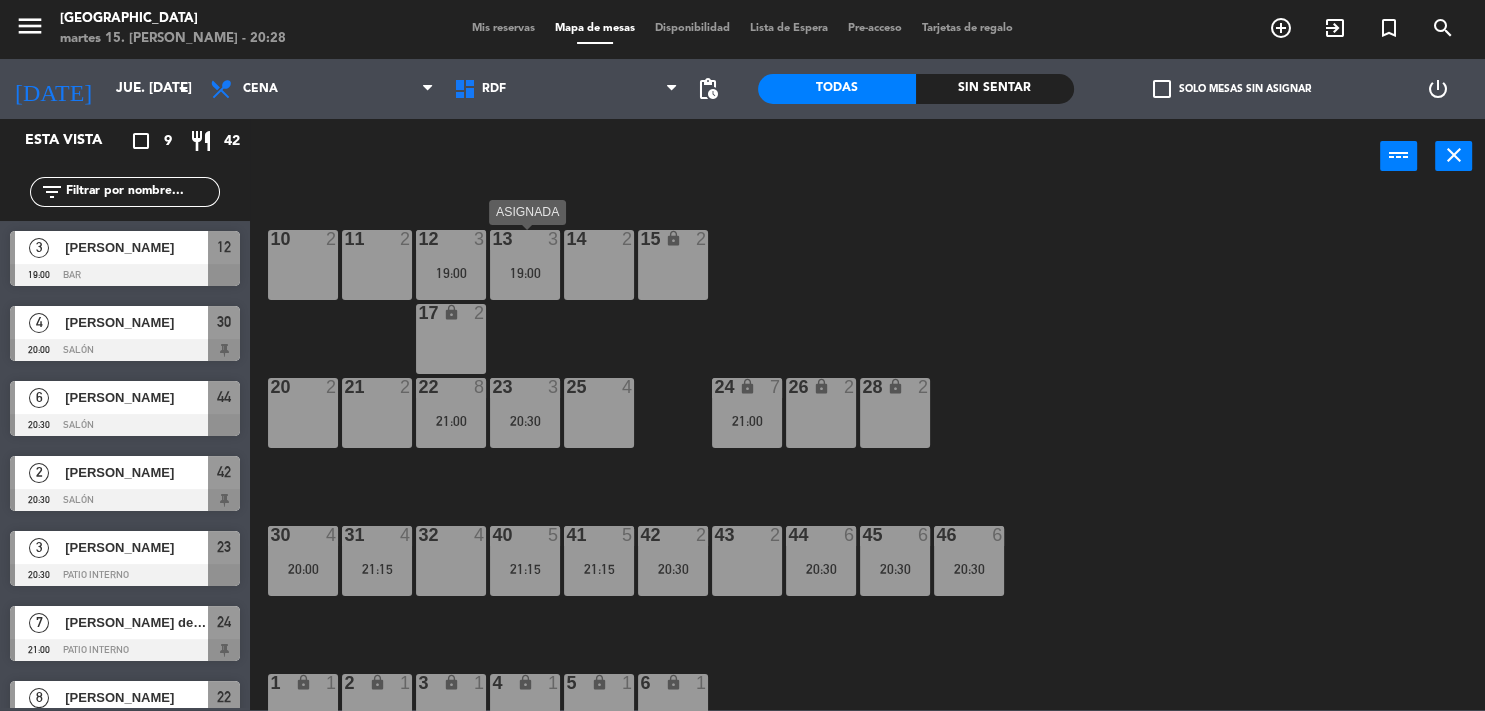 click on "13  3   19:00" at bounding box center [525, 265] 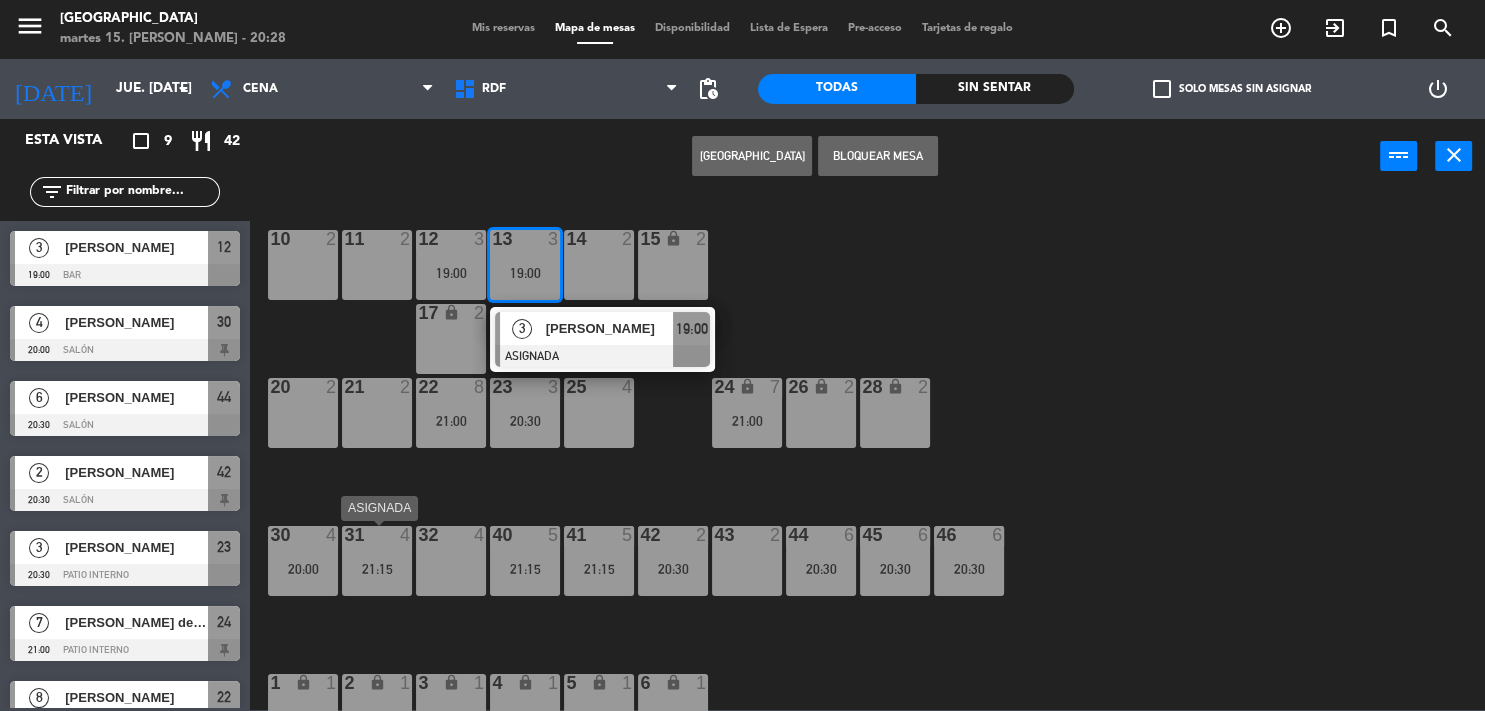click on "31  4   21:15" at bounding box center [377, 561] 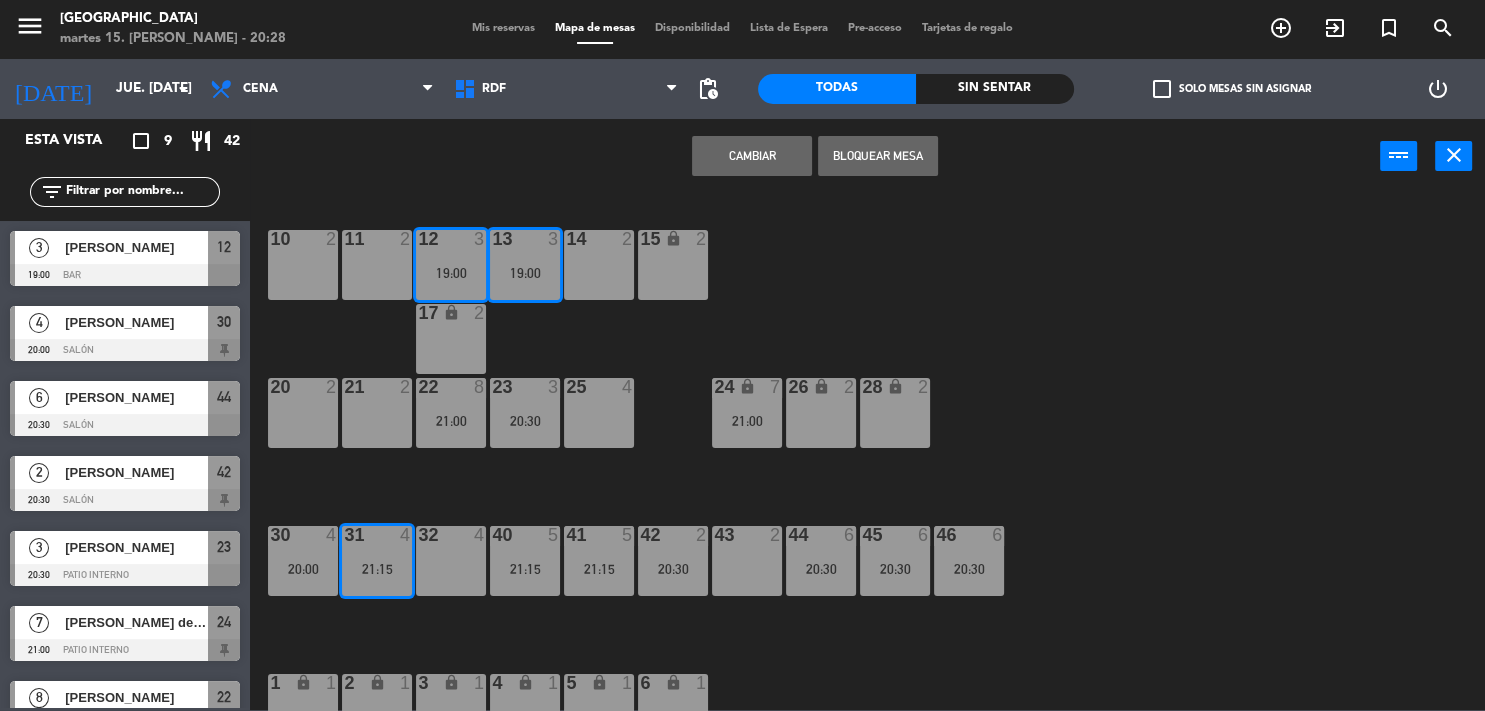 click on "10  2  11  2  12  3   19:00  13  3   19:00  14  2  15 lock  2  17 lock  2  20  2  21  2  22  8   21:00  23  3   20:30  25  4  24 lock  7   21:00  26 lock  2  28 lock  2  30  4   20:00  31  4   21:15  32  4  40  5   21:15  41  5   21:15  42  2   20:30  43  2  44  6   20:30  45  6   20:30  46  6   20:30  1 lock  1  2 lock  1  3 lock  1  4 lock  1  5 lock  1  6 lock  1  50 lock  2  51 lock  2  52 lock  2  53 lock  2  72 lock  4  70 lock  4  71 lock  4" 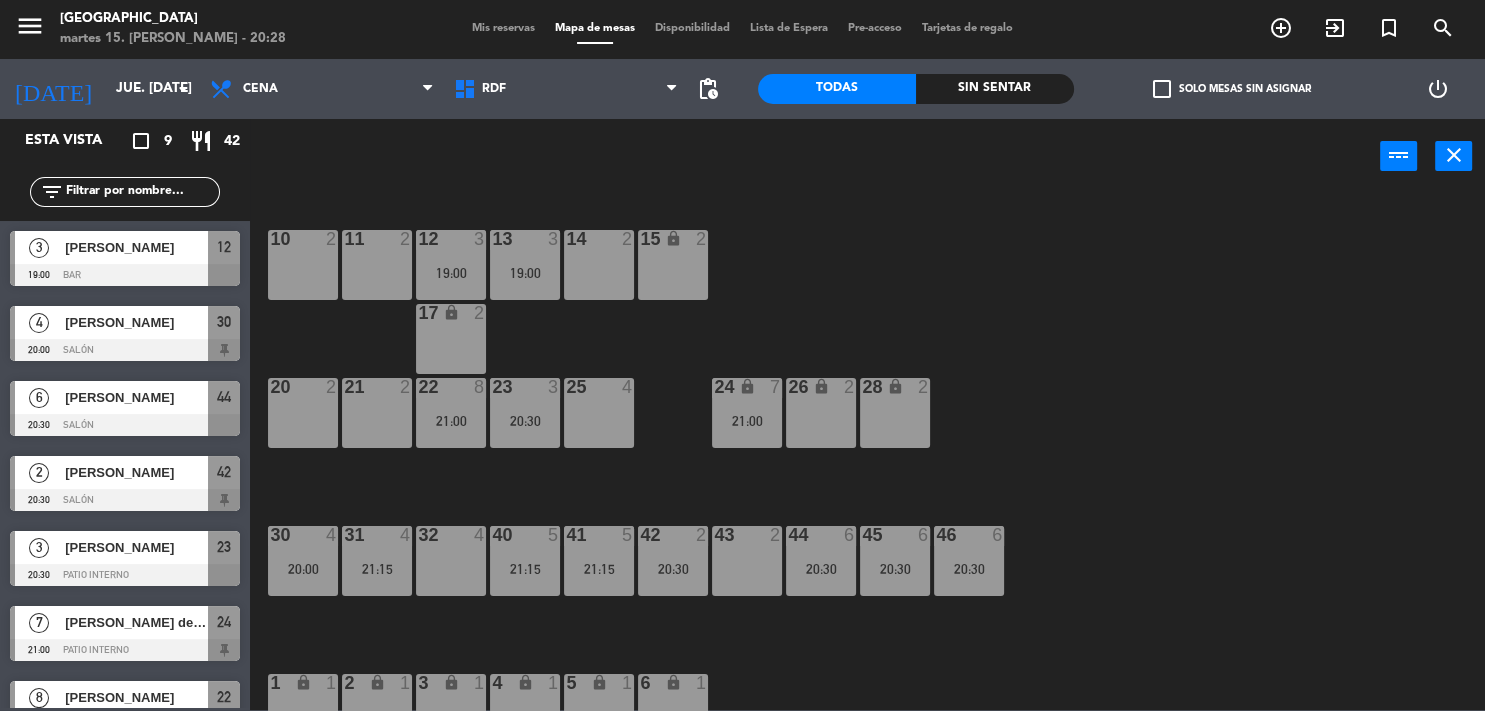 click on "13  3   19:00" at bounding box center (525, 265) 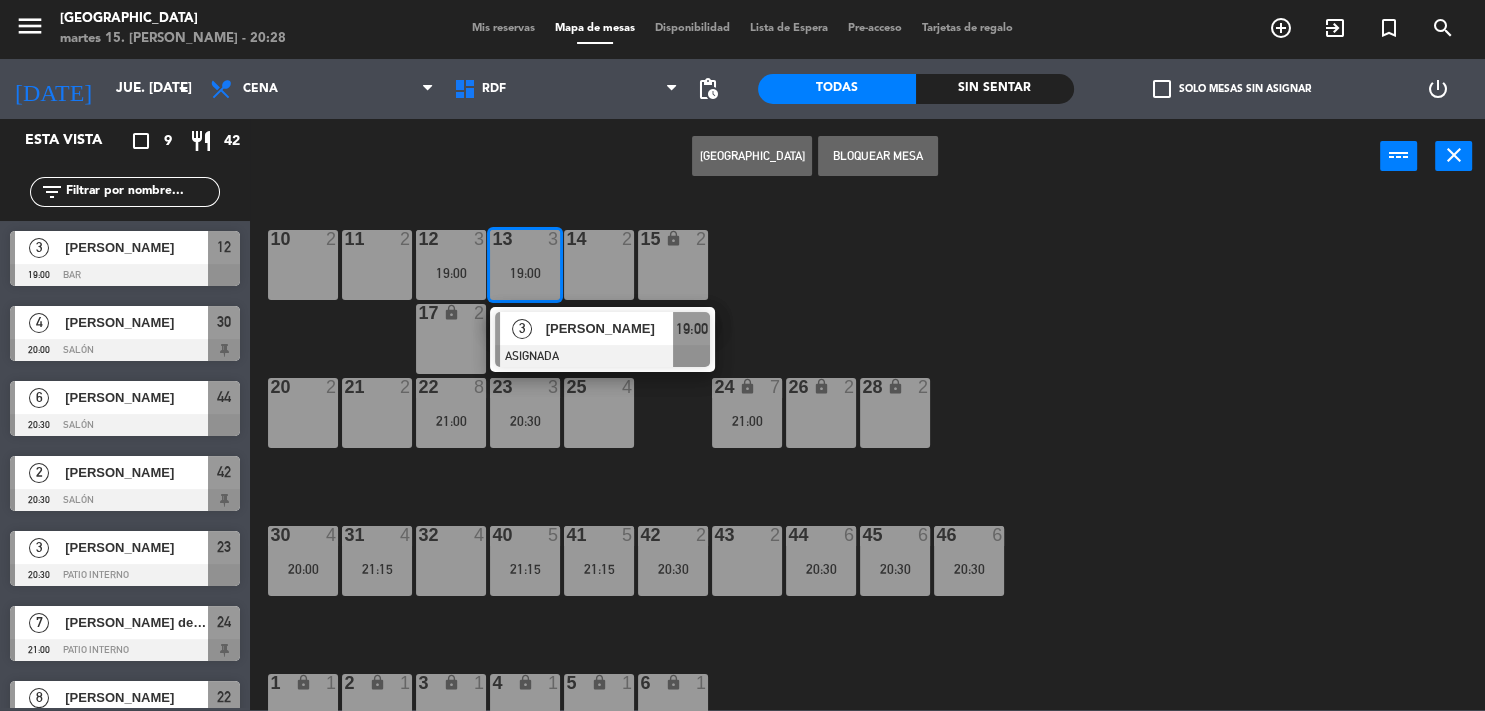 click on "[PERSON_NAME]" at bounding box center (610, 328) 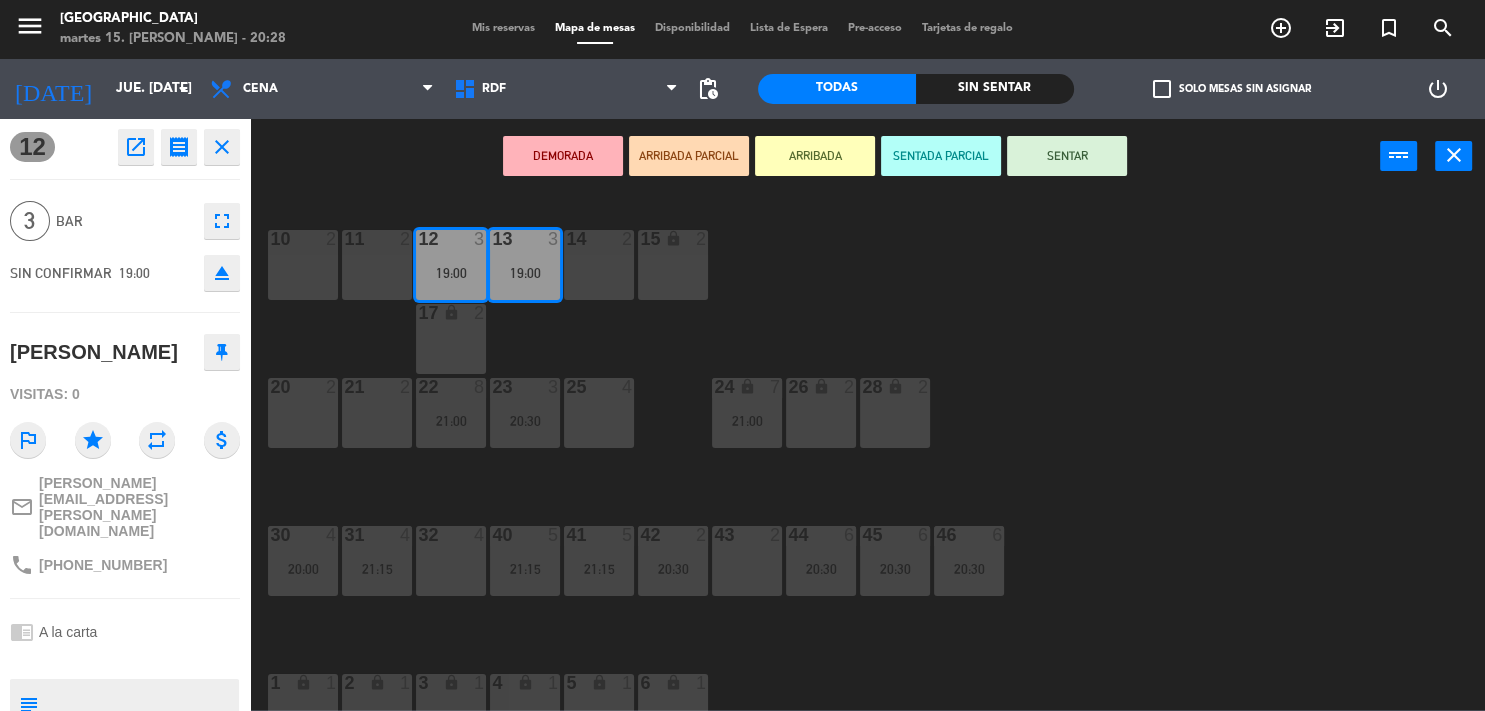 click on "21:15" at bounding box center [377, 569] 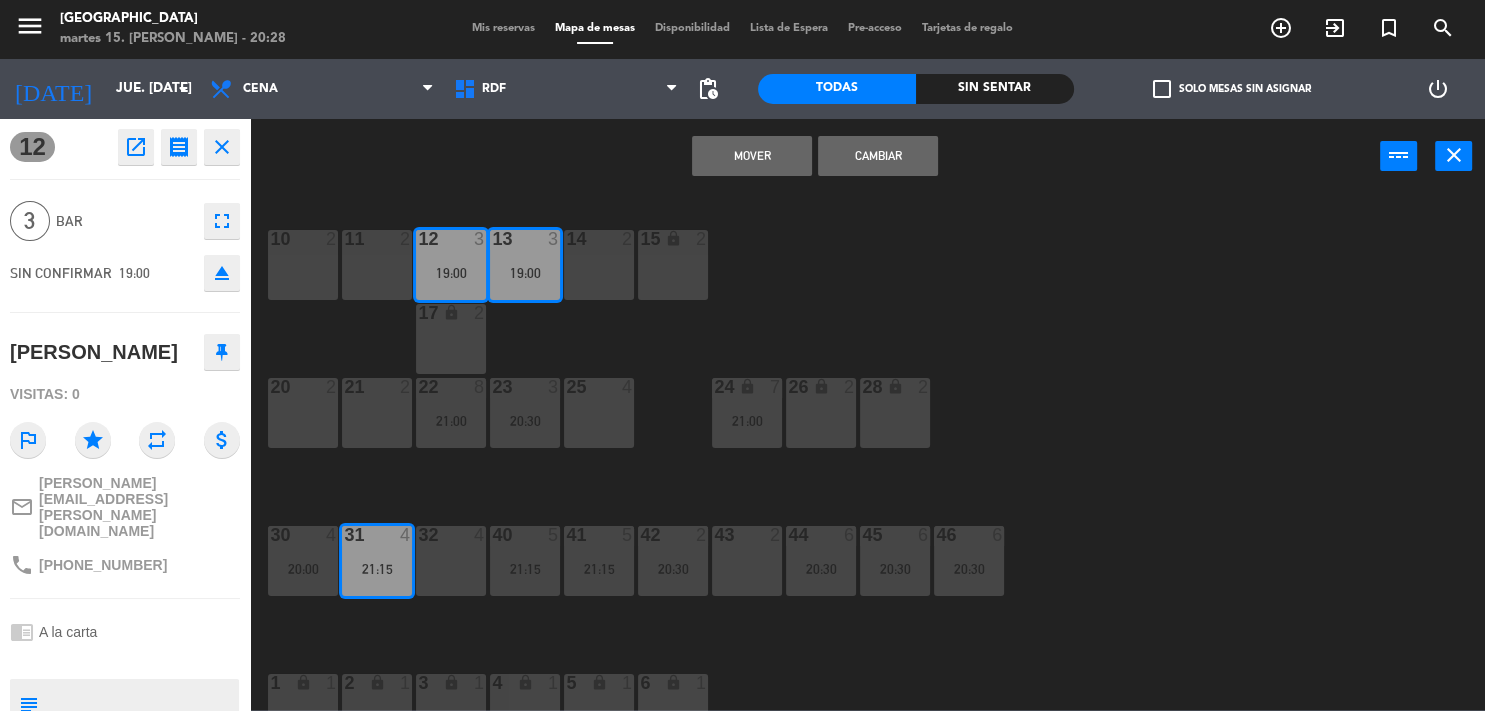 click on "Mover" at bounding box center (752, 156) 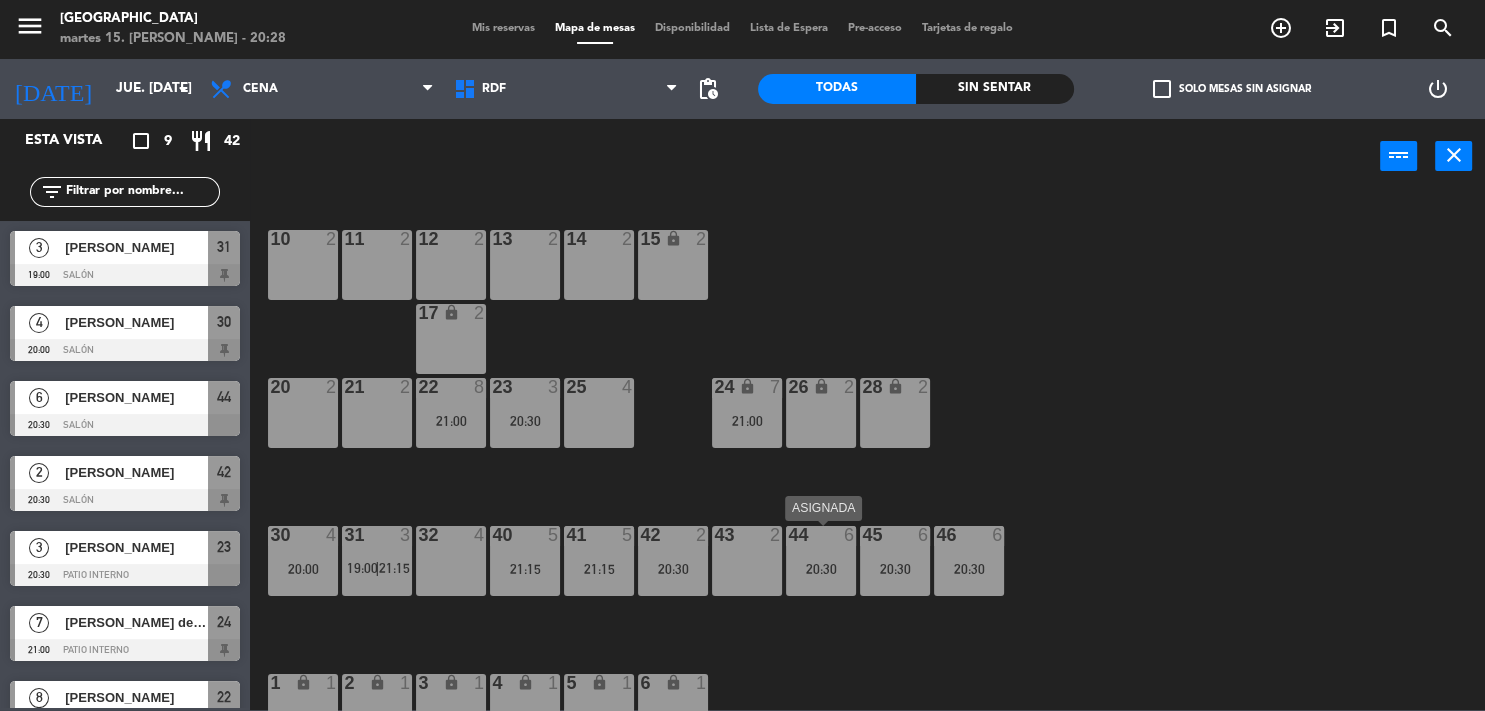 click on "20:30" at bounding box center [821, 569] 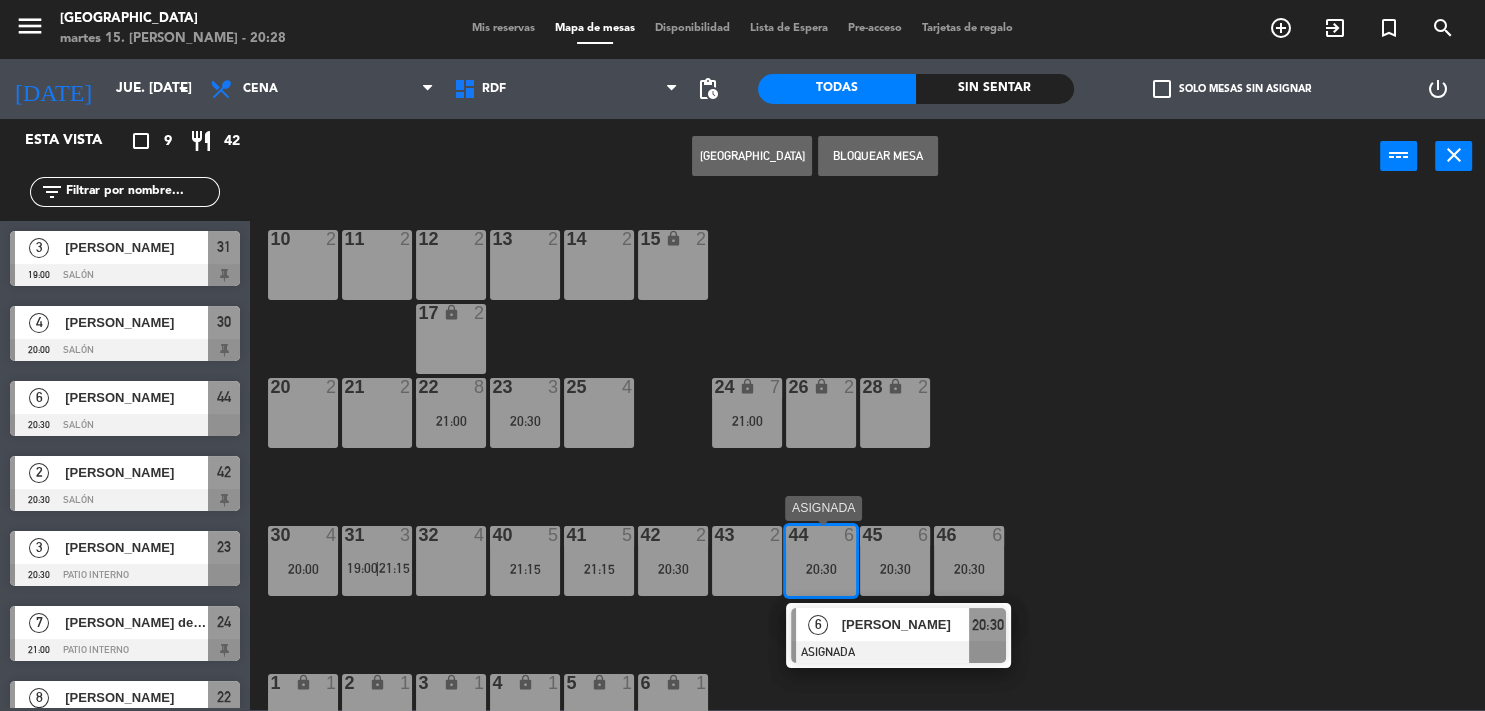 click on "[PERSON_NAME]" at bounding box center [905, 625] 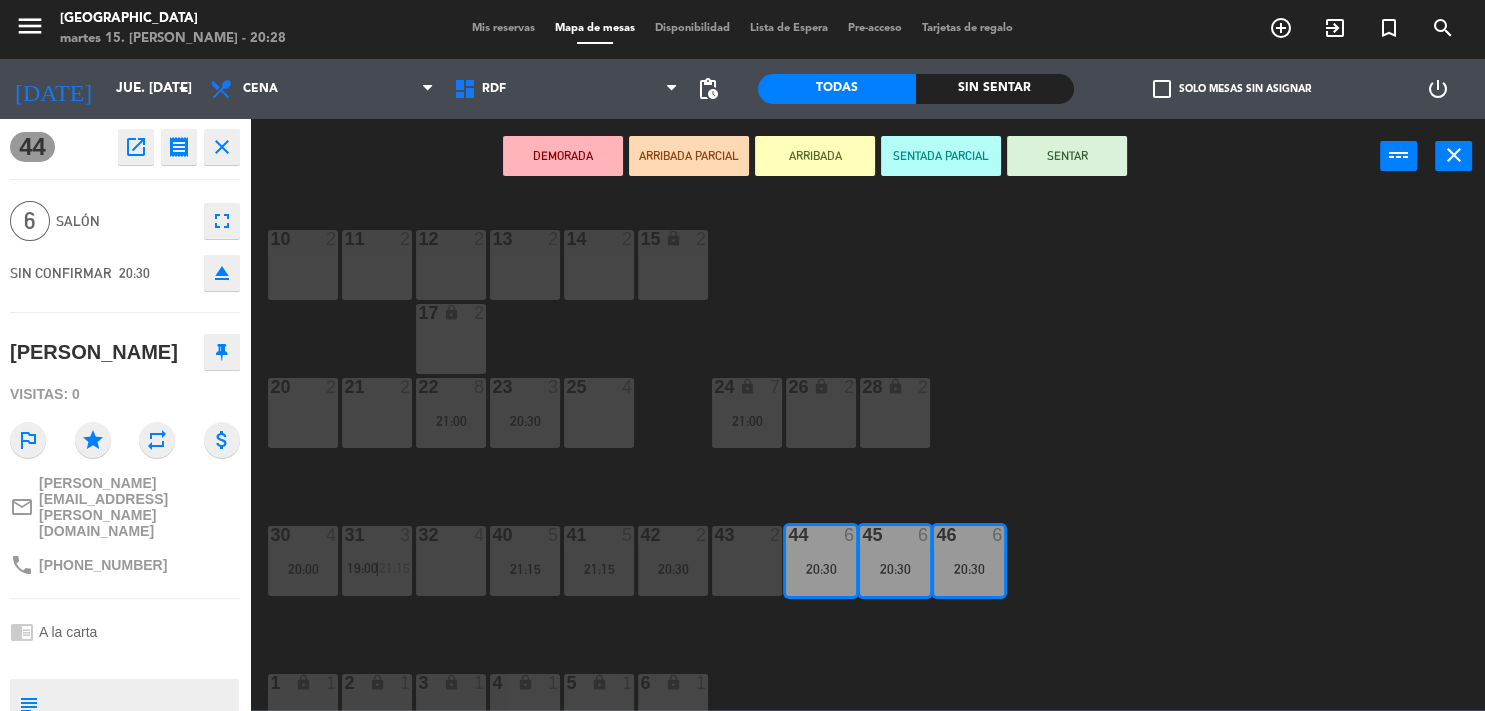 click on "10  2" at bounding box center (303, 265) 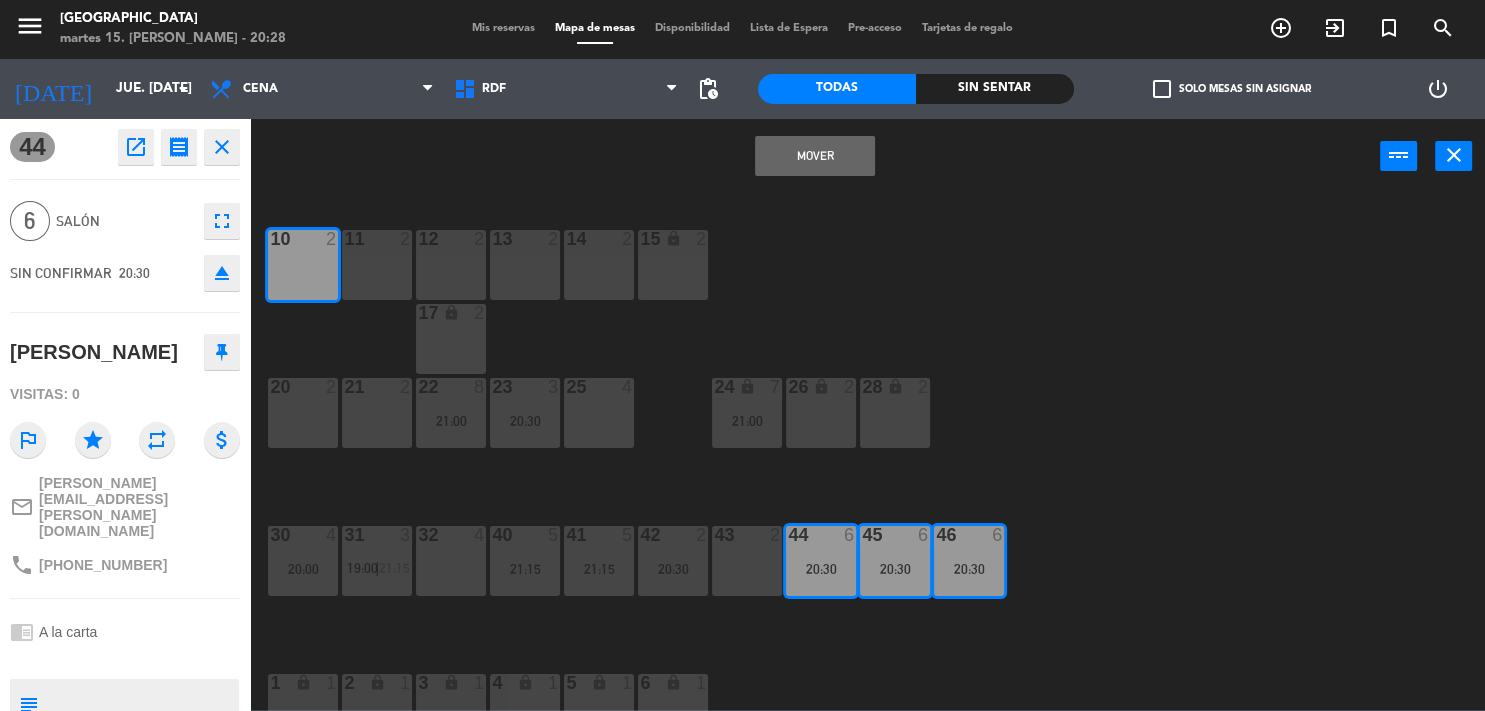 click on "11  2" at bounding box center (377, 265) 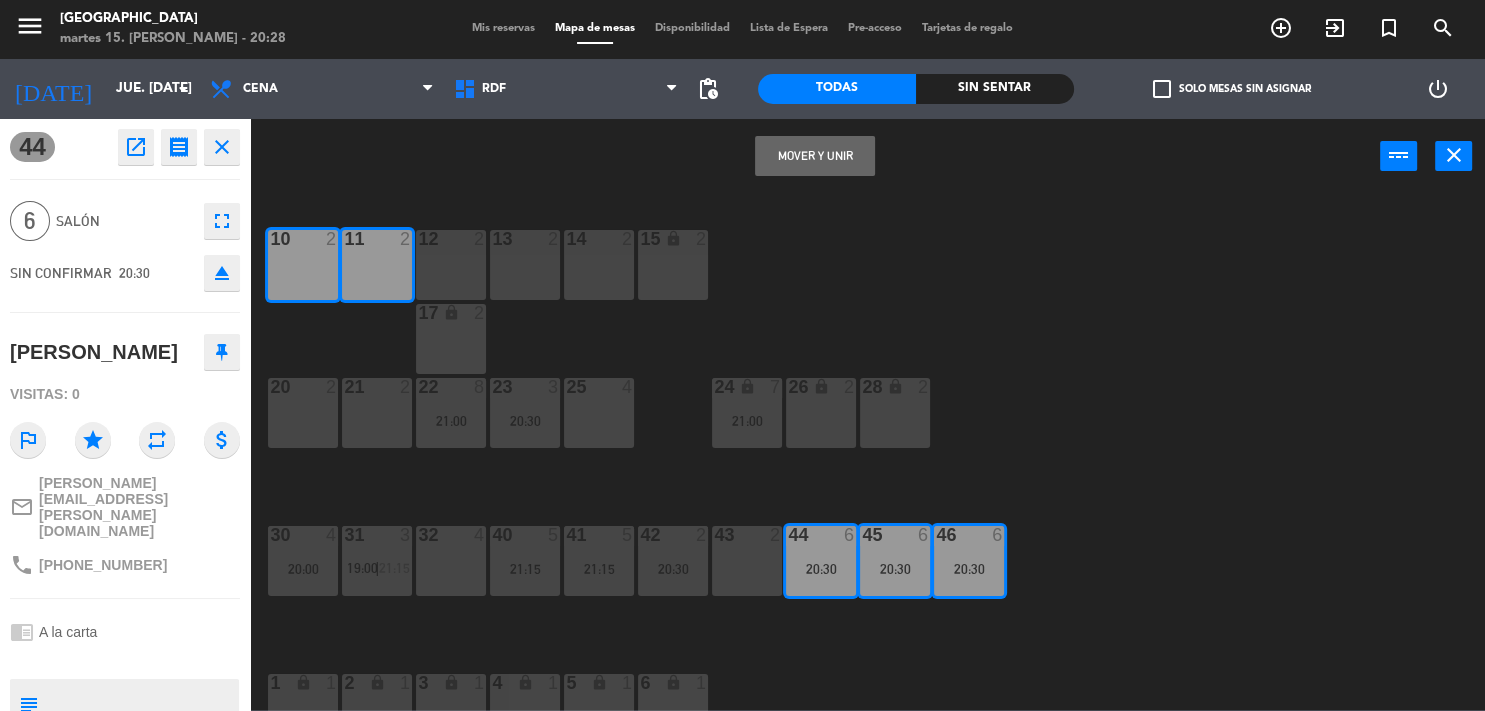 click on "12  2" at bounding box center [451, 265] 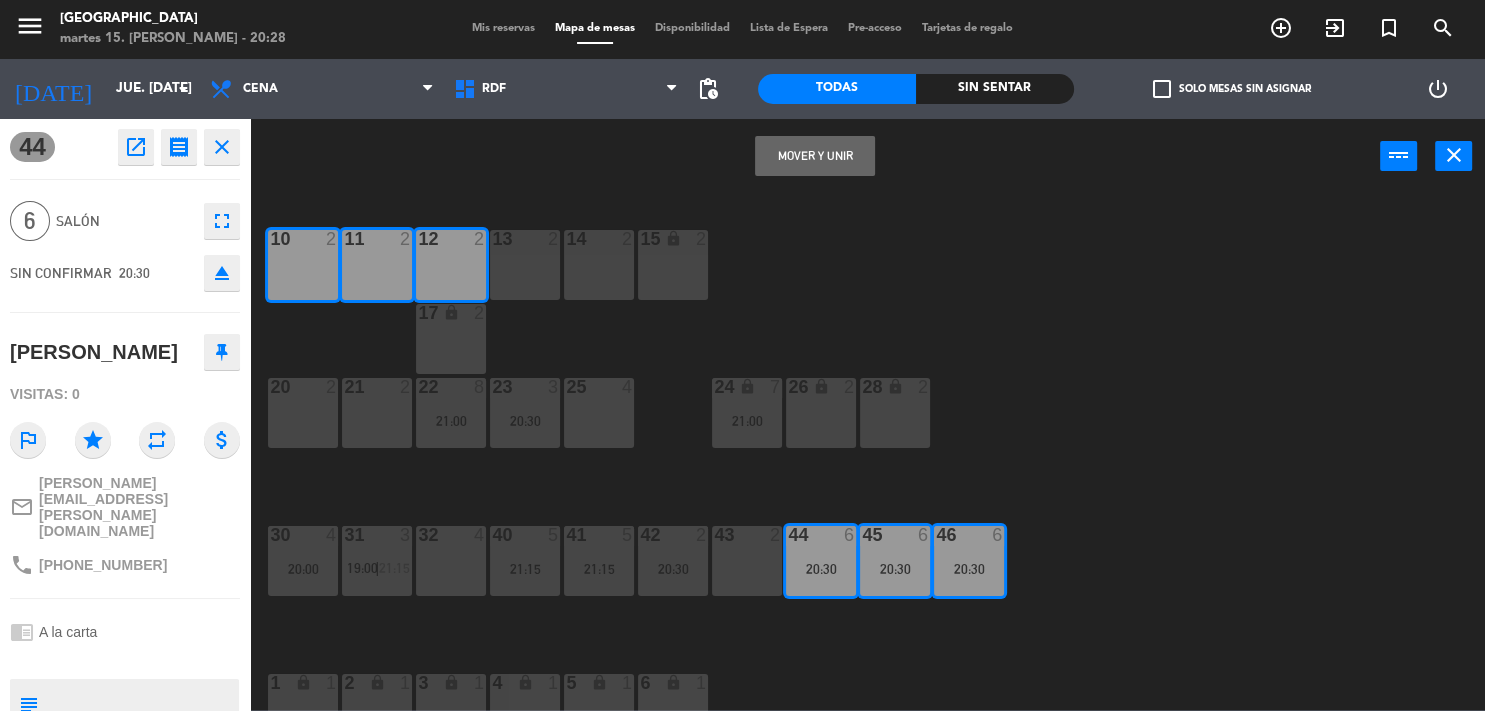 click on "Mover y Unir" at bounding box center (815, 156) 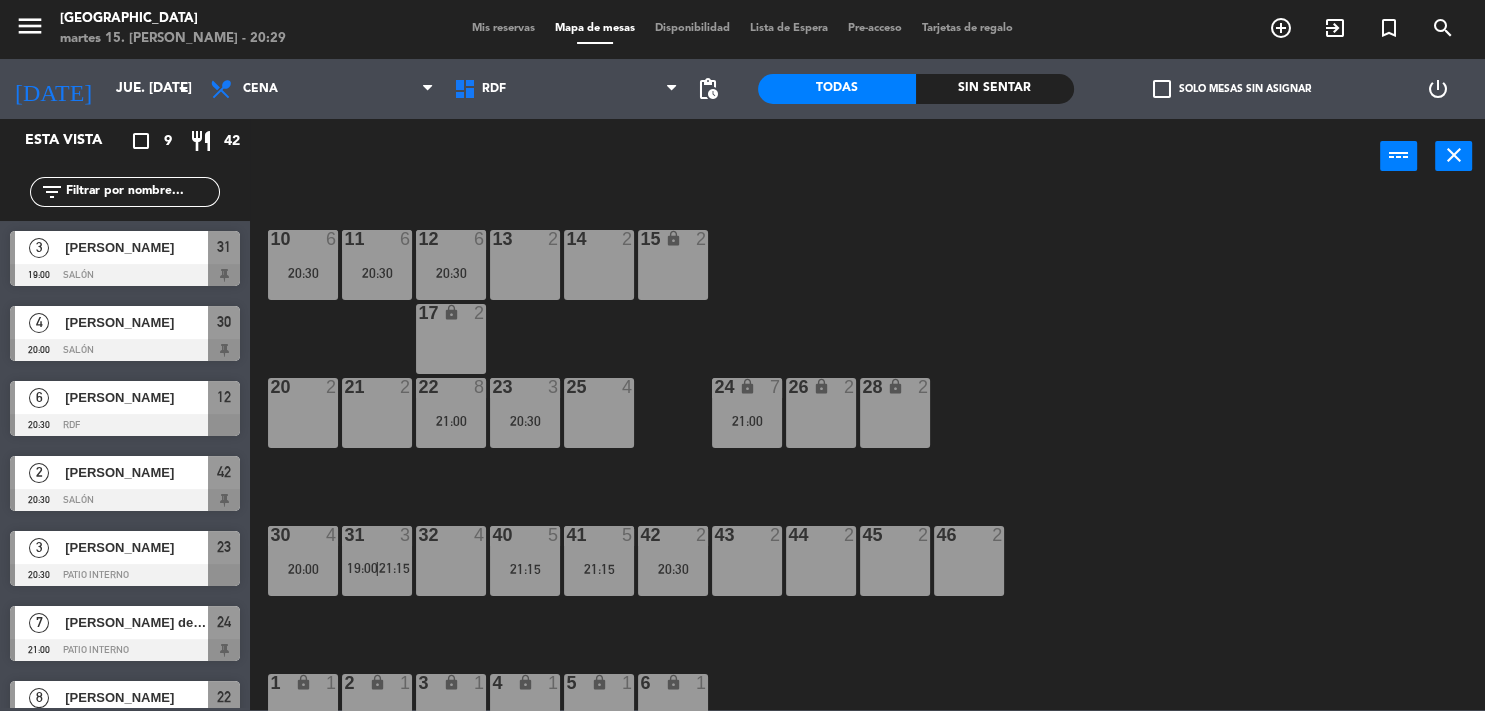 click on "21:00" at bounding box center [747, 421] 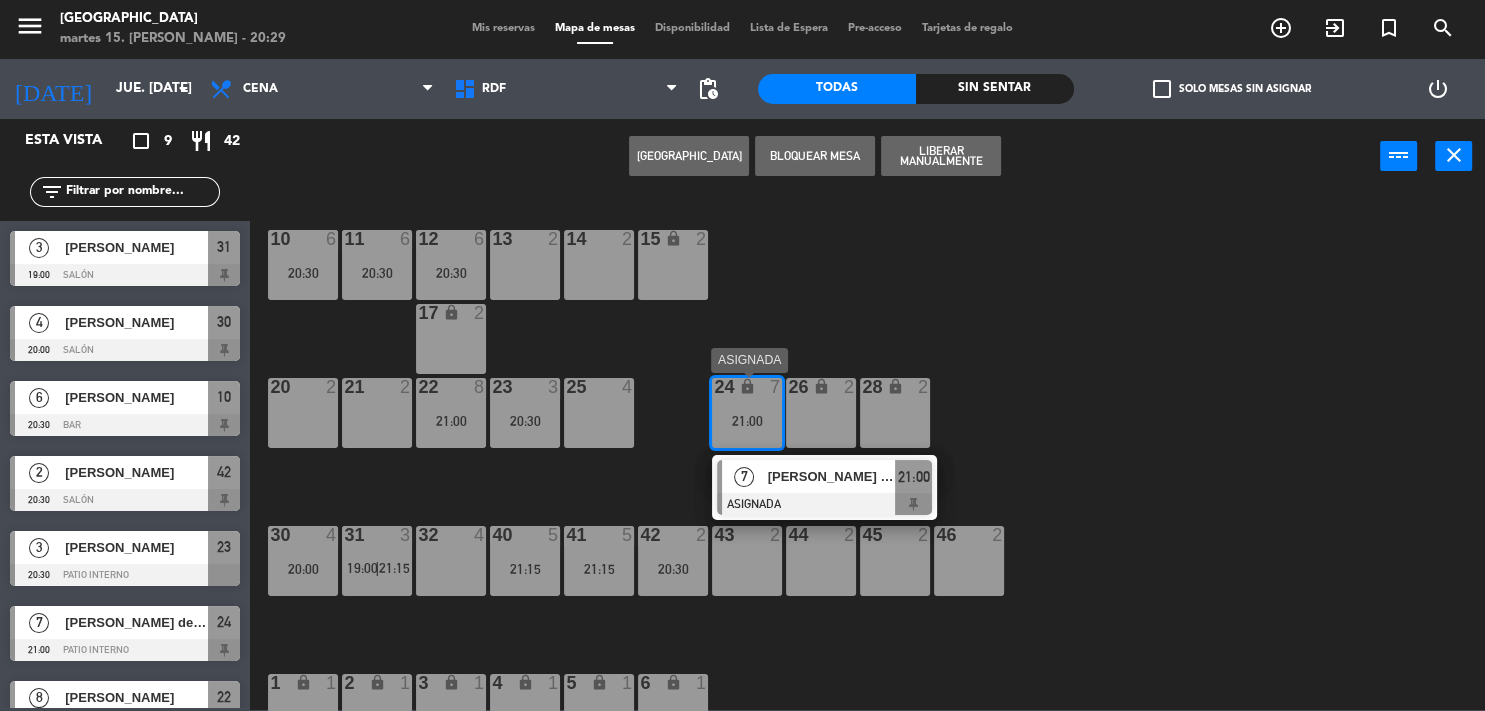click at bounding box center [824, 504] 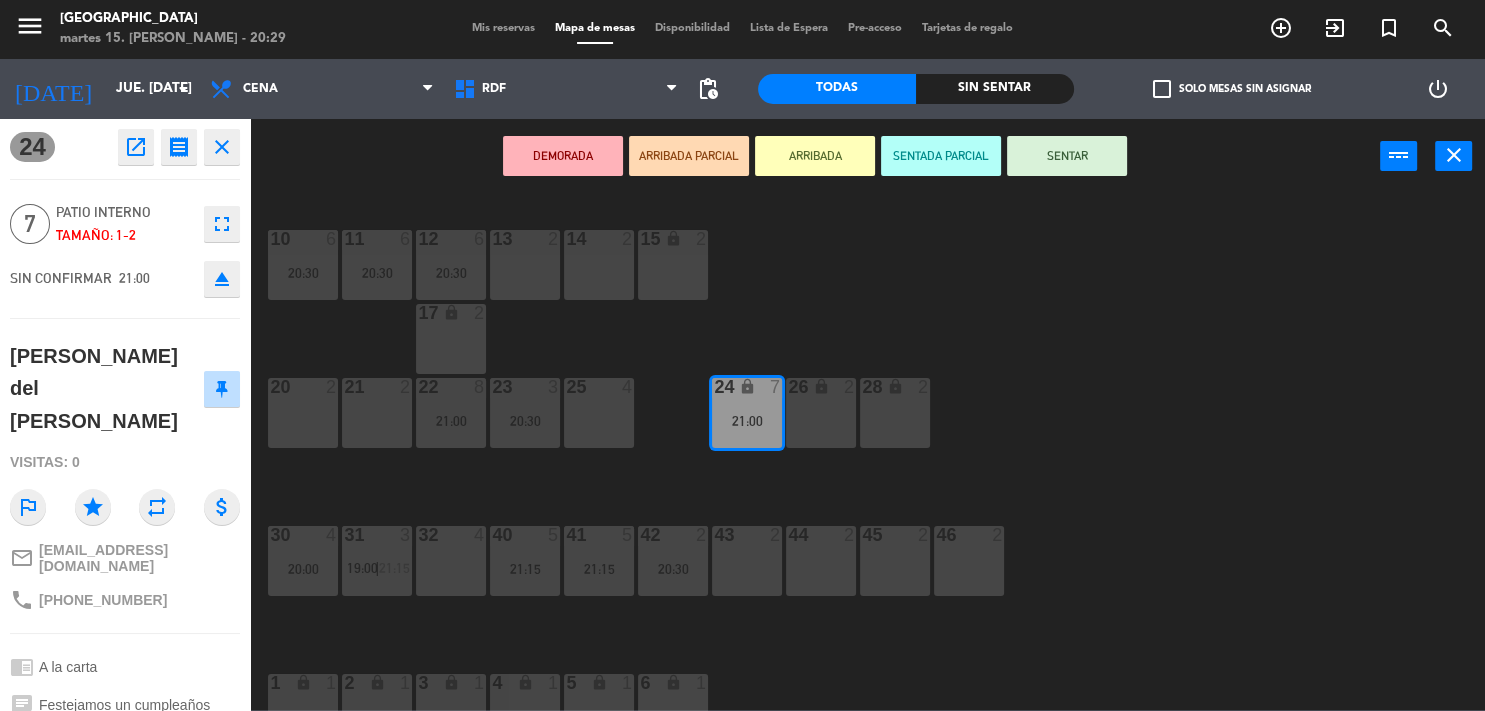 click on "44  2" at bounding box center [821, 561] 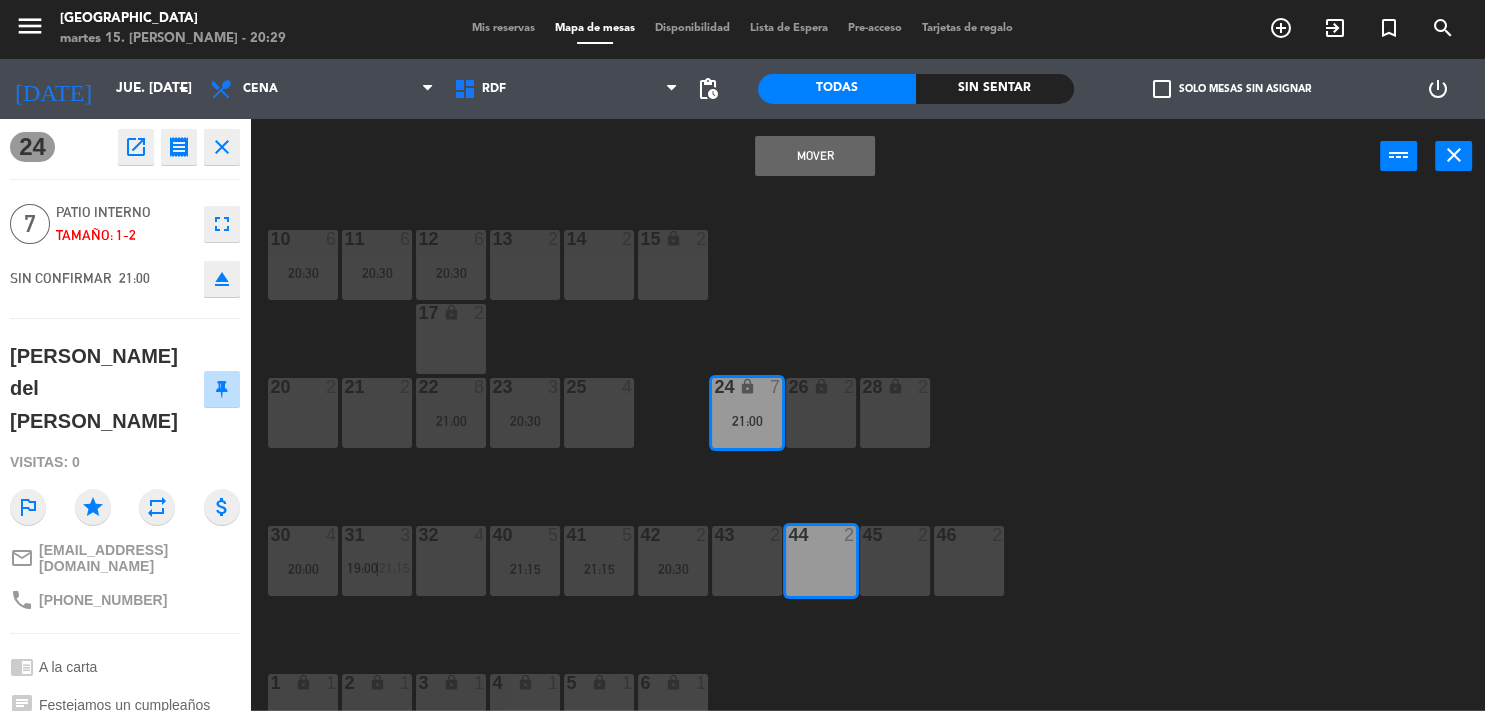 click on "45  2" at bounding box center [895, 561] 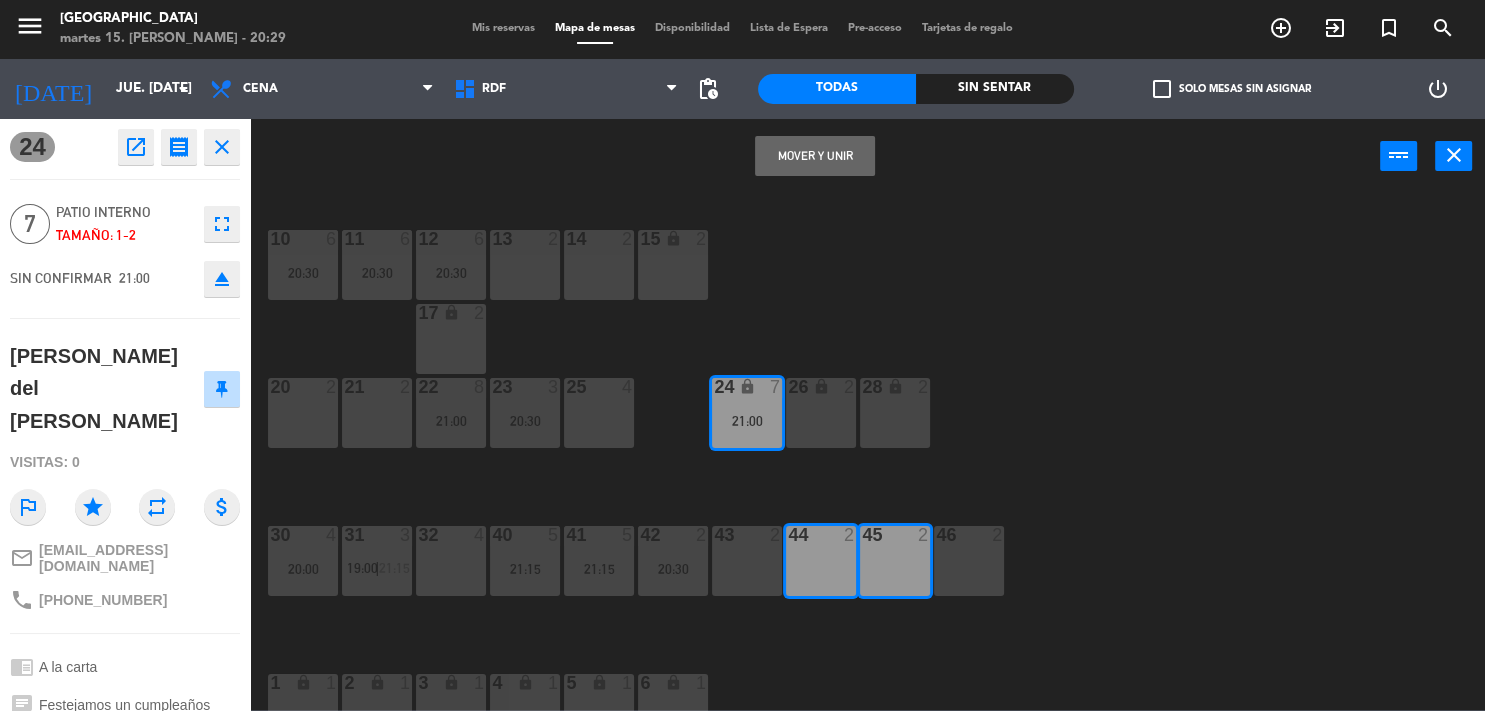 click on "46  2" at bounding box center [969, 561] 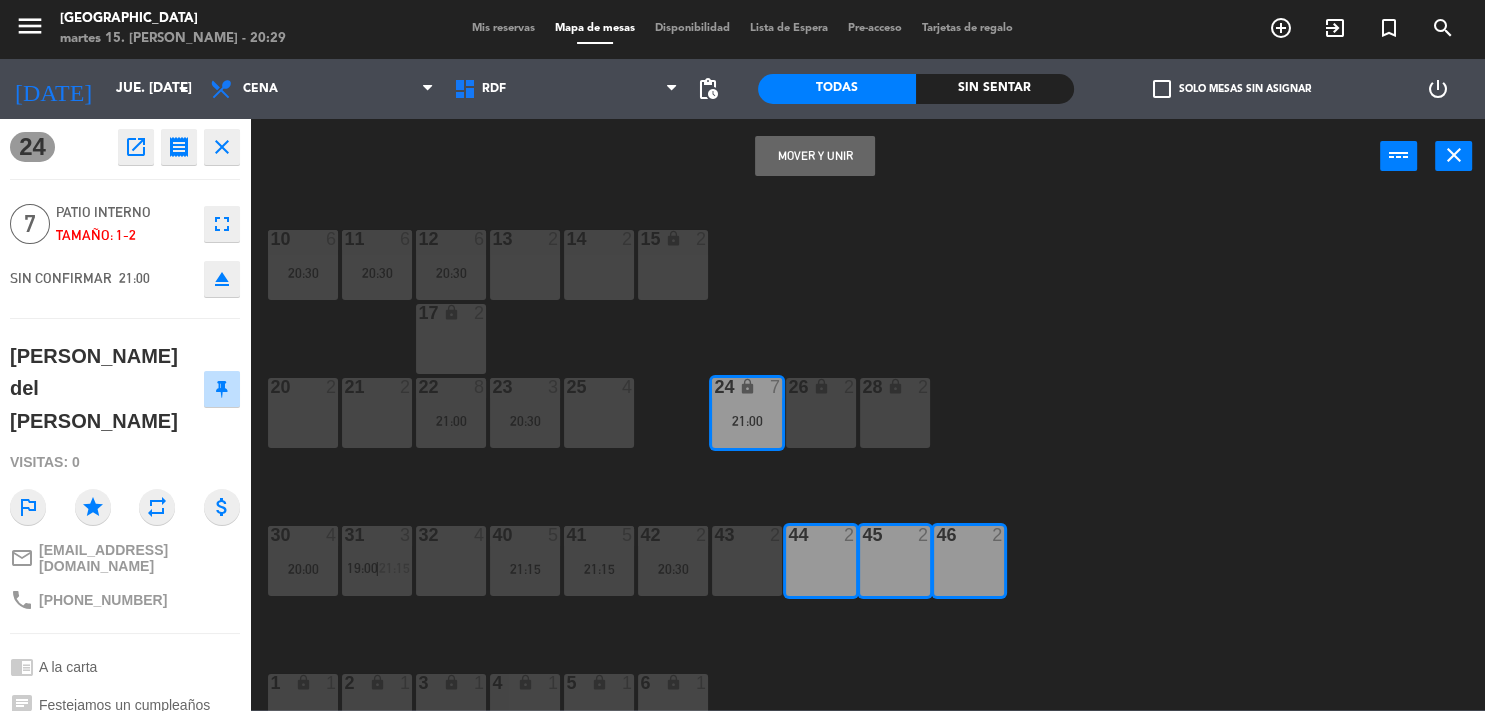 click on "Mover y Unir" at bounding box center [815, 156] 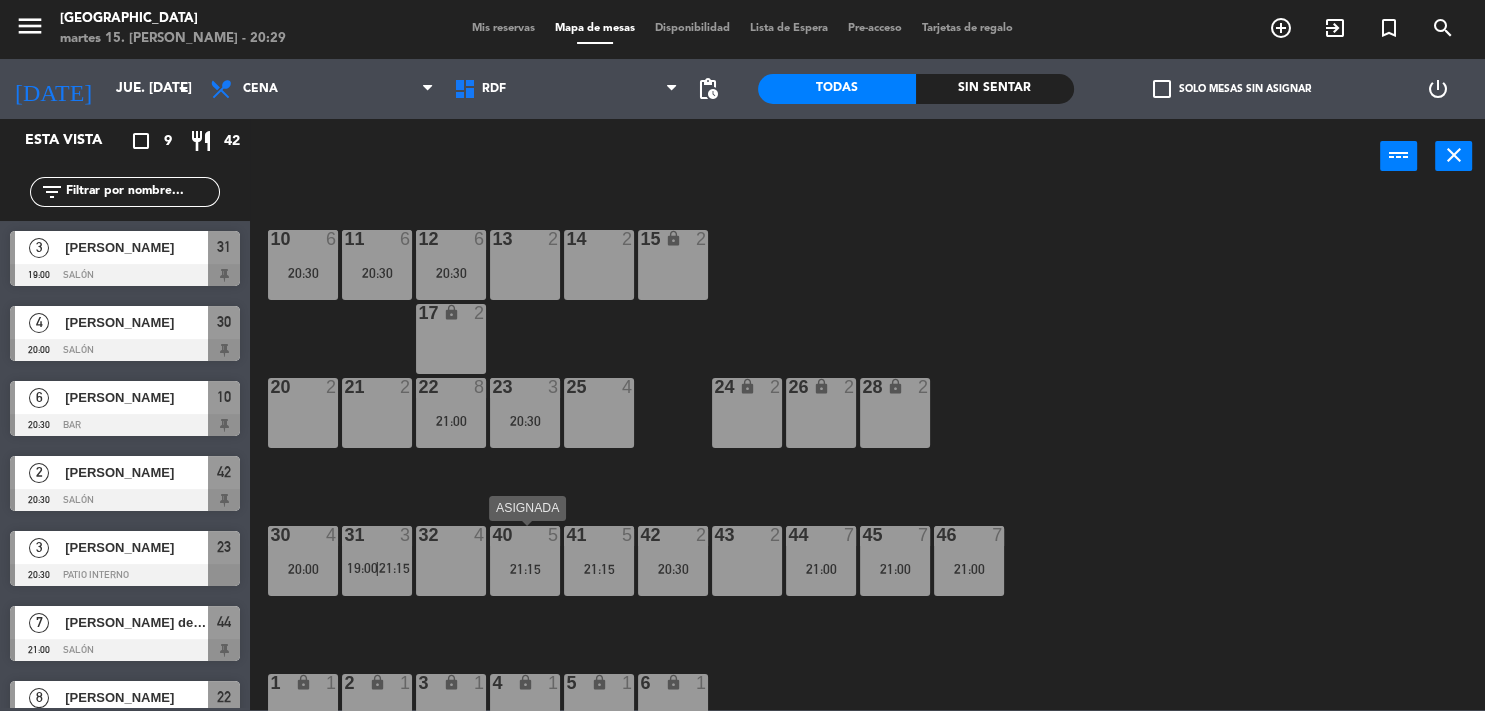 click on "40  5   21:15" at bounding box center [525, 561] 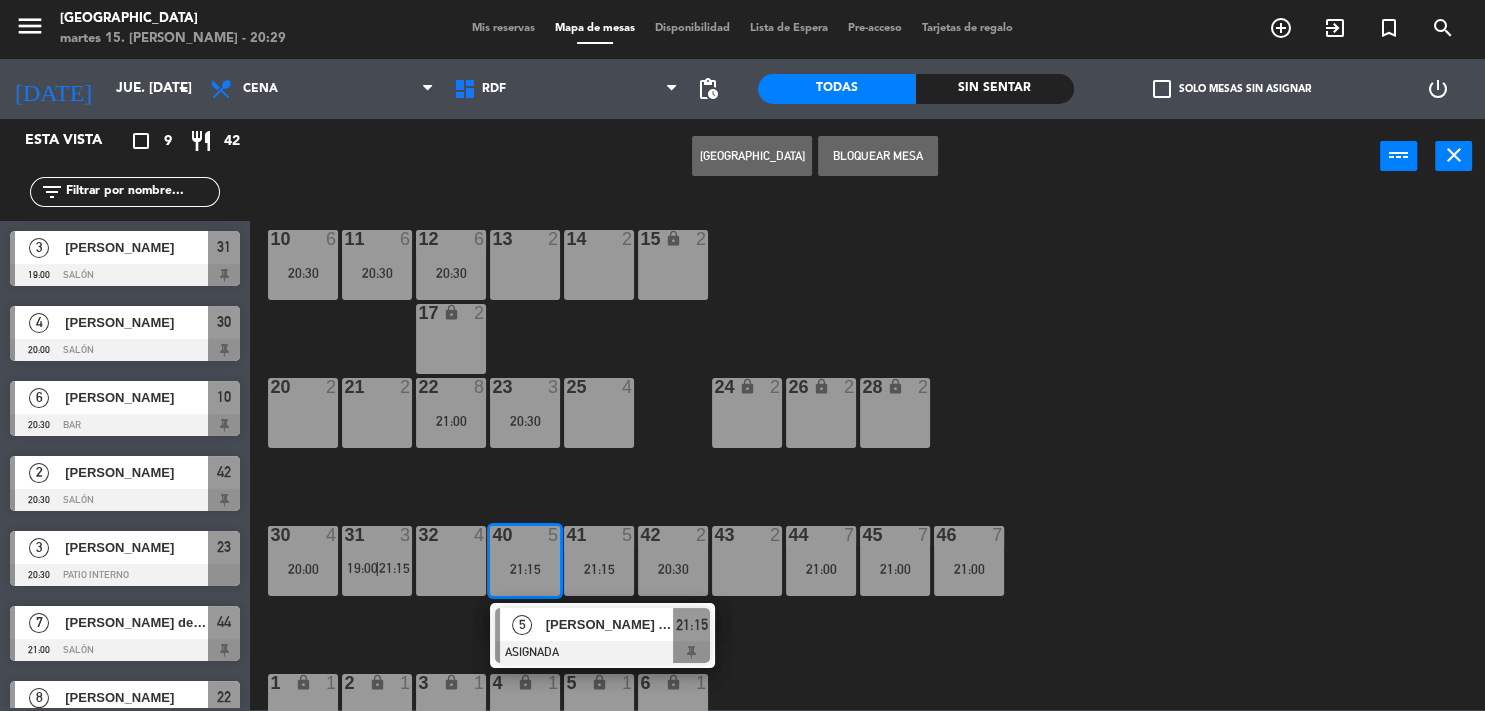 click on "Bloquear Mesa" at bounding box center (878, 156) 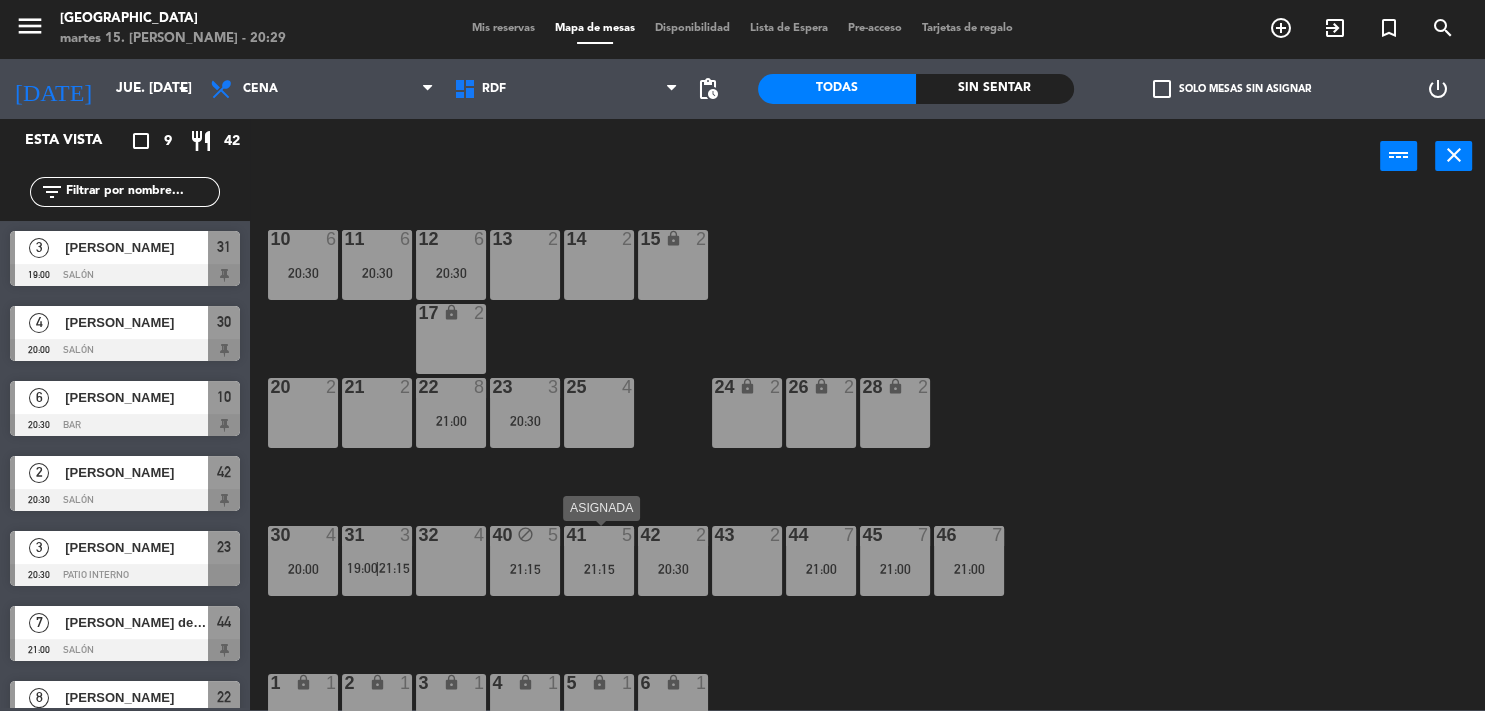 click on "41  5   21:15" at bounding box center [599, 561] 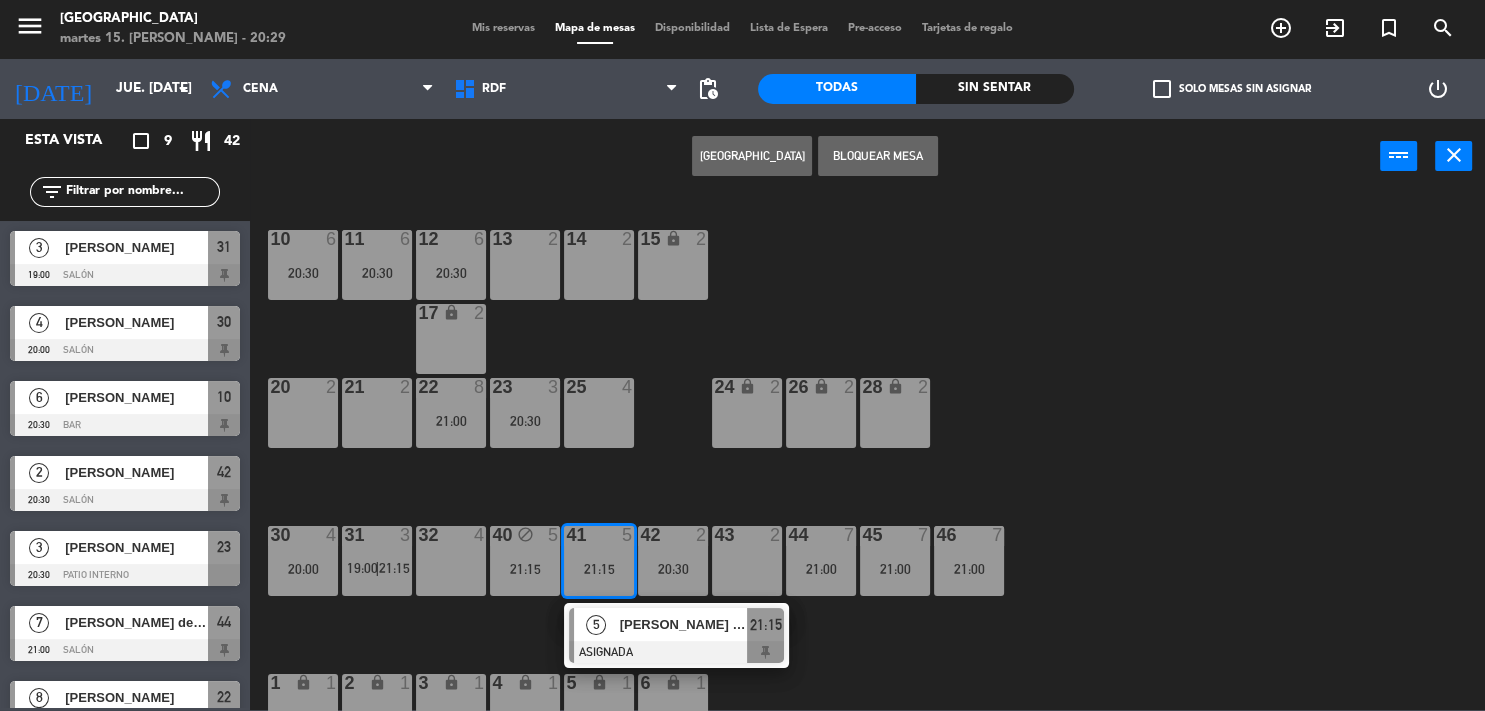 click on "Bloquear Mesa" at bounding box center [878, 156] 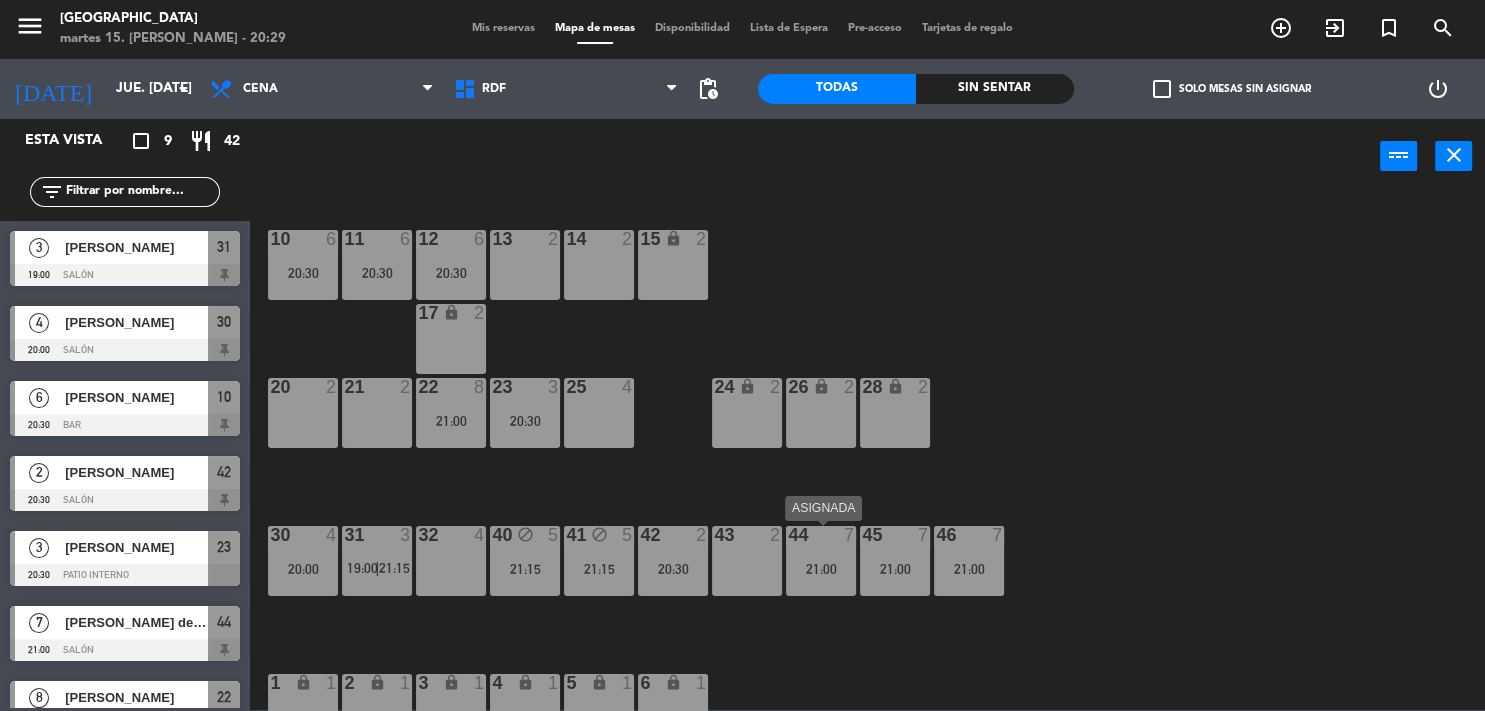 click on "21:00" at bounding box center [821, 569] 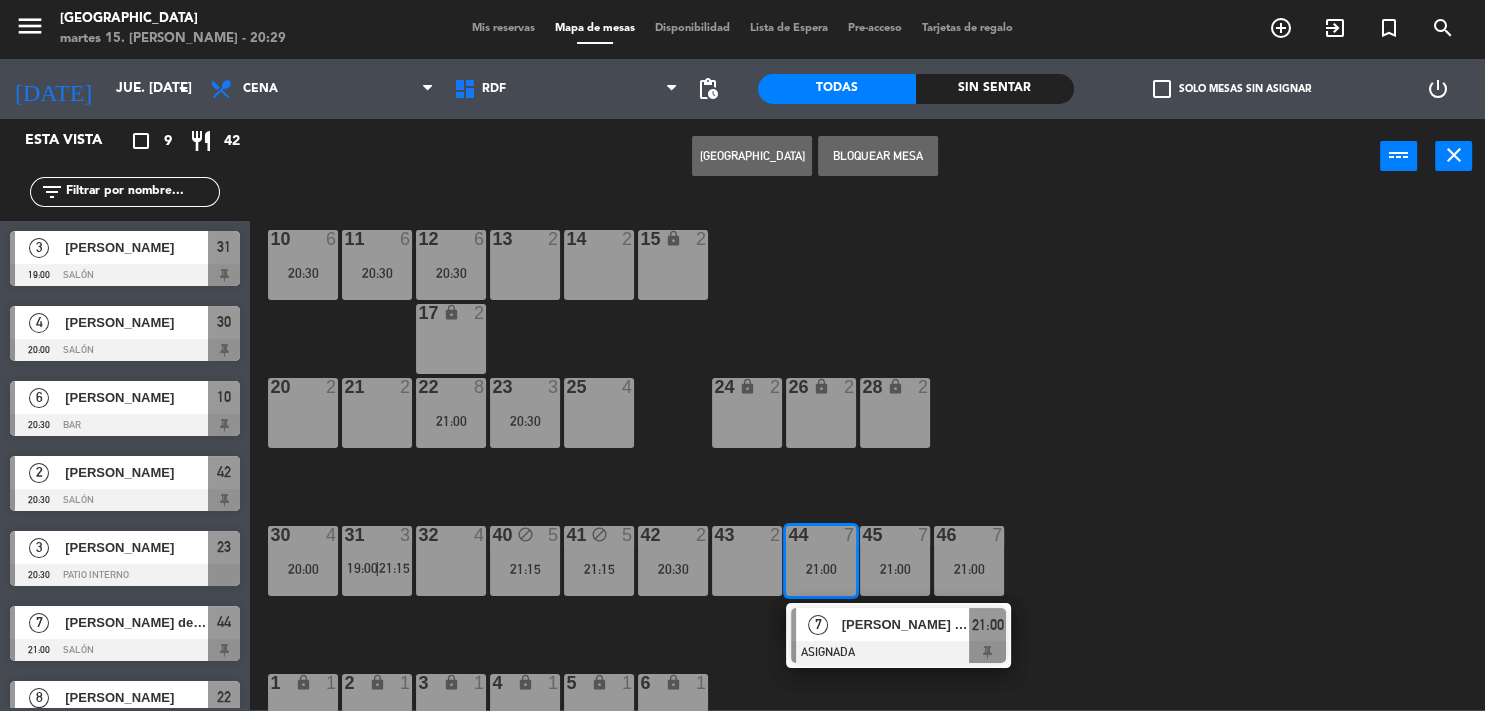 click on "Bloquear Mesa" at bounding box center (878, 156) 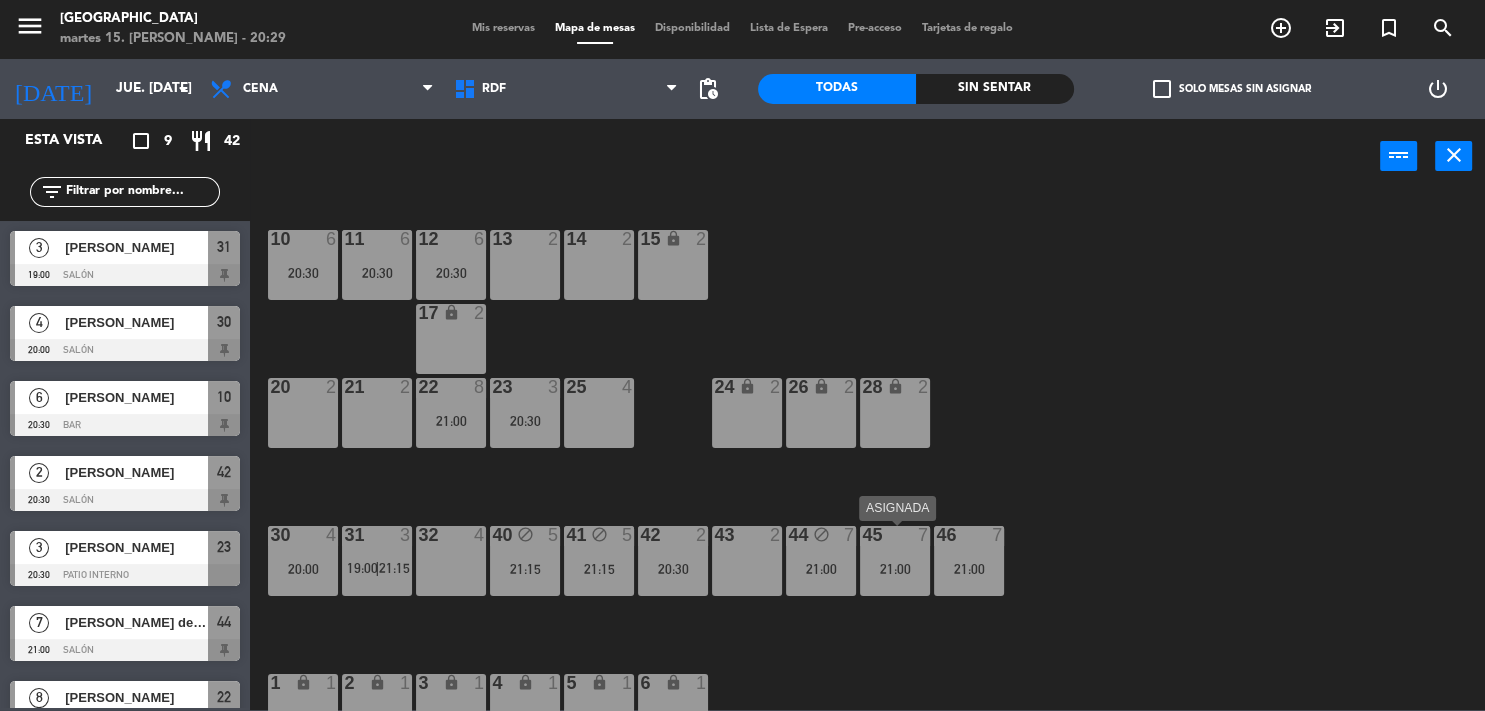 click on "21:00" at bounding box center (895, 569) 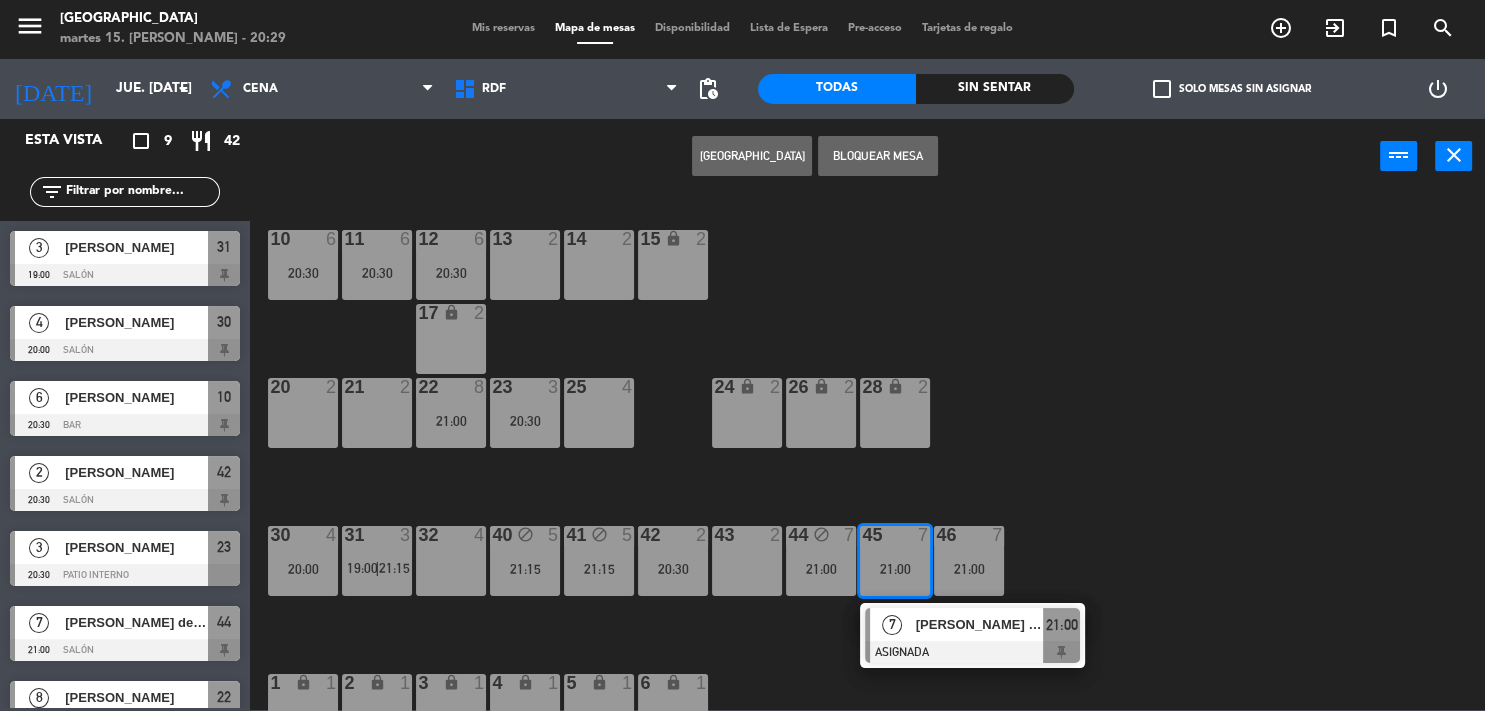 click on "Bloquear Mesa" at bounding box center (878, 156) 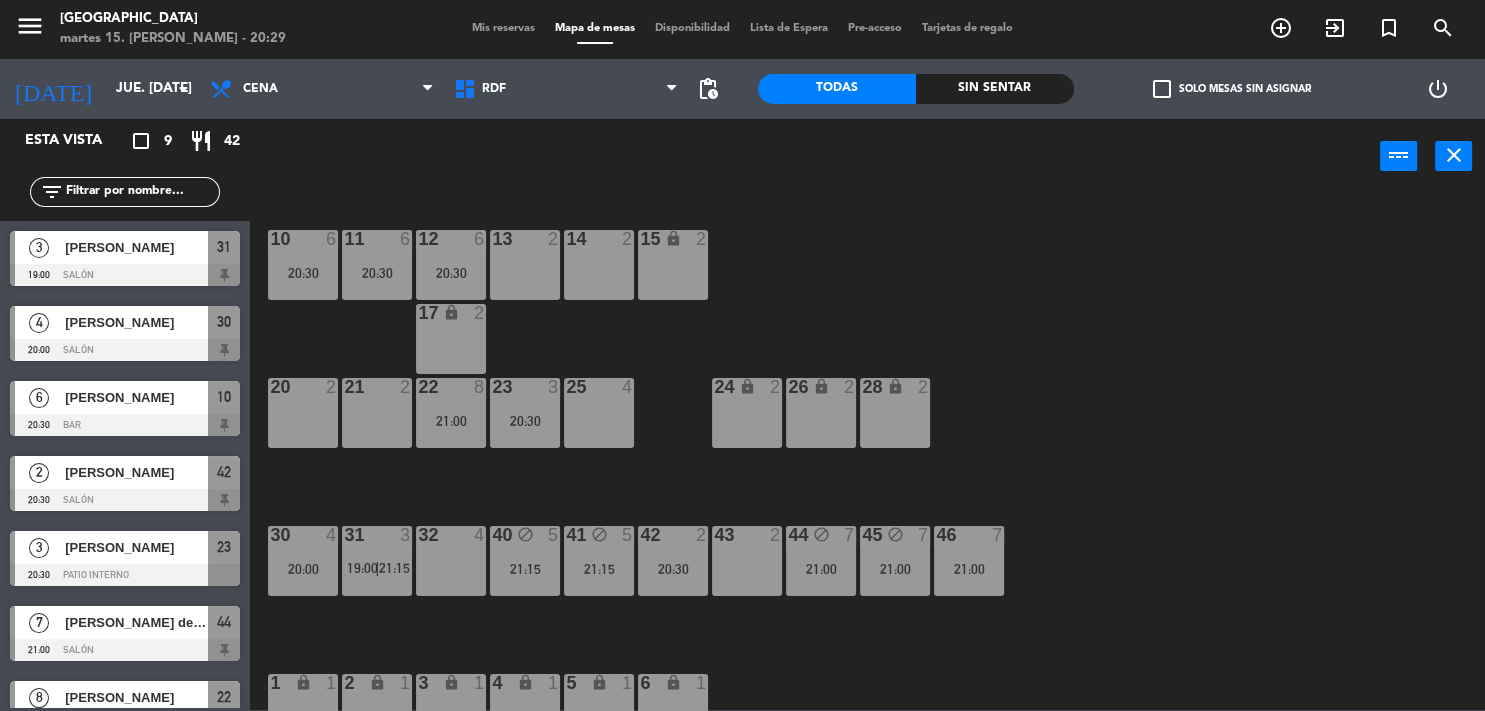 click on "10  6   20:30  11  6   20:30  12  6   20:30  13  2  14  2  15 lock  2  17 lock  2  20  2  21  2  22  8   21:00  23  3   20:30  25  4  24 lock  2  26 lock  2  28 lock  2  30  4   20:00  31  3   19:00    |    21:15     32  4  40 block  5   21:15  41 block  5   21:15  42  2   20:30  43  2  44 block  7   21:00  45 block  7   21:00  46  7   21:00  1 lock  1  2 lock  1  3 lock  1  4 lock  1  5 lock  1  6 lock  1  50 lock  2  51 lock  2  52 lock  2  53 lock  2  72 lock  4  70 lock  4  71 lock  4" 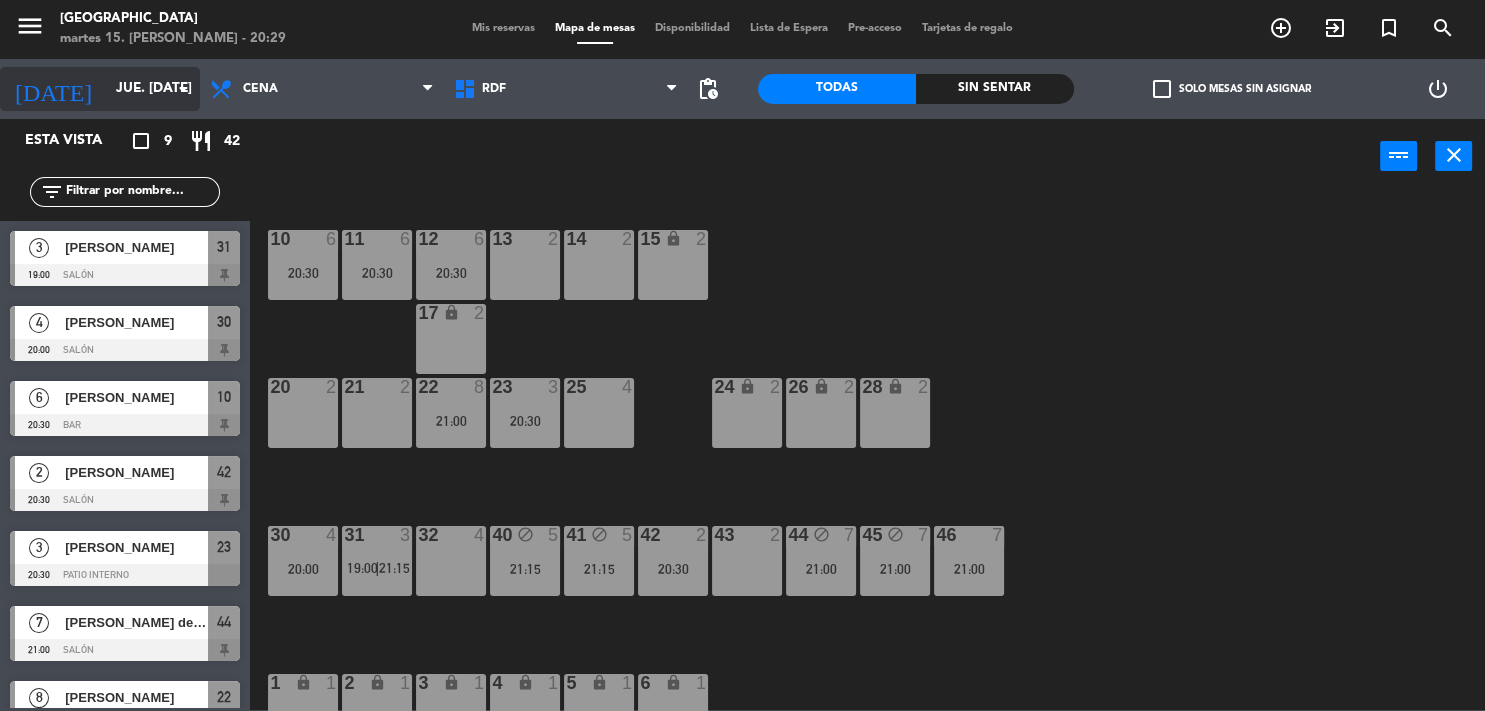 click on "jue. [DATE]" 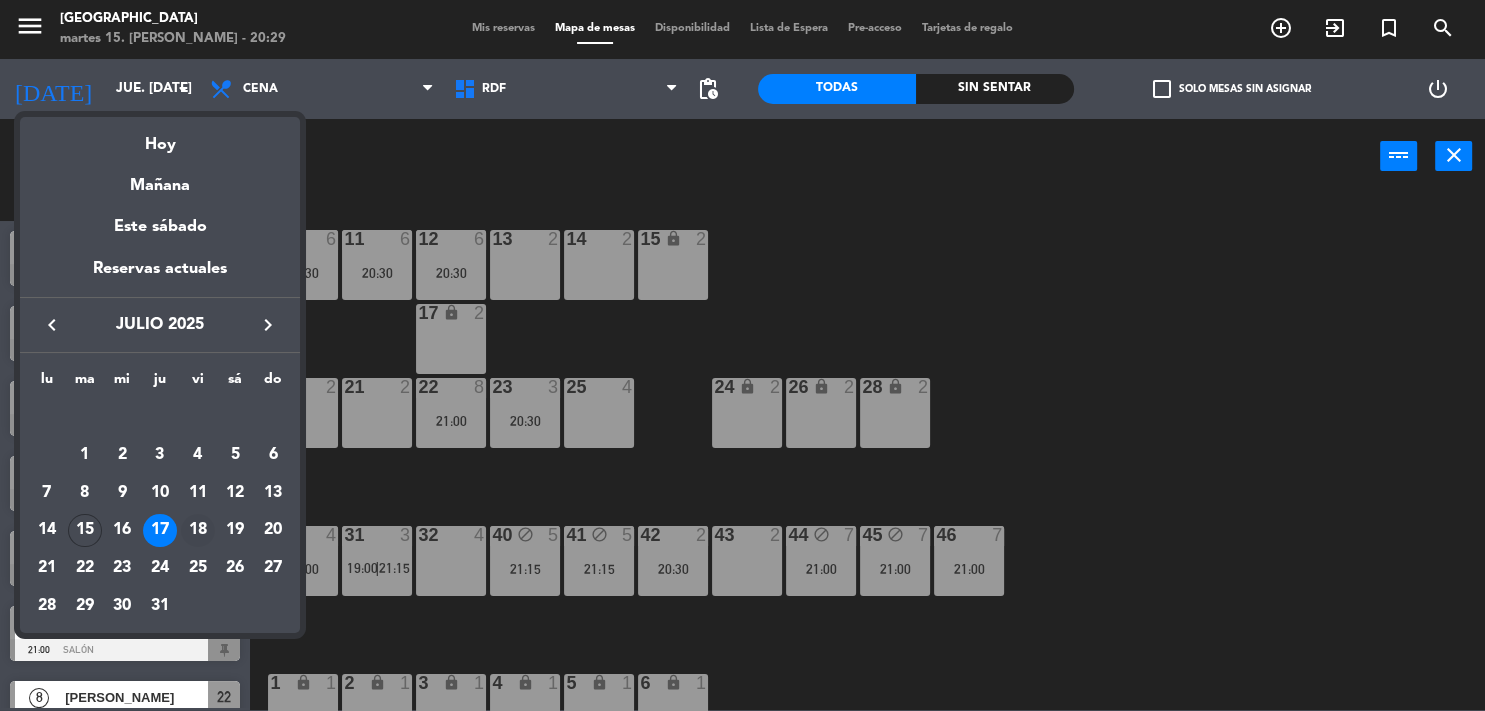 click on "18" at bounding box center (198, 531) 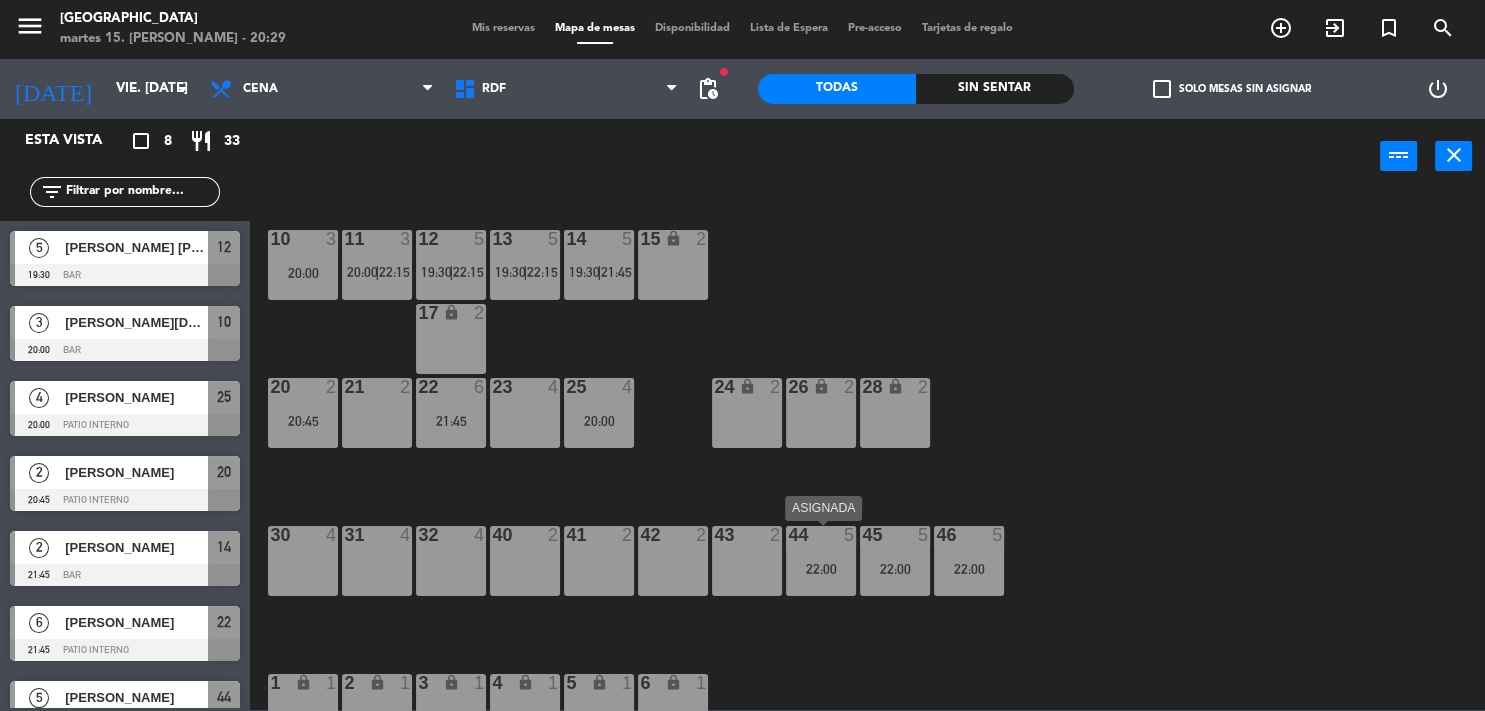 click on "44  5   22:00" at bounding box center [821, 561] 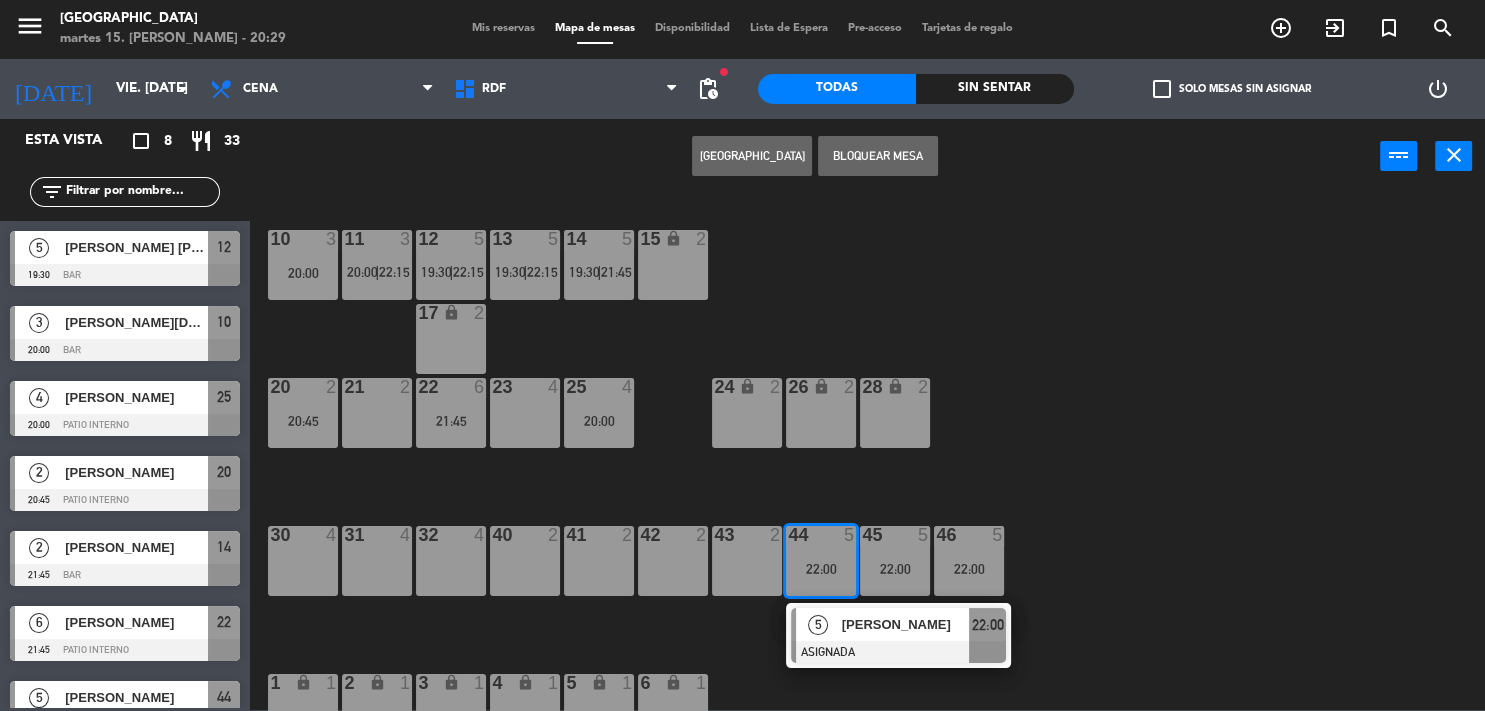 click on "24 lock  2" at bounding box center [747, 413] 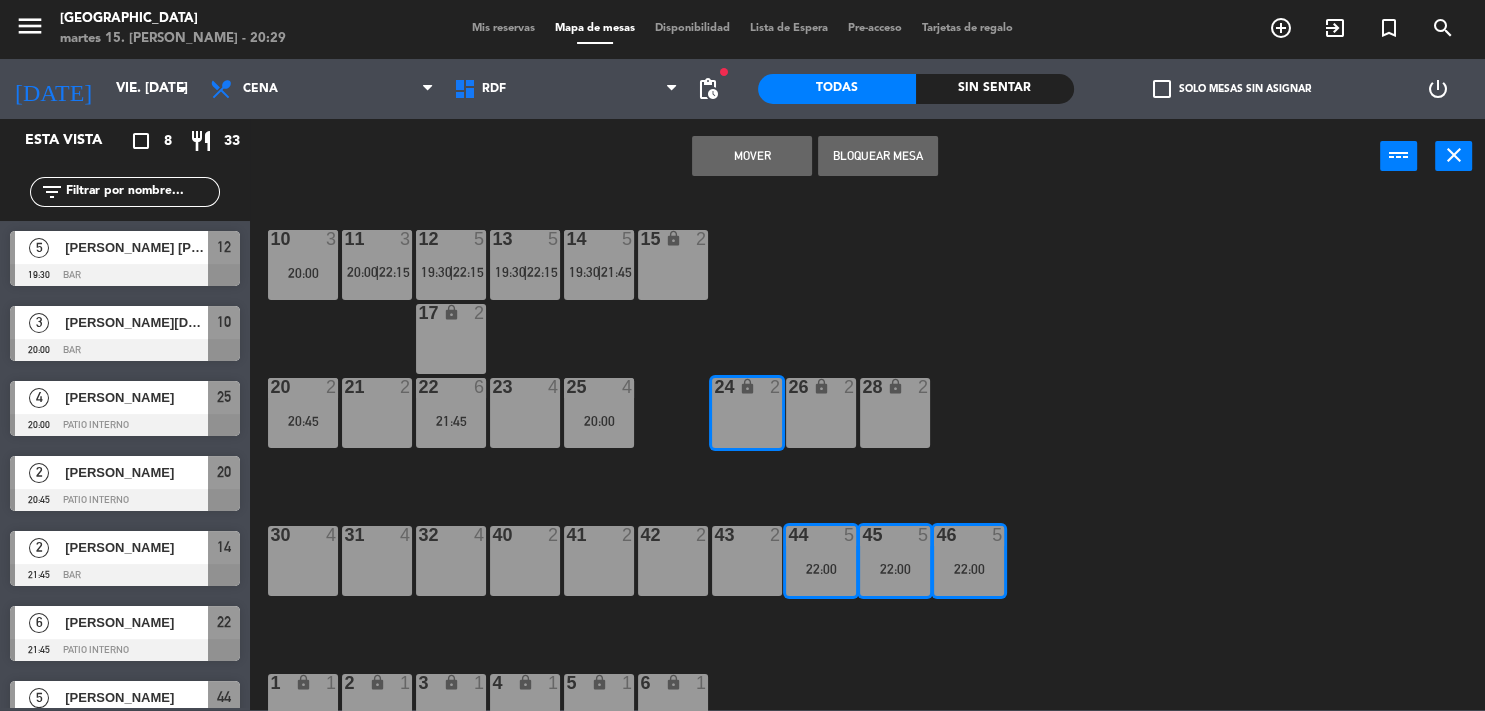 click on "Mover" at bounding box center [752, 156] 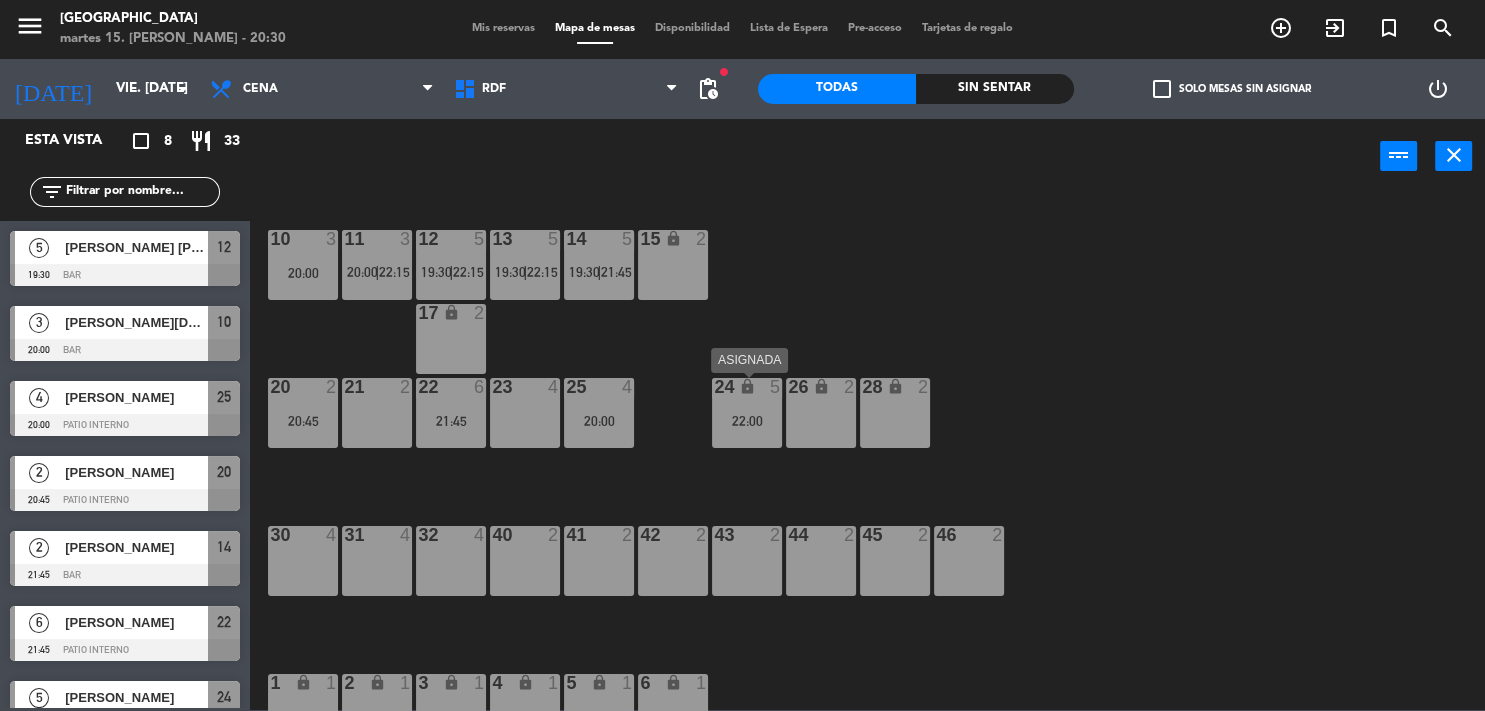 click on "lock" at bounding box center (747, 386) 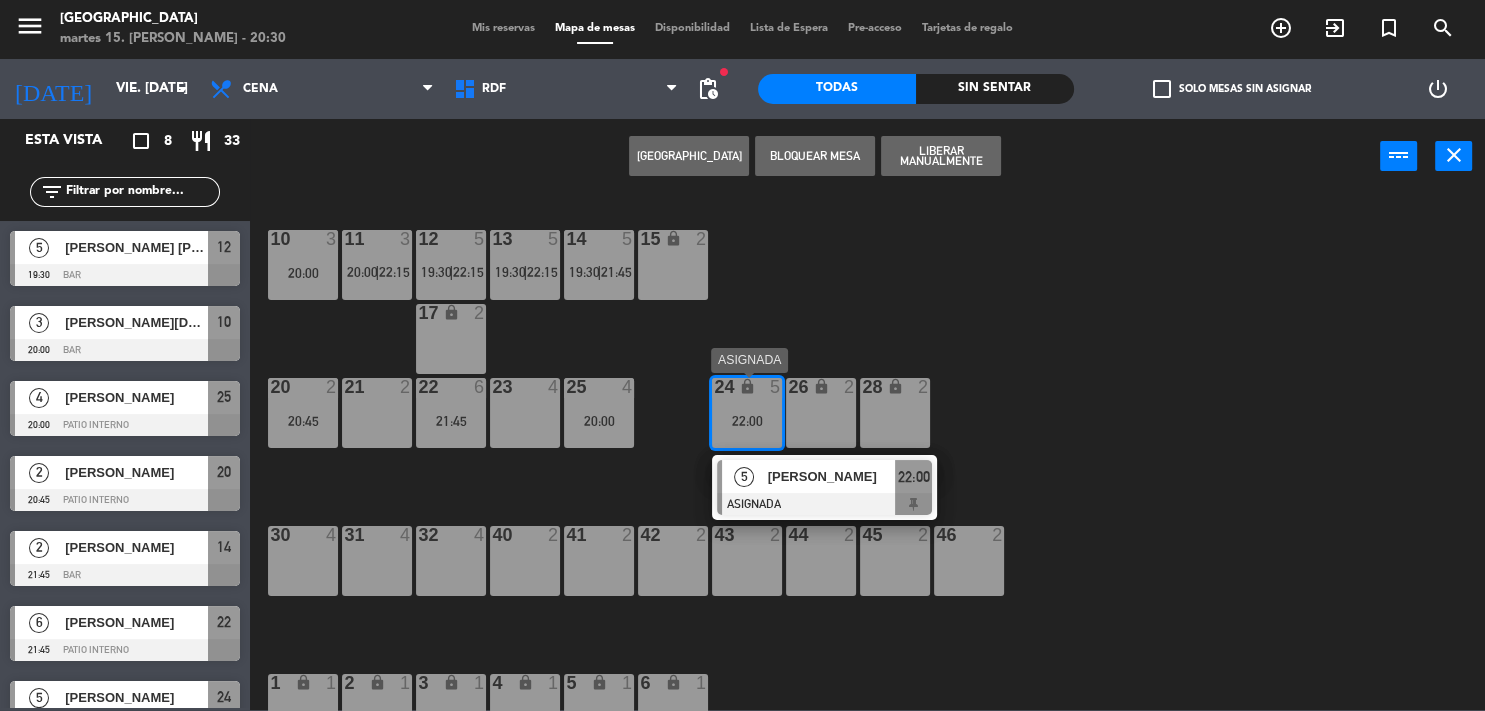 click on "[PERSON_NAME]" at bounding box center (832, 476) 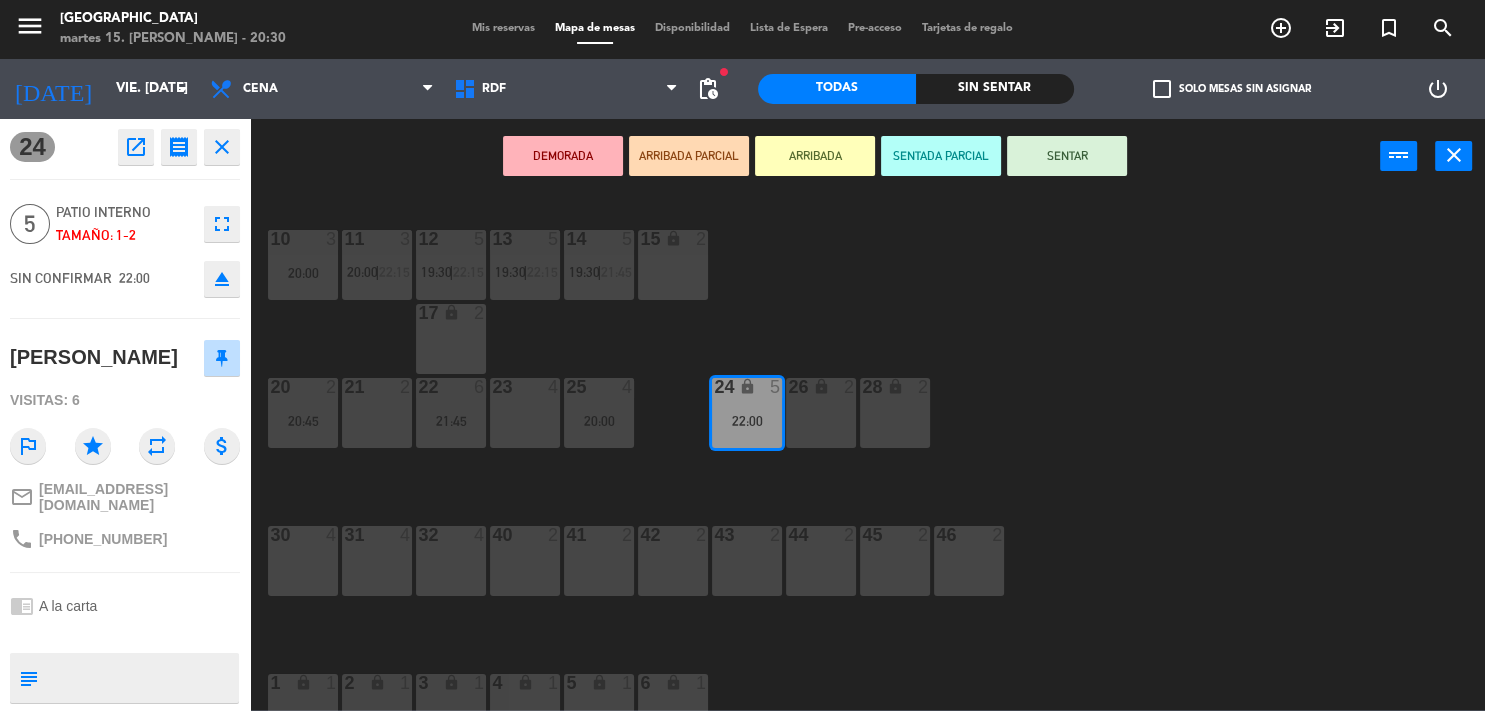 click on "45  2" at bounding box center [895, 561] 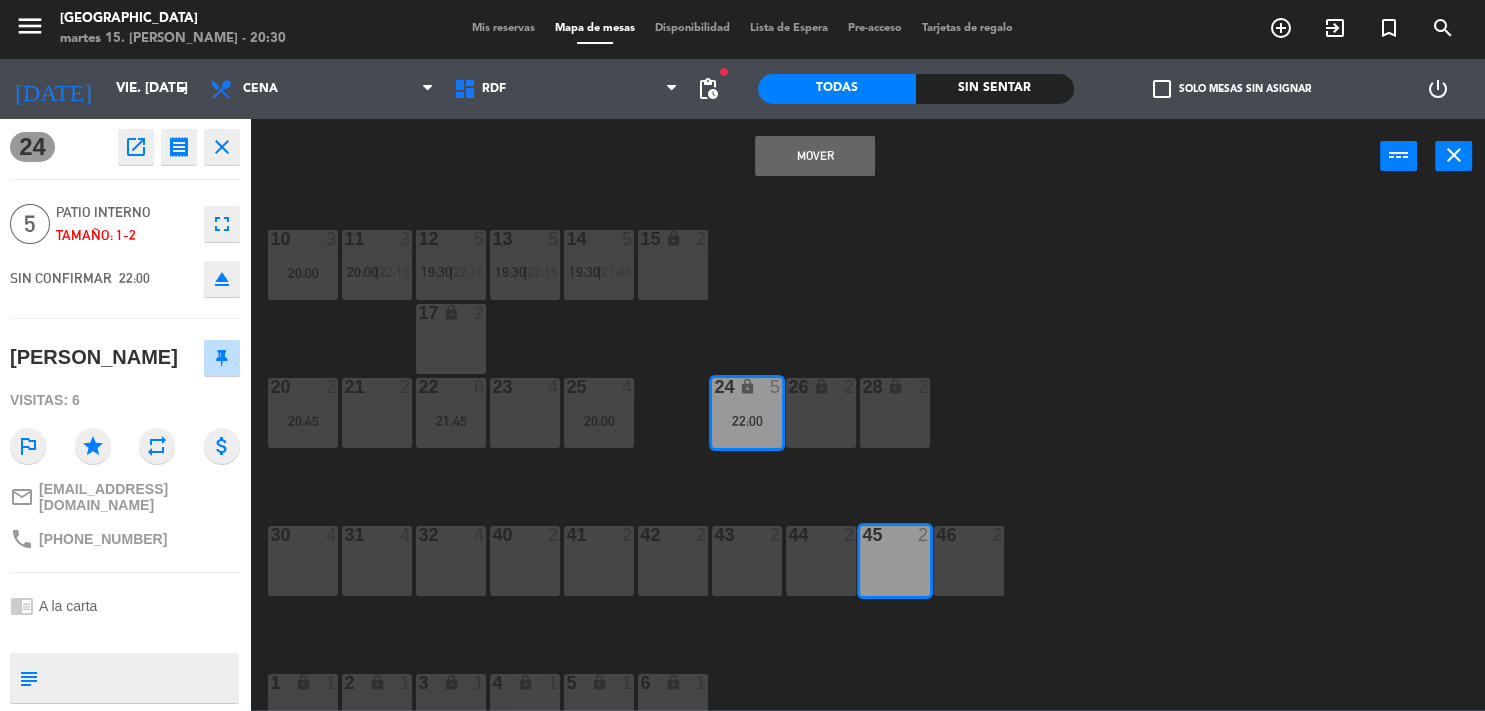 click on "46  2" at bounding box center [969, 561] 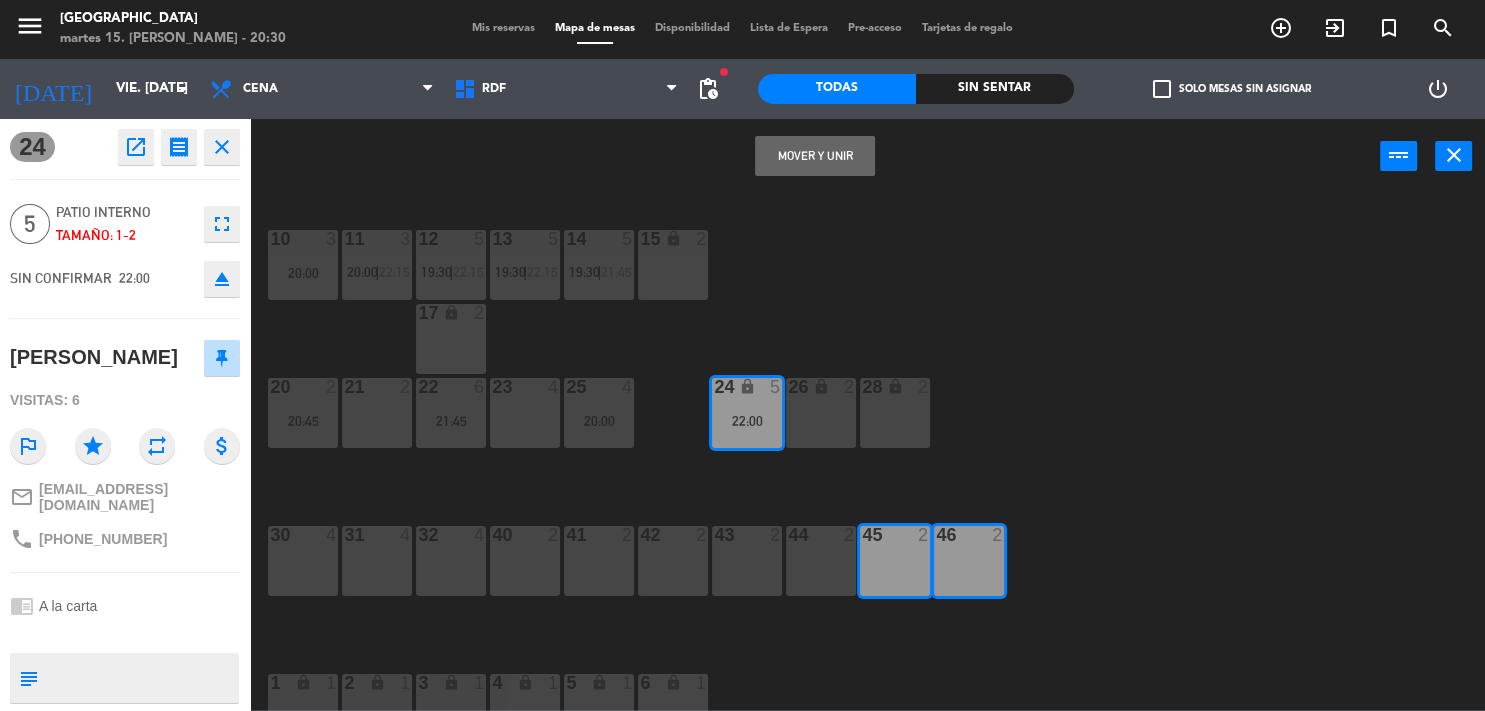 click on "Mover y Unir" at bounding box center [815, 156] 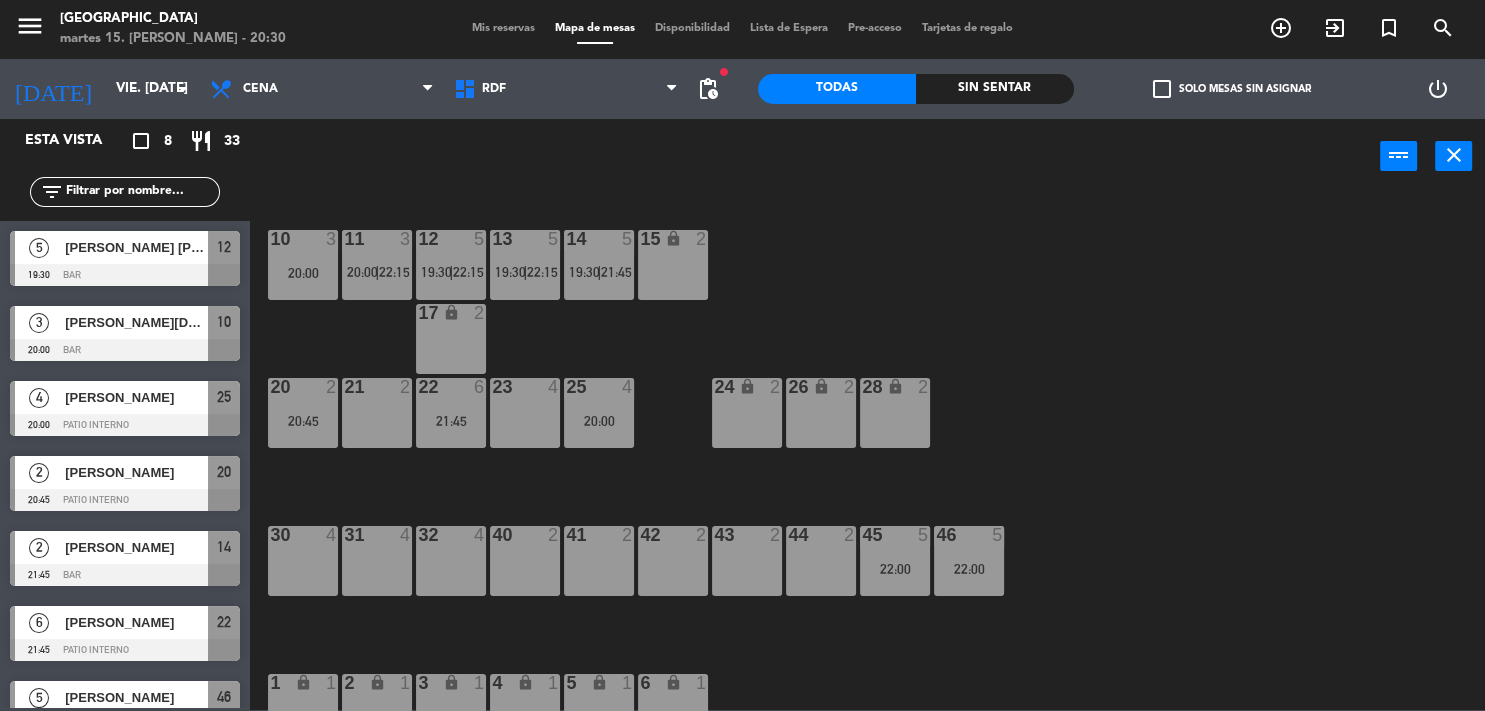 scroll, scrollTop: 69, scrollLeft: 0, axis: vertical 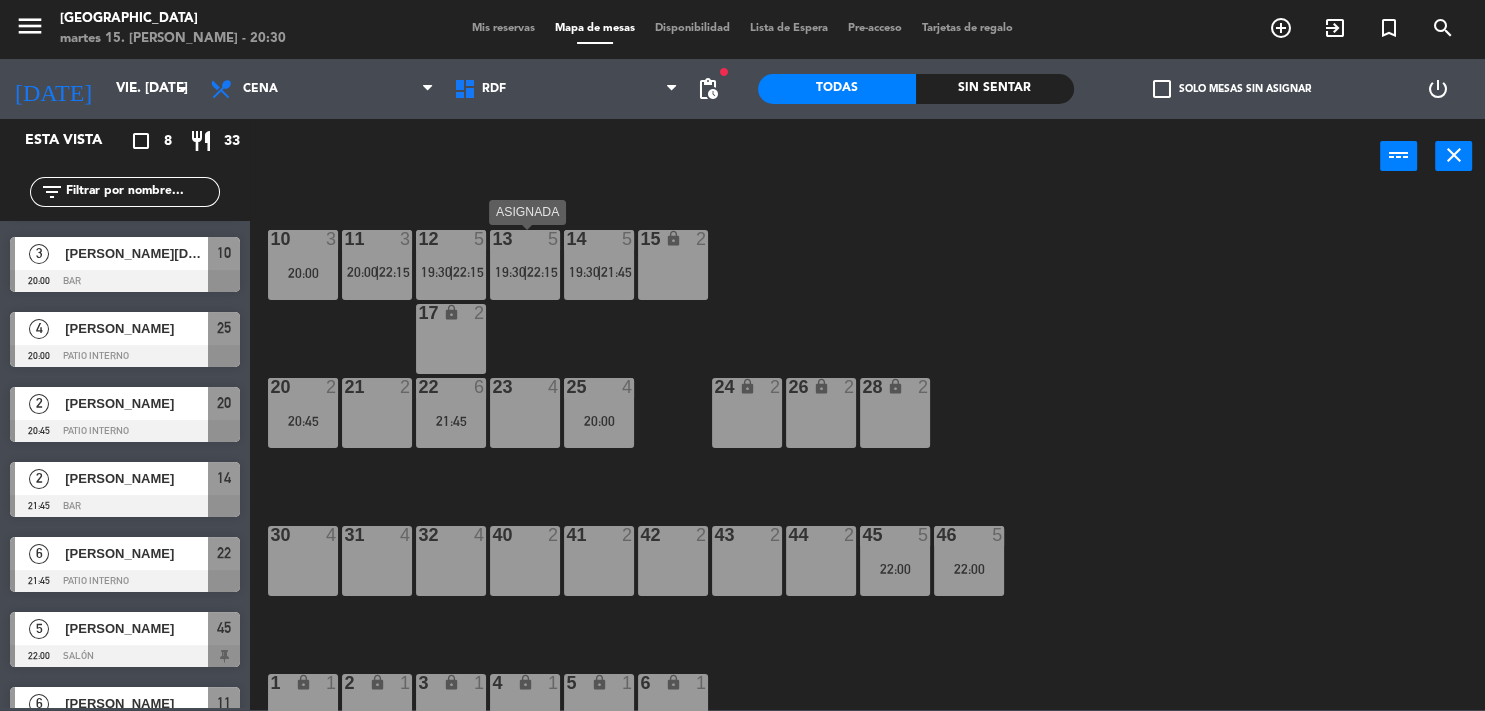 click on "13  5   19:30    |    22:15" at bounding box center (525, 265) 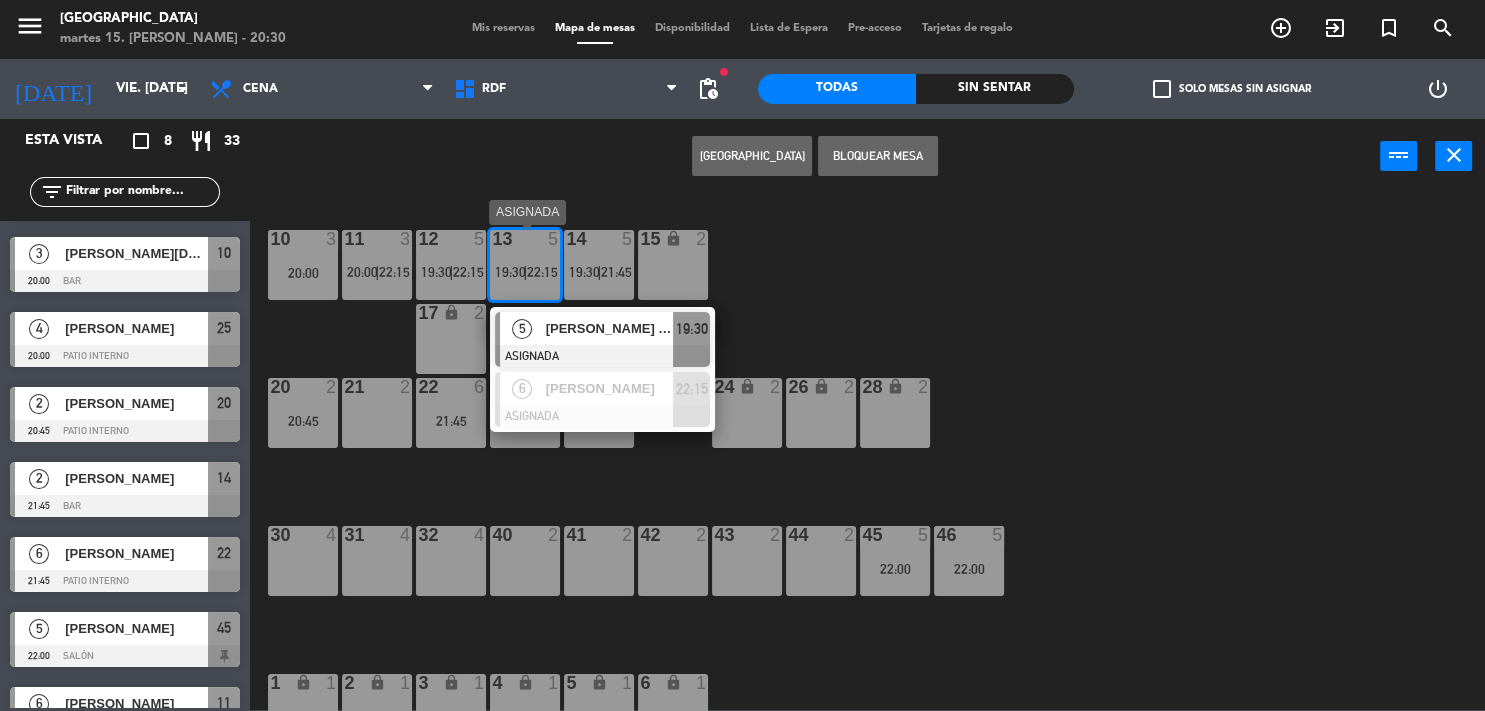 click on "[PERSON_NAME] [PERSON_NAME]" at bounding box center [610, 328] 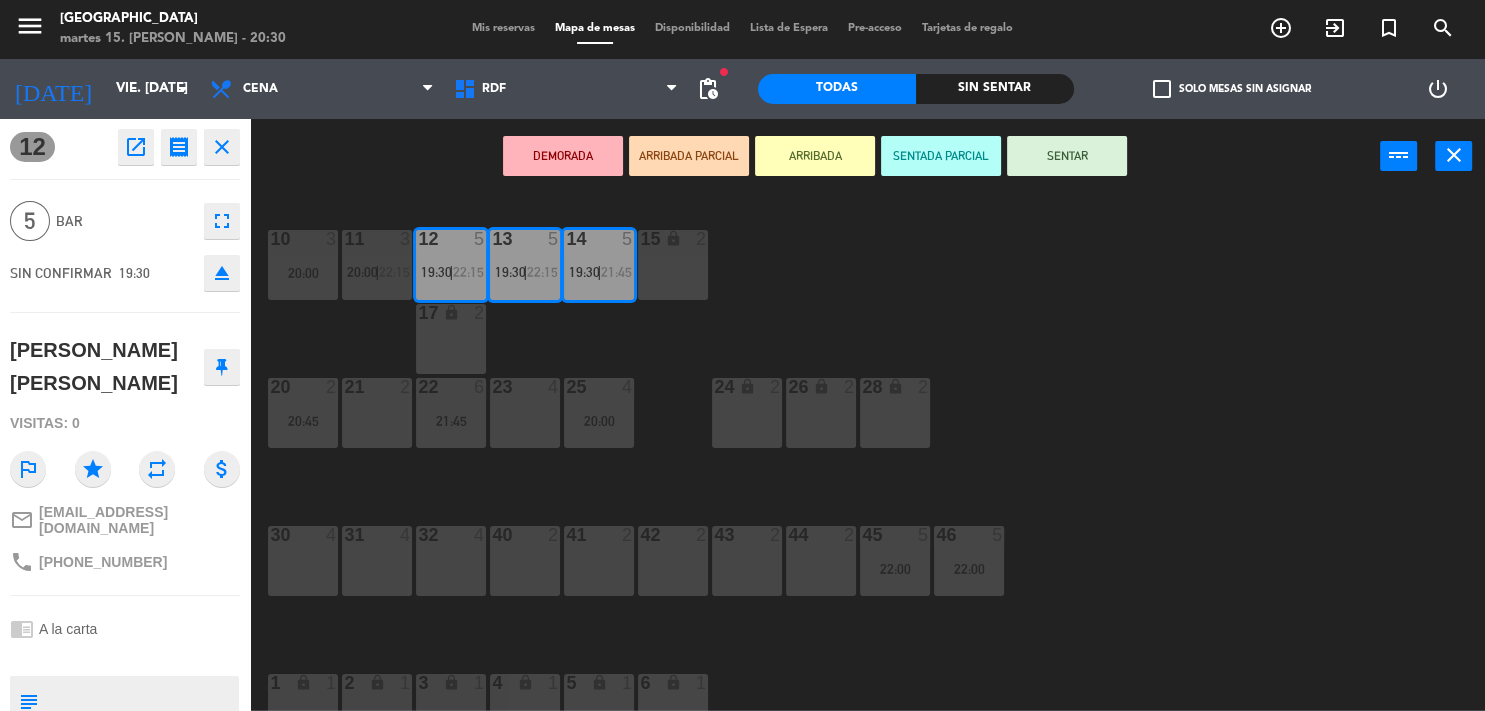 click on "40  2" at bounding box center (525, 561) 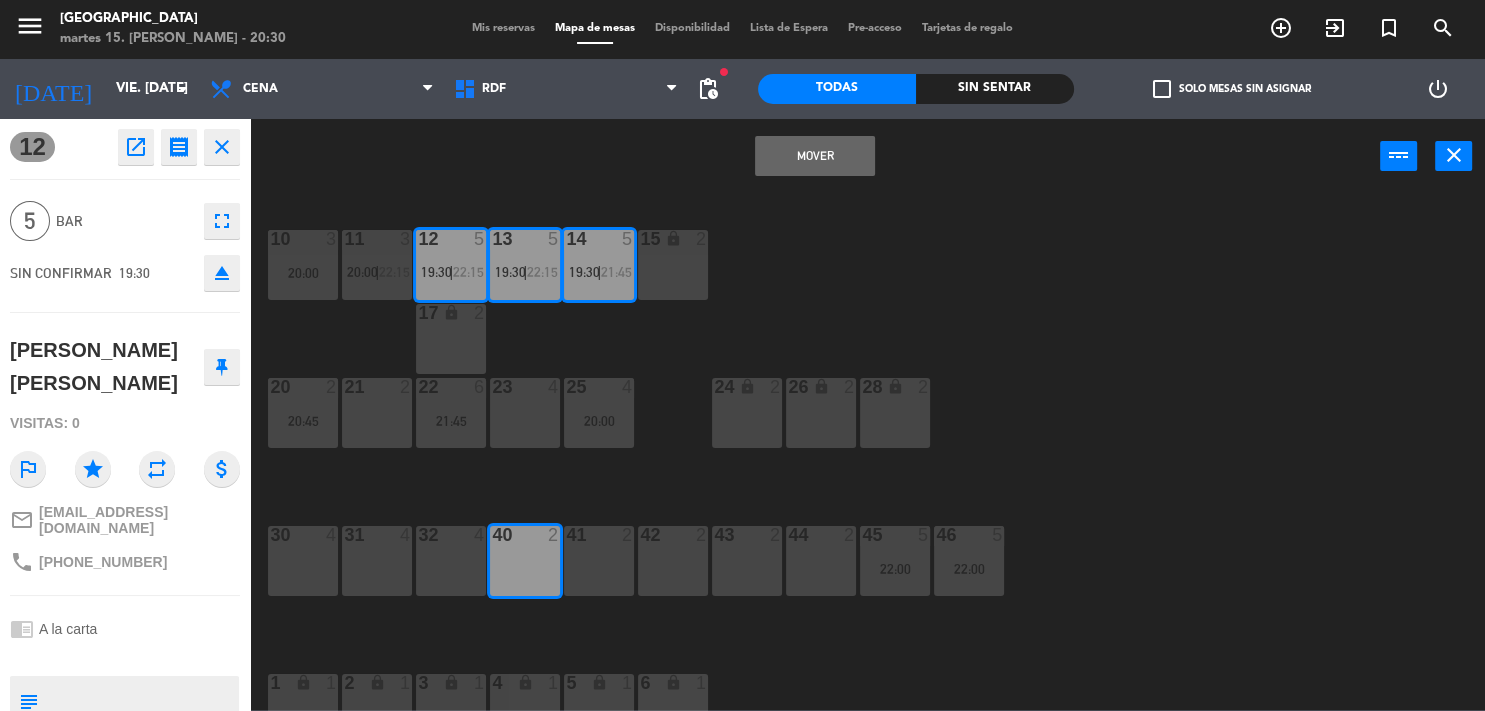 click on "41  2" at bounding box center (599, 561) 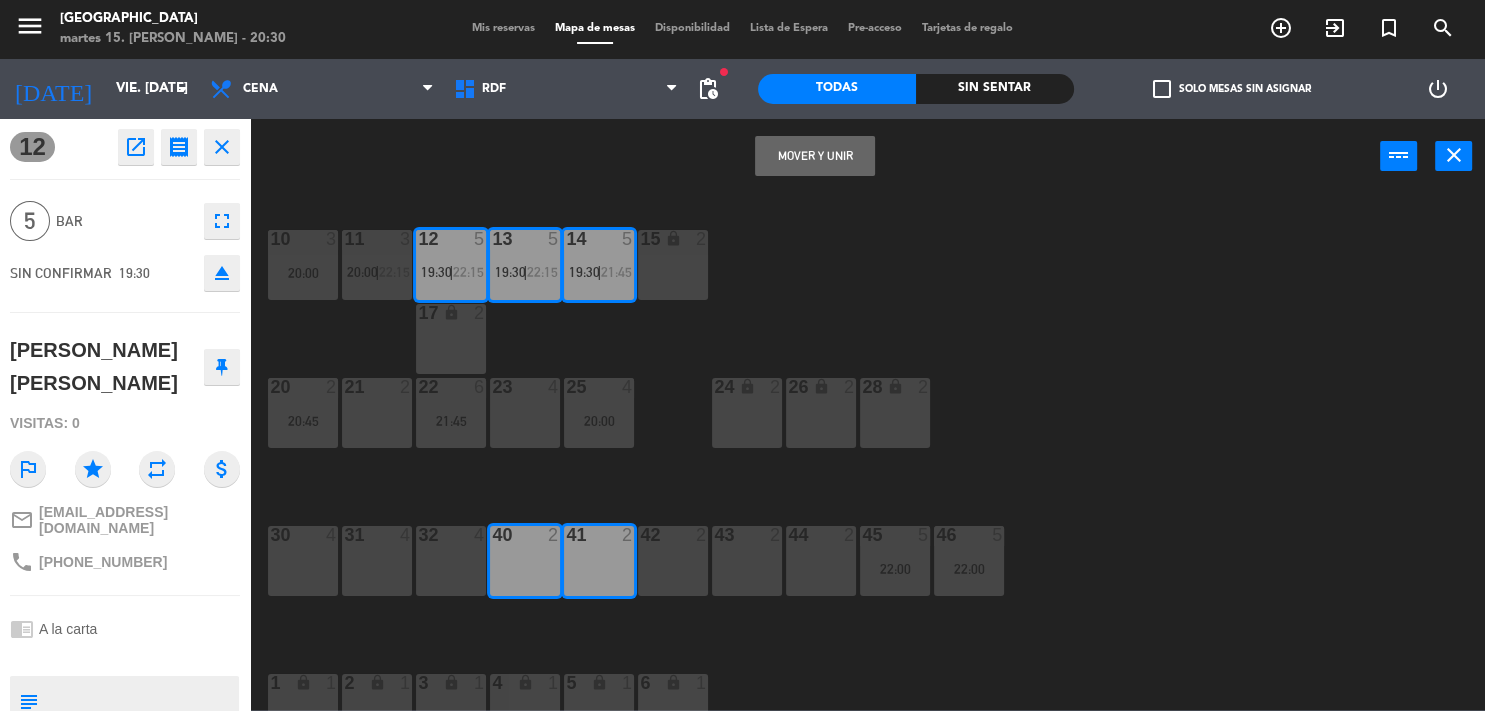 click on "Mover y Unir" at bounding box center [815, 156] 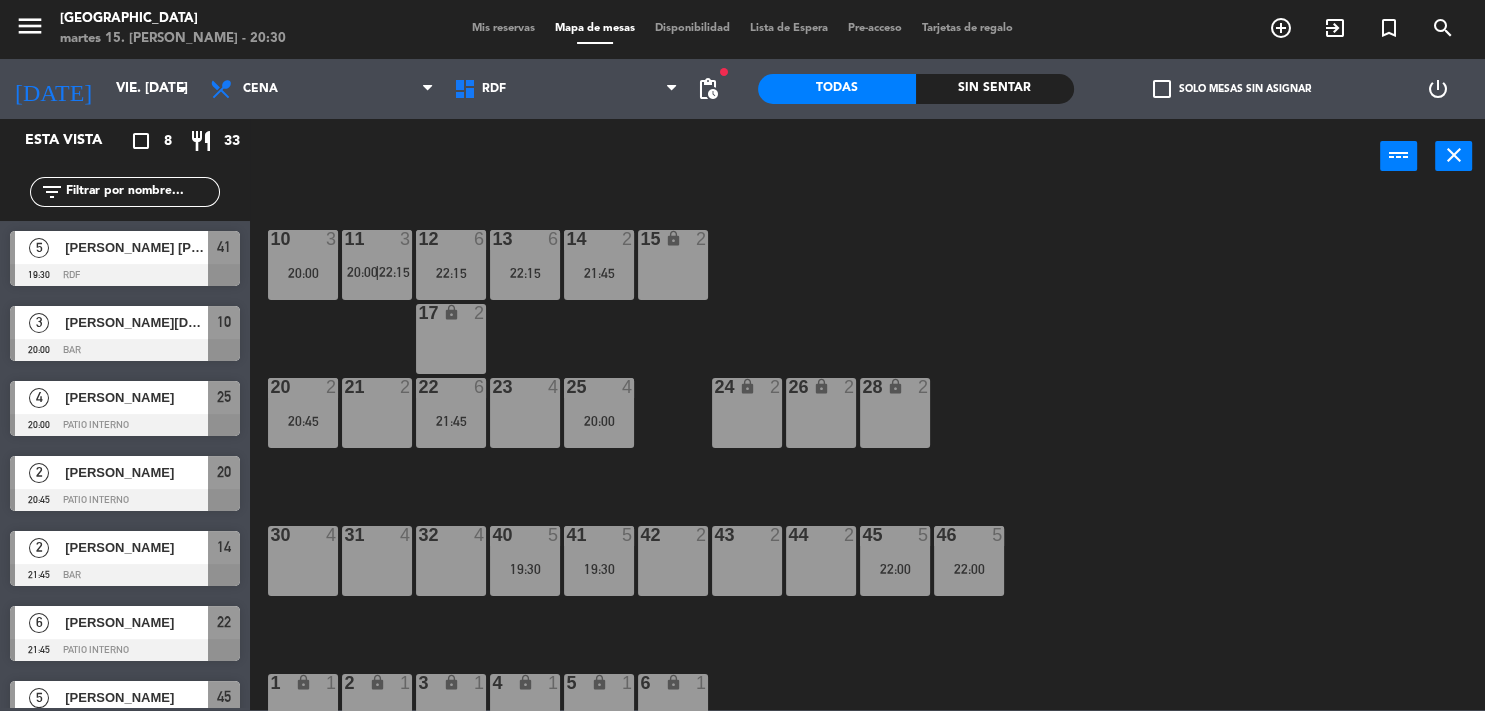 click on "10  3   20:00  11  3   20:00    |    22:15     12  6   22:15  13  6   22:15  14  2   21:45  15 lock  2  17 lock  2  20  2   20:45  21  2  22  6   21:45  23  4  25  4   20:00  24 lock  2  26 lock  2  28 lock  2  30  4  31  4  32  4  40  5   19:30  41  5   19:30  42  2  43  2  44  2  45  5   22:00  46  5   22:00  1 lock  1  2 lock  1  3 lock  1  4 lock  1  5 lock  1  6 lock  1  50 lock  2  51 lock  2  52 lock  2  53 lock  2  72 lock  4  70 lock  4  71 lock  4" 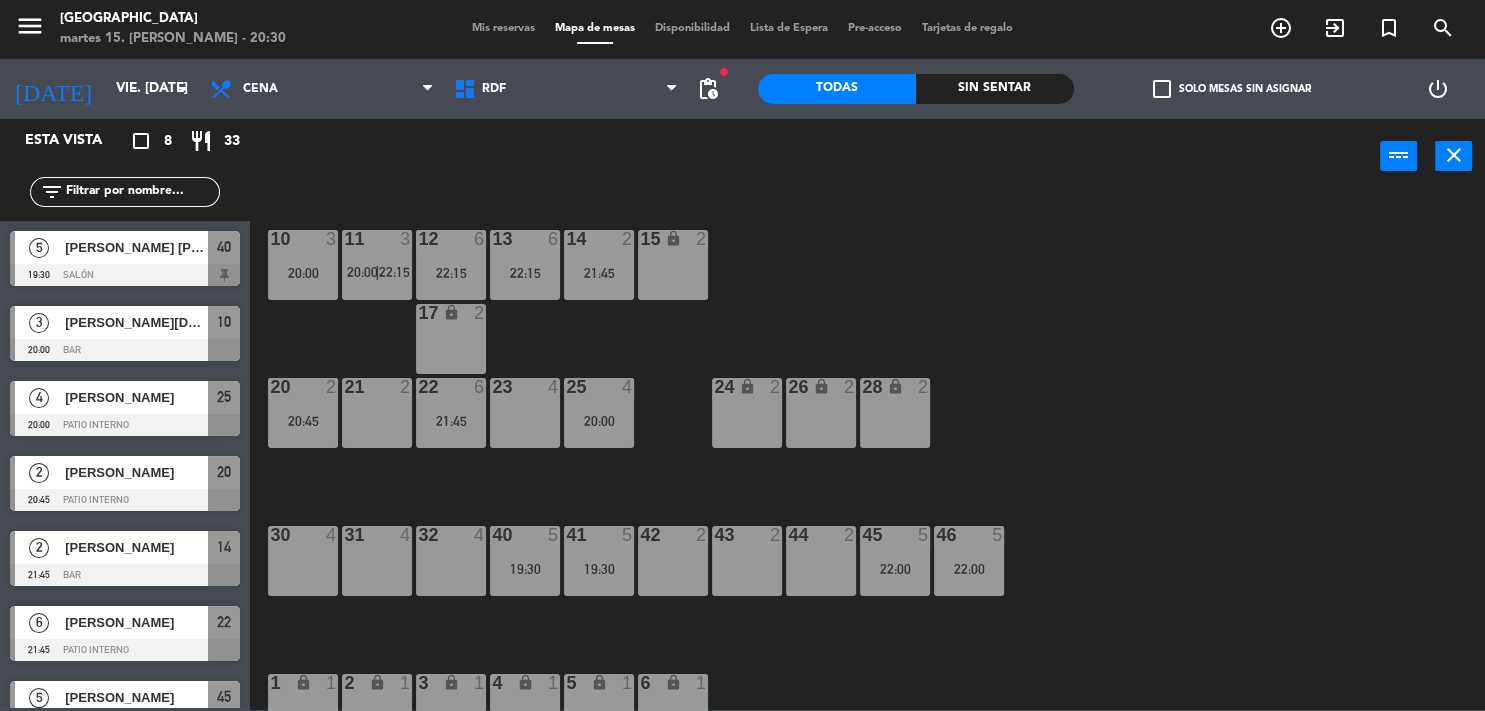 click on "22:15" at bounding box center (451, 273) 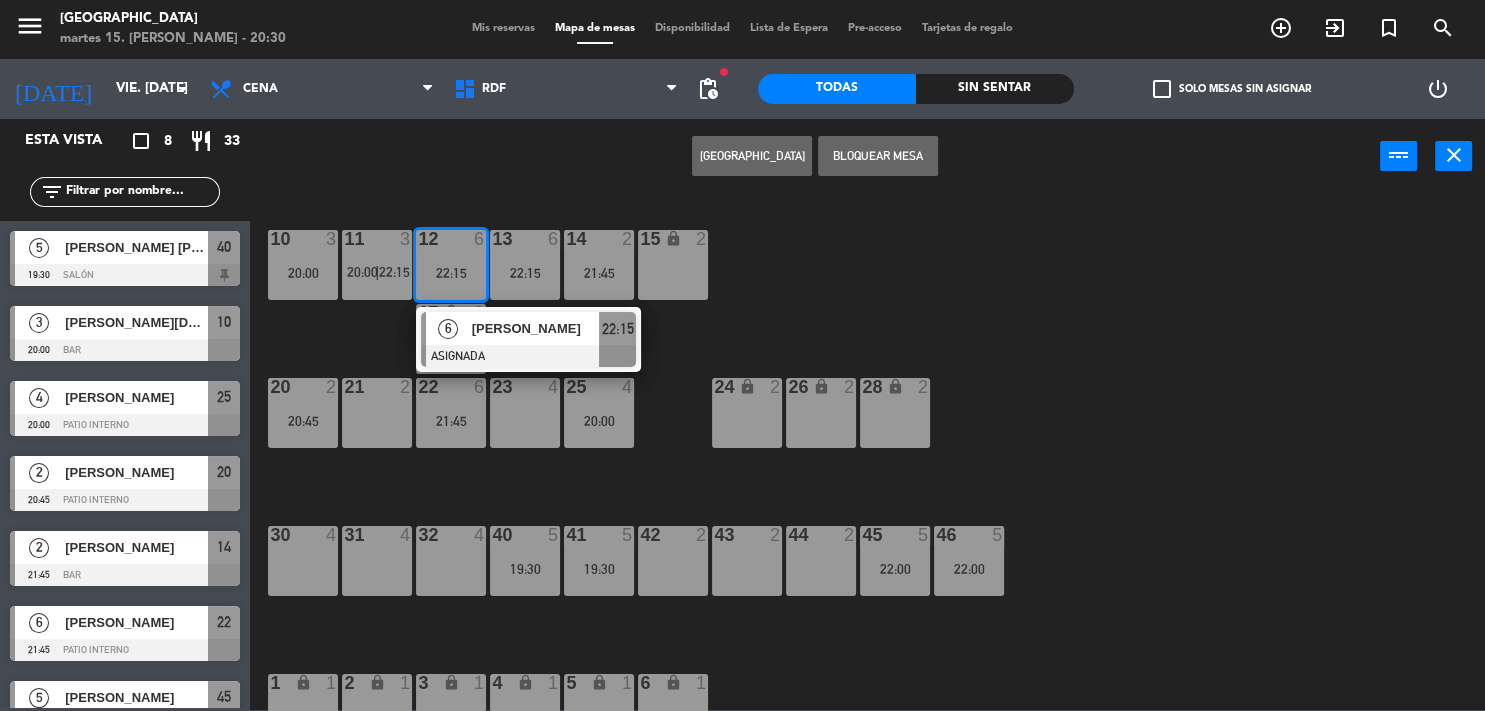 click on "[PERSON_NAME]" at bounding box center [536, 328] 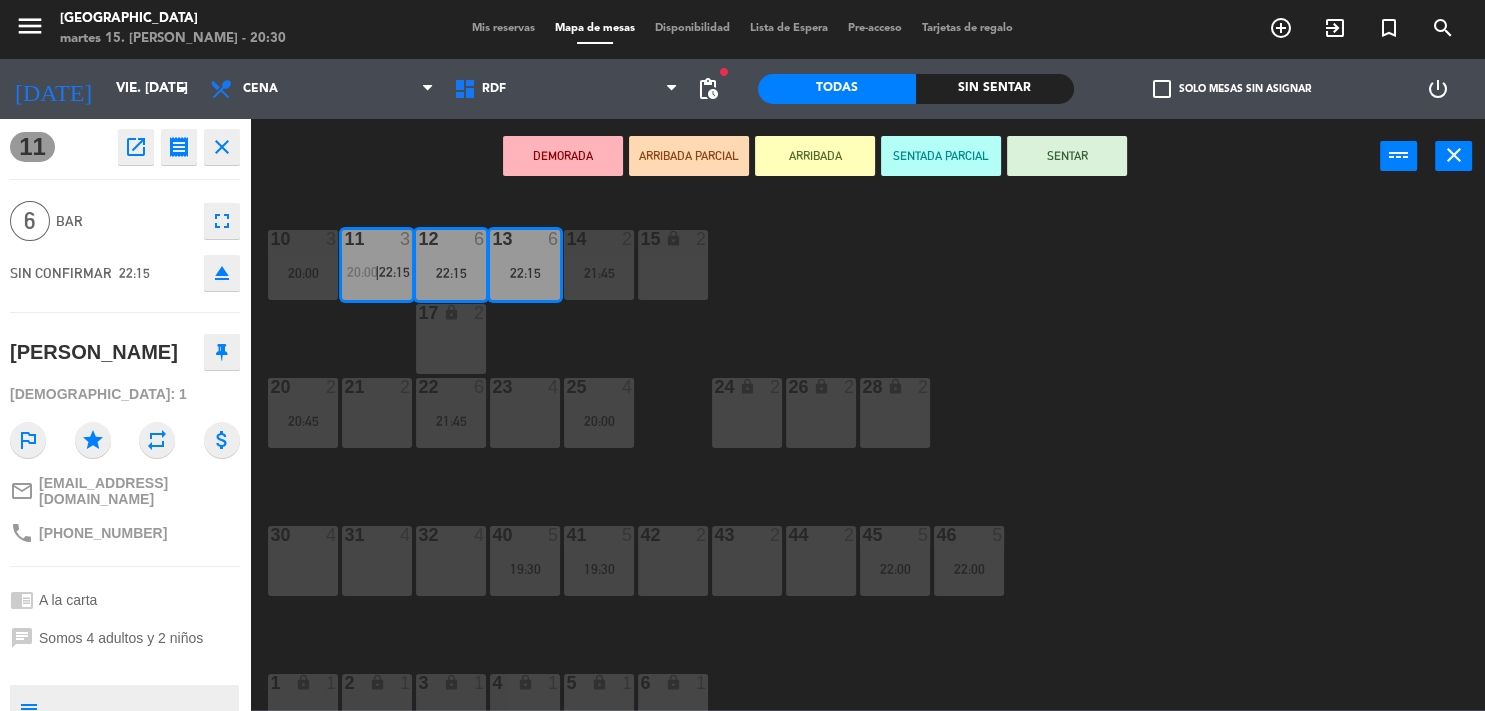 click on "40  5   19:30" at bounding box center [525, 561] 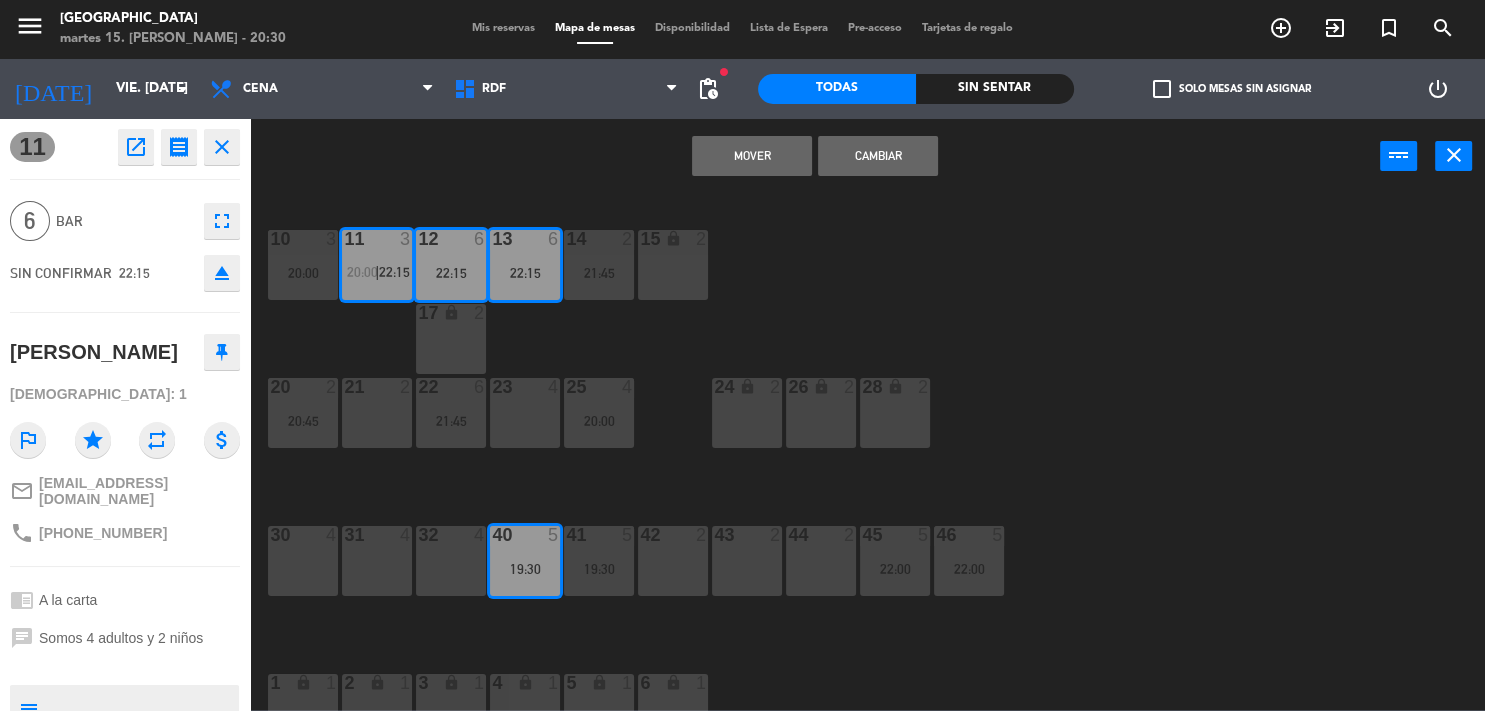 click on "41  5   19:30" at bounding box center (599, 561) 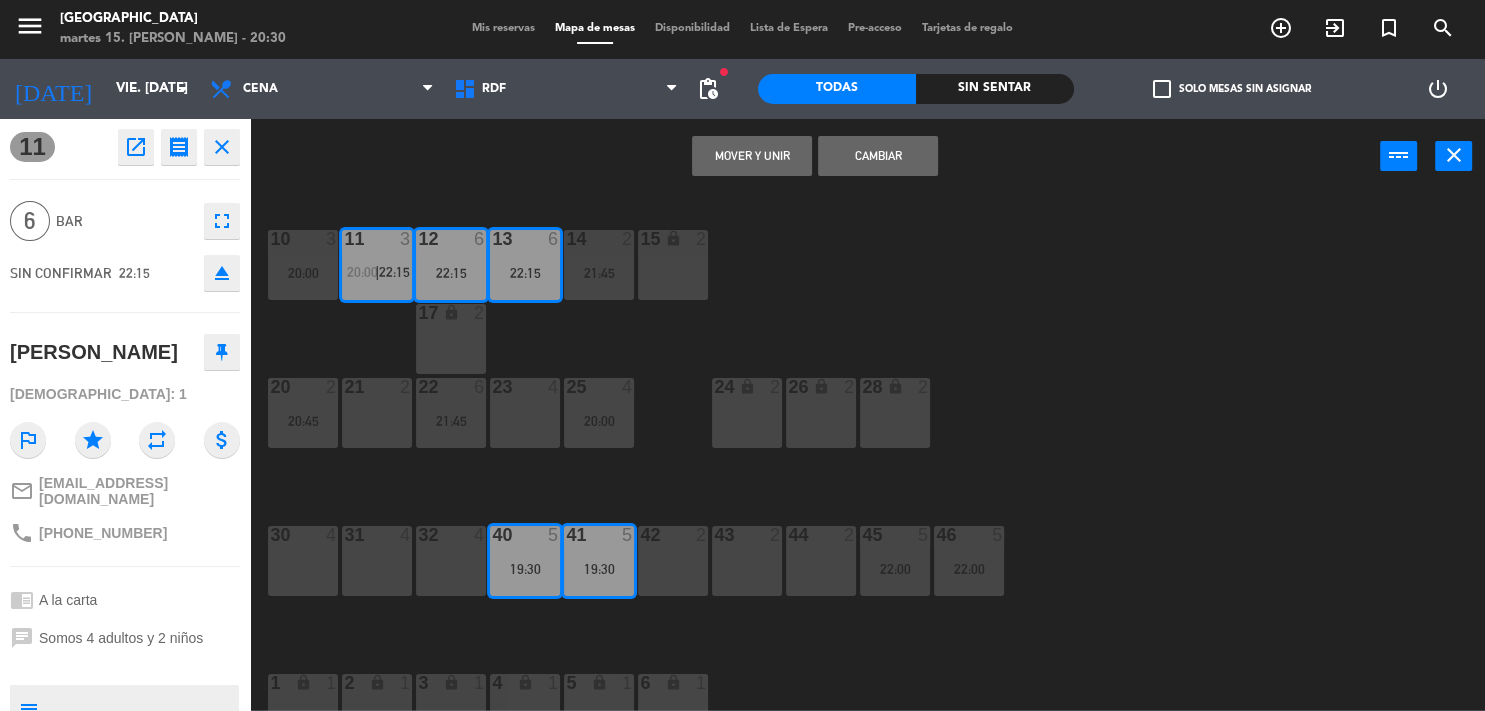 click on "42  2" at bounding box center (673, 561) 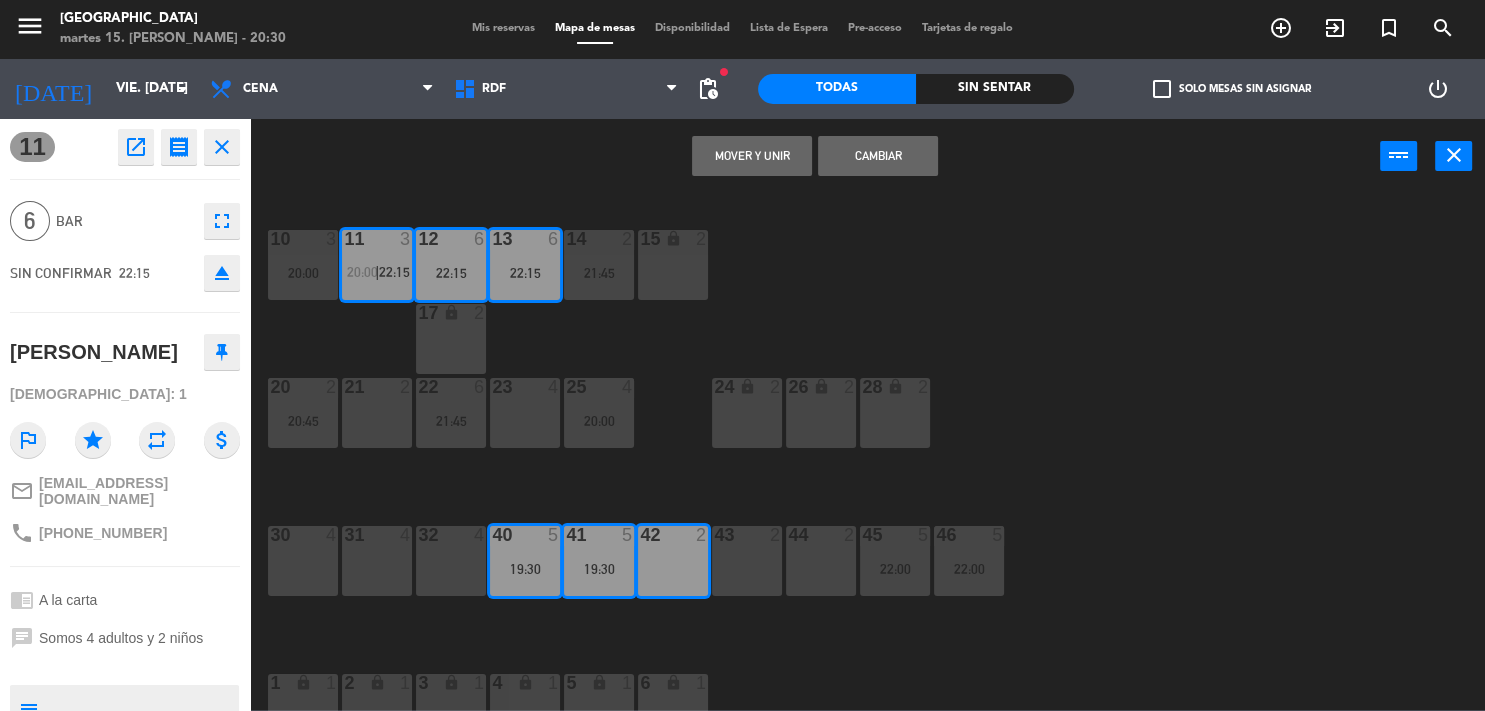 click on "Mover y Unir" at bounding box center [752, 156] 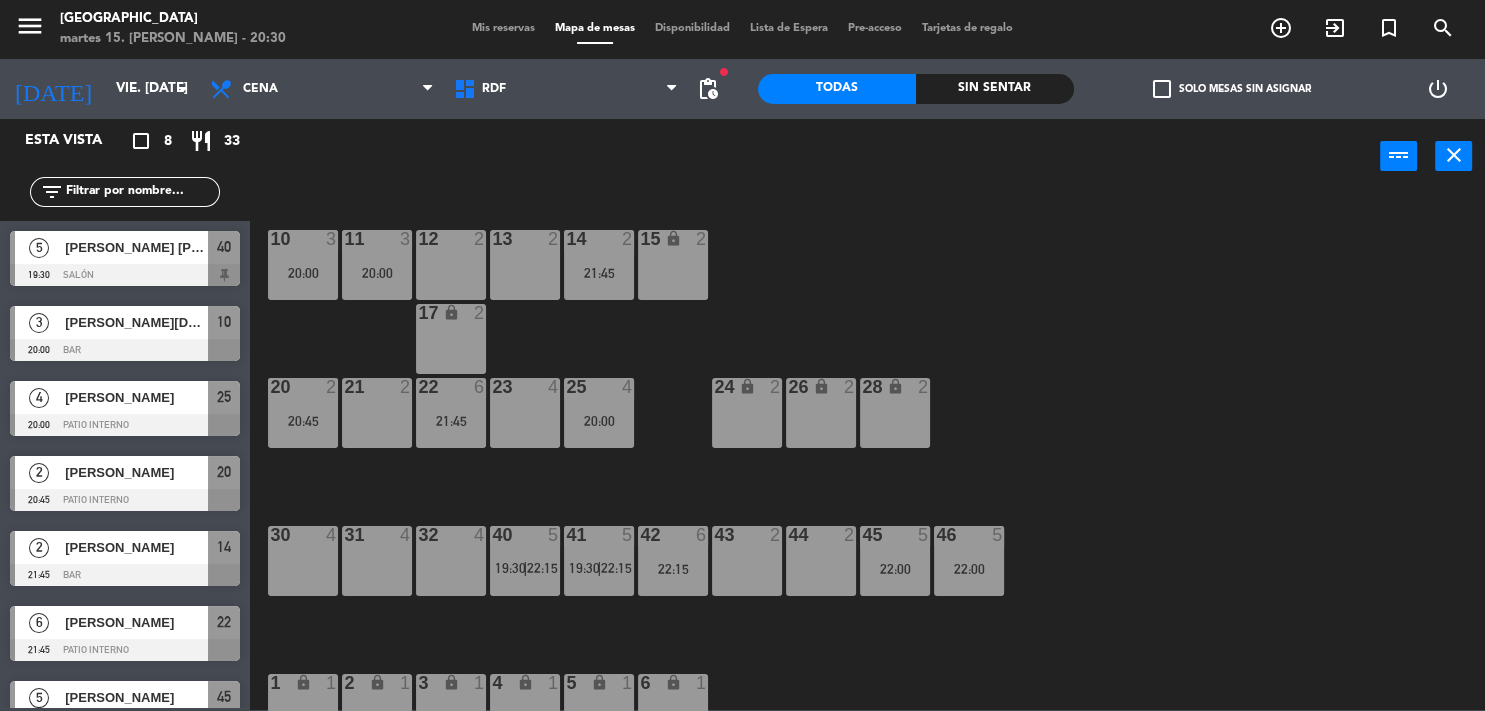 scroll, scrollTop: 114, scrollLeft: 0, axis: vertical 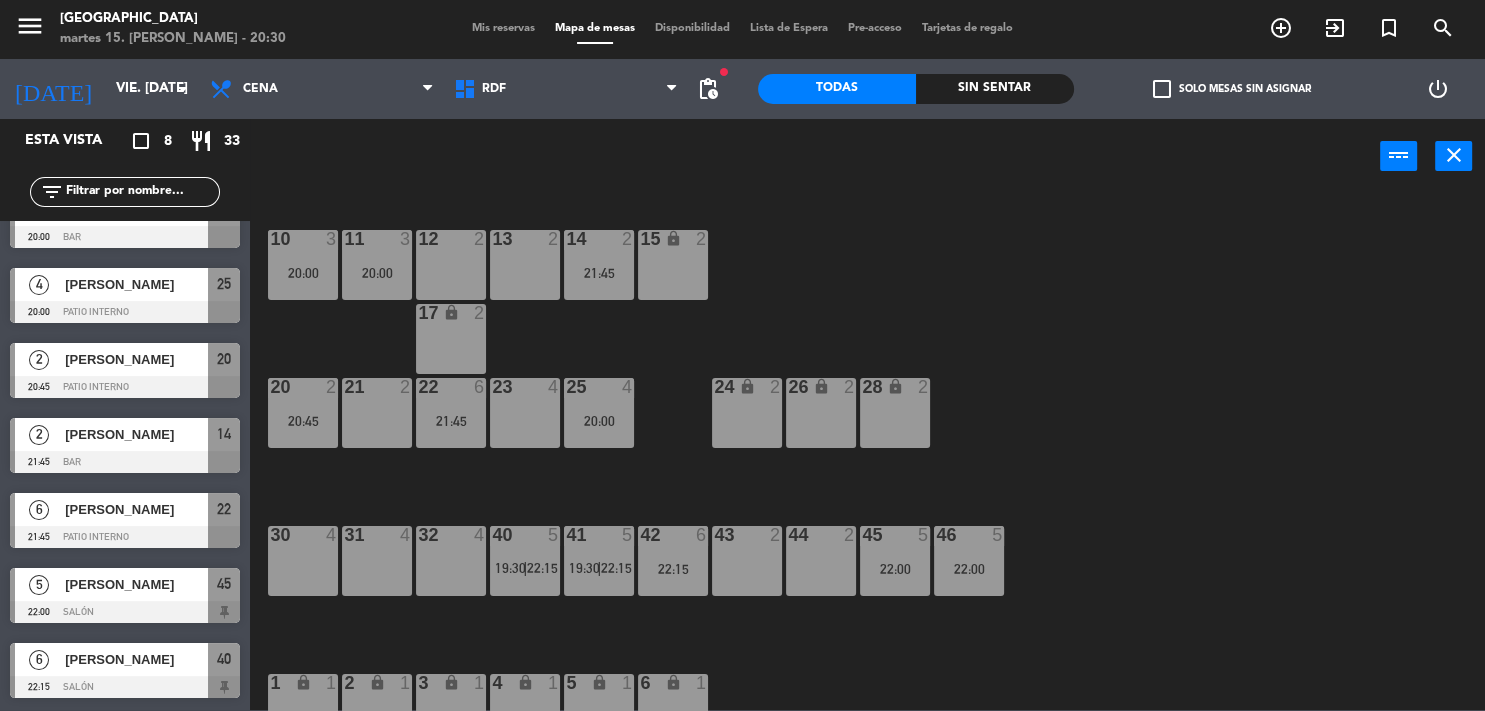 click on "10  3   20:00  11  3   20:00  12  2  13  2  14  2   21:45  15 lock  2  17 lock  2  20  2   20:45  21  2  22  6   21:45  23  4  25  4   20:00  24 lock  2  26 lock  2  28 lock  2  30  4  31  4  32  4  40  5   19:30    |    22:15     41  5   19:30    |    22:15     42  6   22:15  43  2  44  2  45  5   22:00  46  5   22:00  1 lock  1  2 lock  1  3 lock  1  4 lock  1  5 lock  1  6 lock  1  50 lock  2  51 lock  2  52 lock  2  53 lock  2  72 lock  4  70 lock  4  71 lock  4" 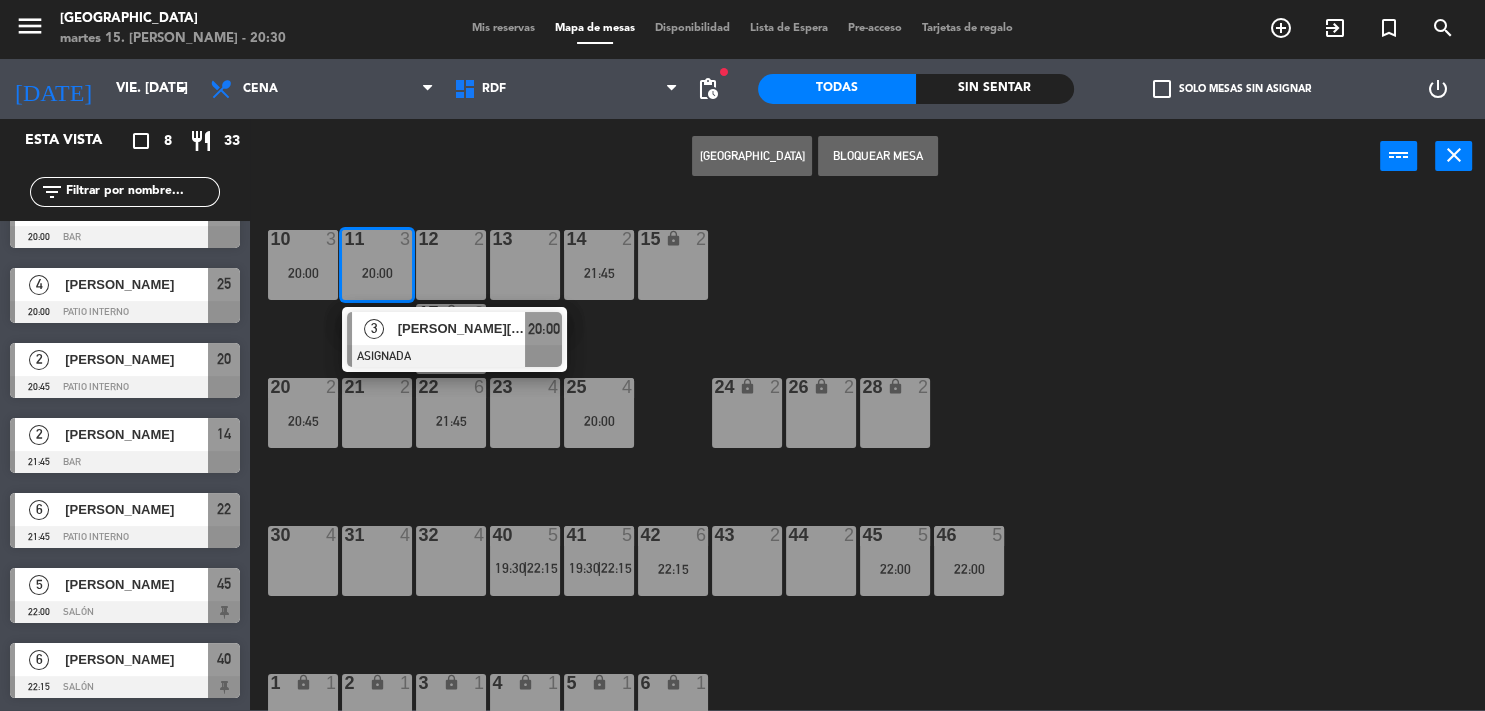 click on "30  4" at bounding box center [303, 561] 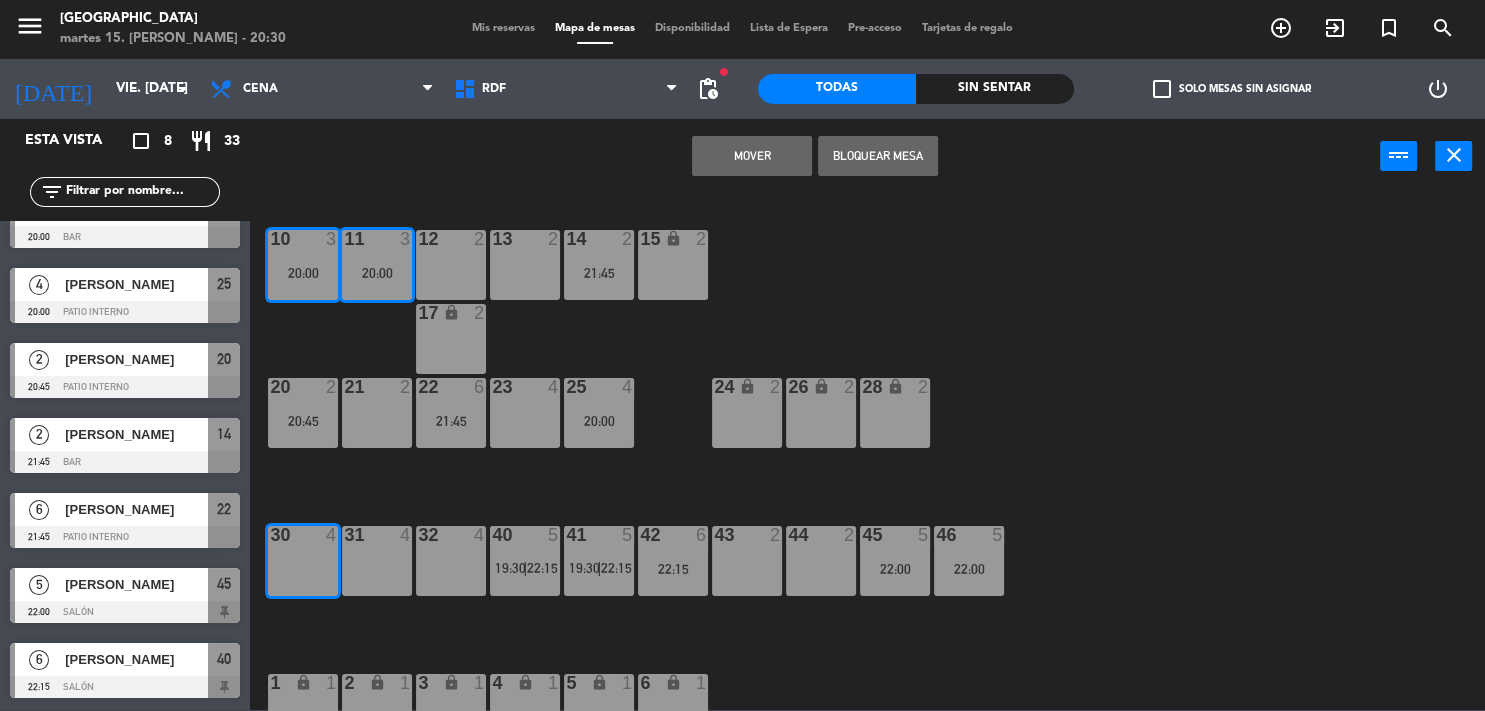 click on "Mover" at bounding box center [752, 156] 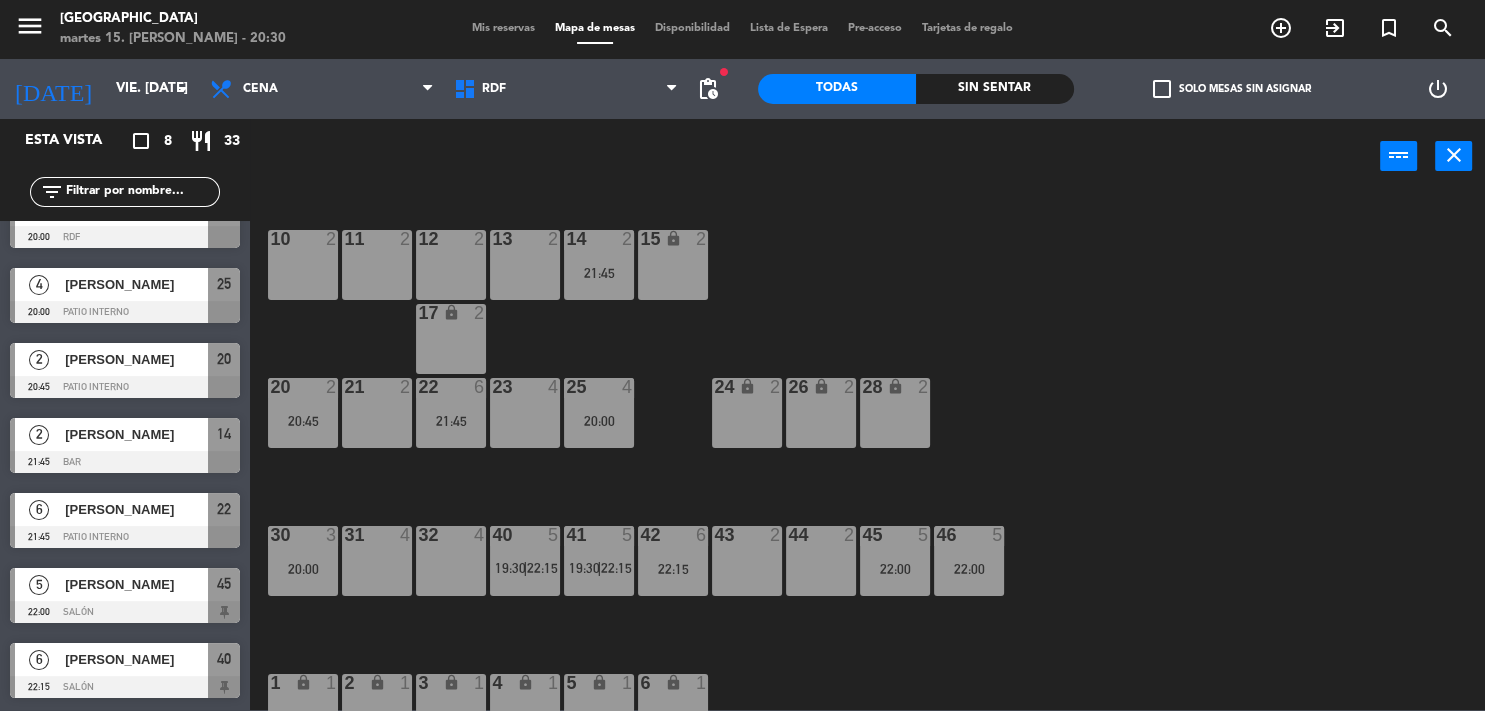 click on "10  2  11  2  12  2  13  2  14  2   21:45  15 lock  2  17 lock  2  20  2   20:45  21  2  22  6   21:45  23  4  25  4   20:00  24 lock  2  26 lock  2  28 lock  2  30  3   20:00  31  4  32  4  40  5   19:30    |    22:15     41  5   19:30    |    22:15     42  6   22:15  43  2  44  2  45  5   22:00  46  5   22:00  1 lock  1  2 lock  1  3 lock  1  4 lock  1  5 lock  1  6 lock  1  50 lock  2  51 lock  2  52 lock  2  53 lock  2  72 lock  4  70 lock  4  71 lock  4" 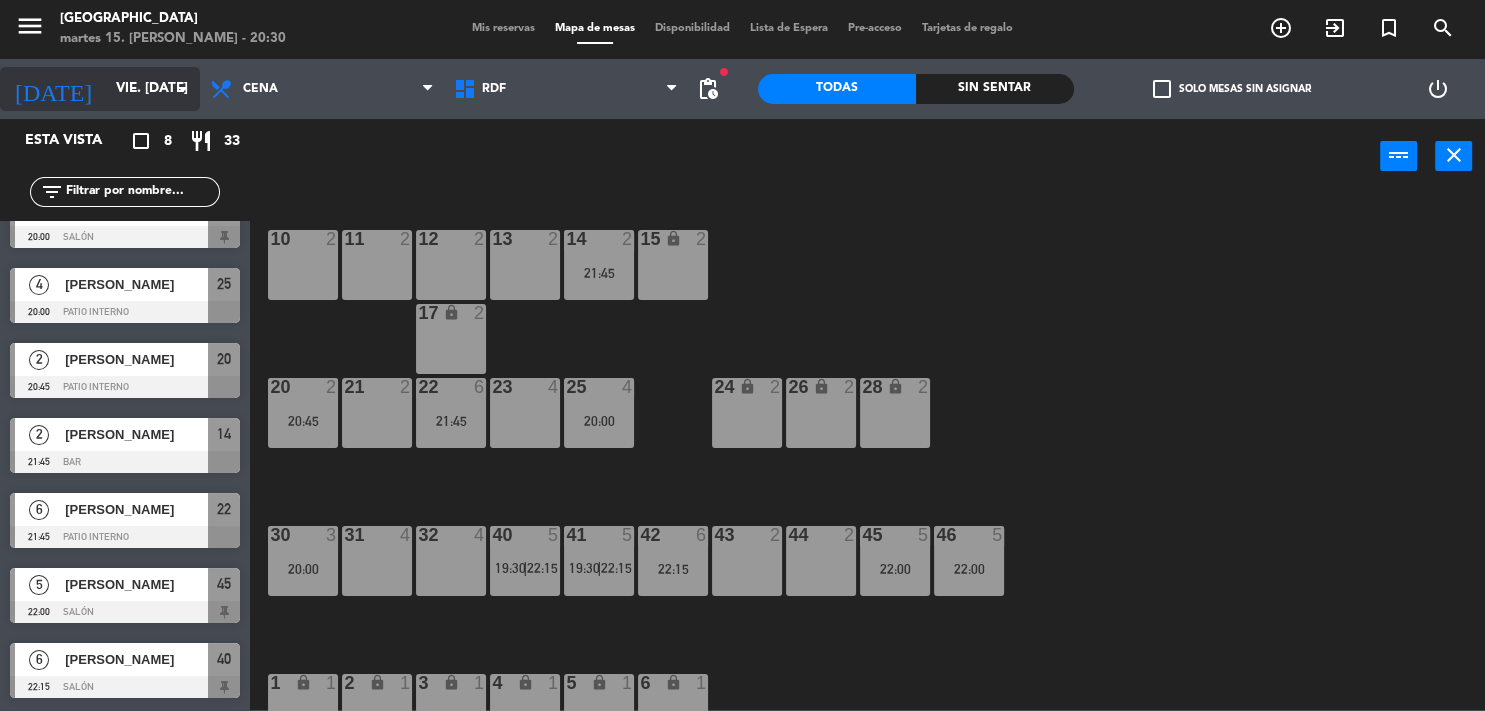 click on "vie. [DATE]" 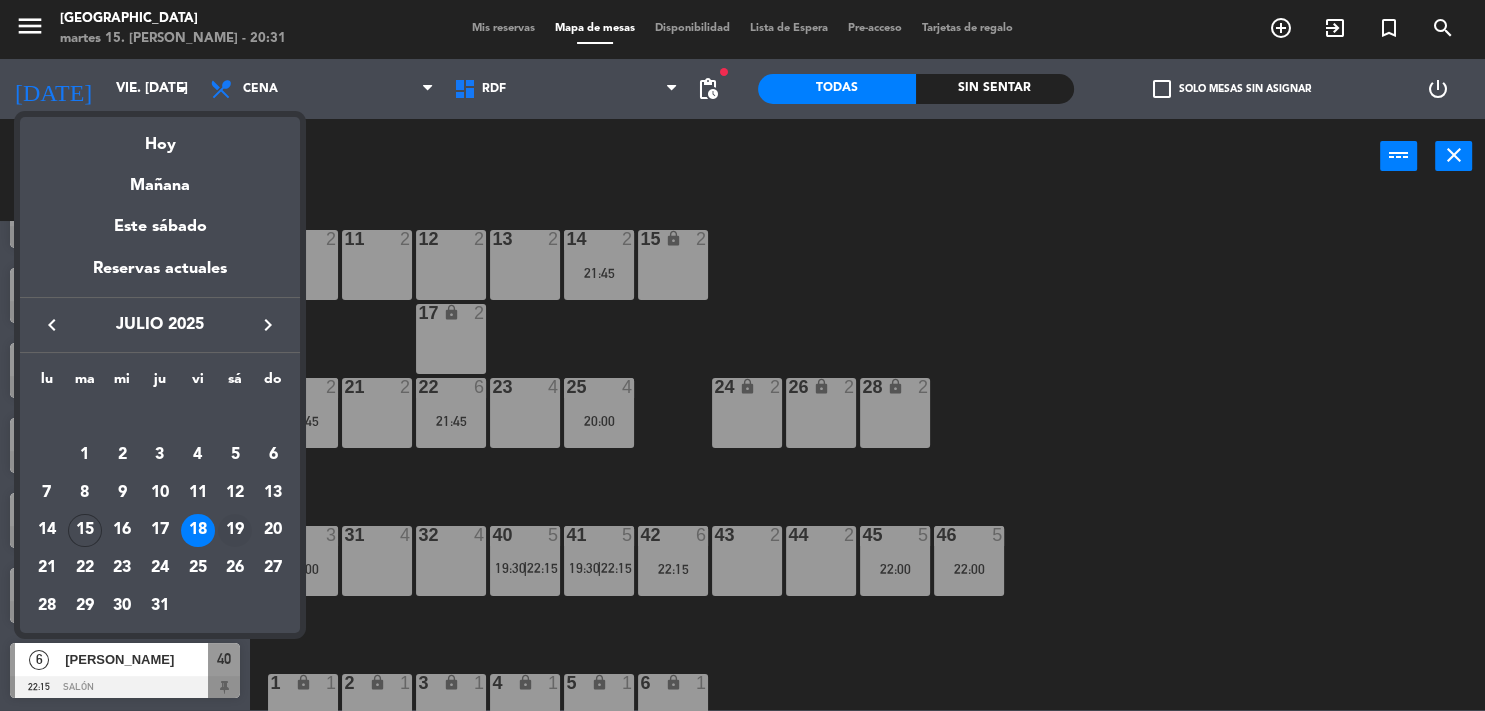 click on "19" at bounding box center (235, 531) 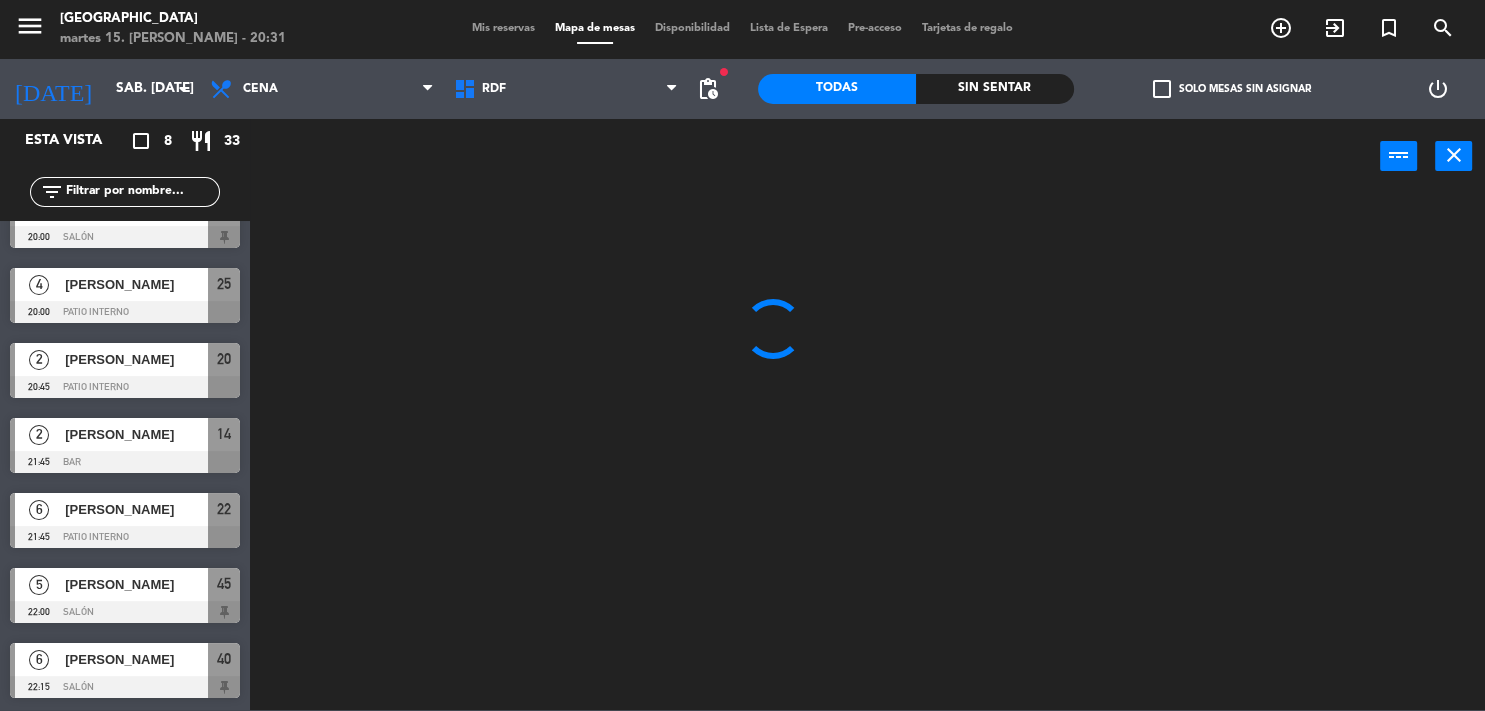 scroll, scrollTop: 0, scrollLeft: 0, axis: both 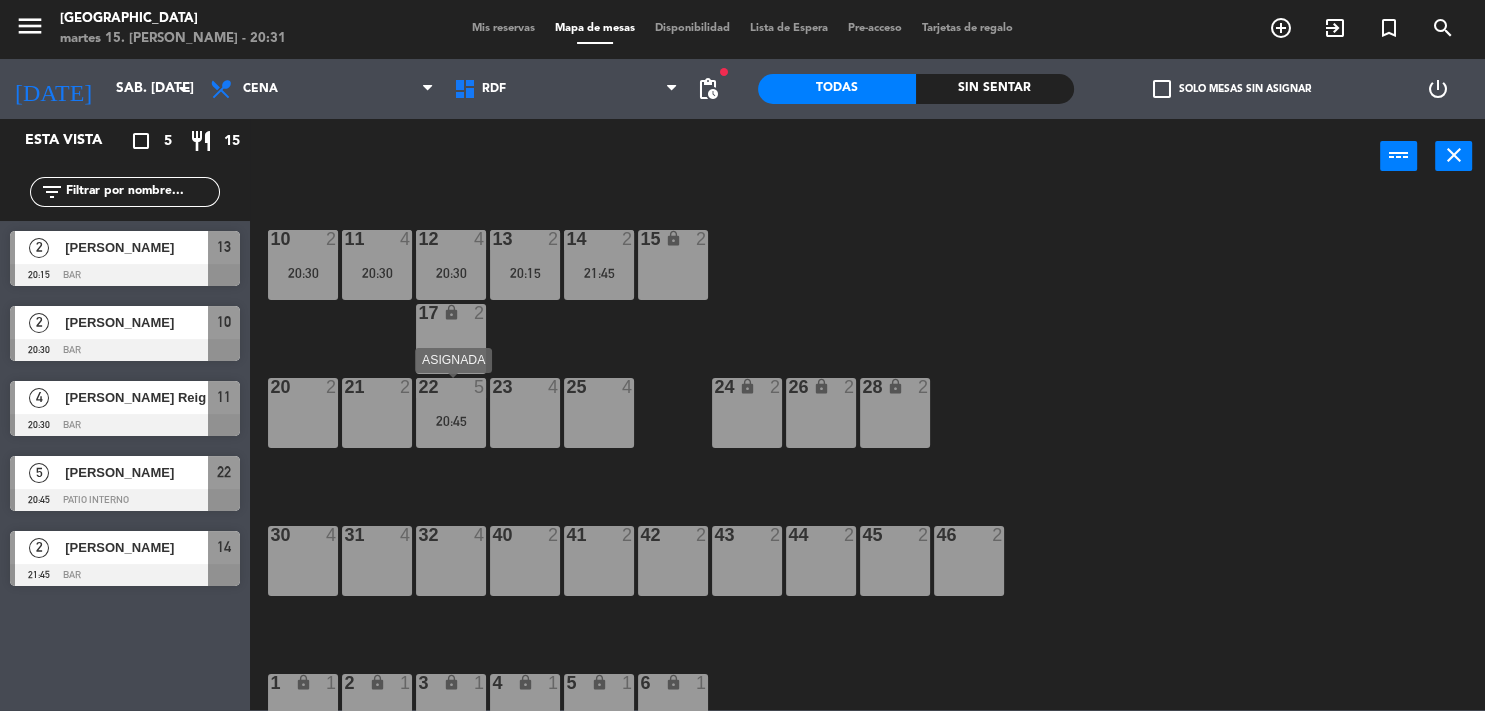 click on "20:45" at bounding box center (451, 421) 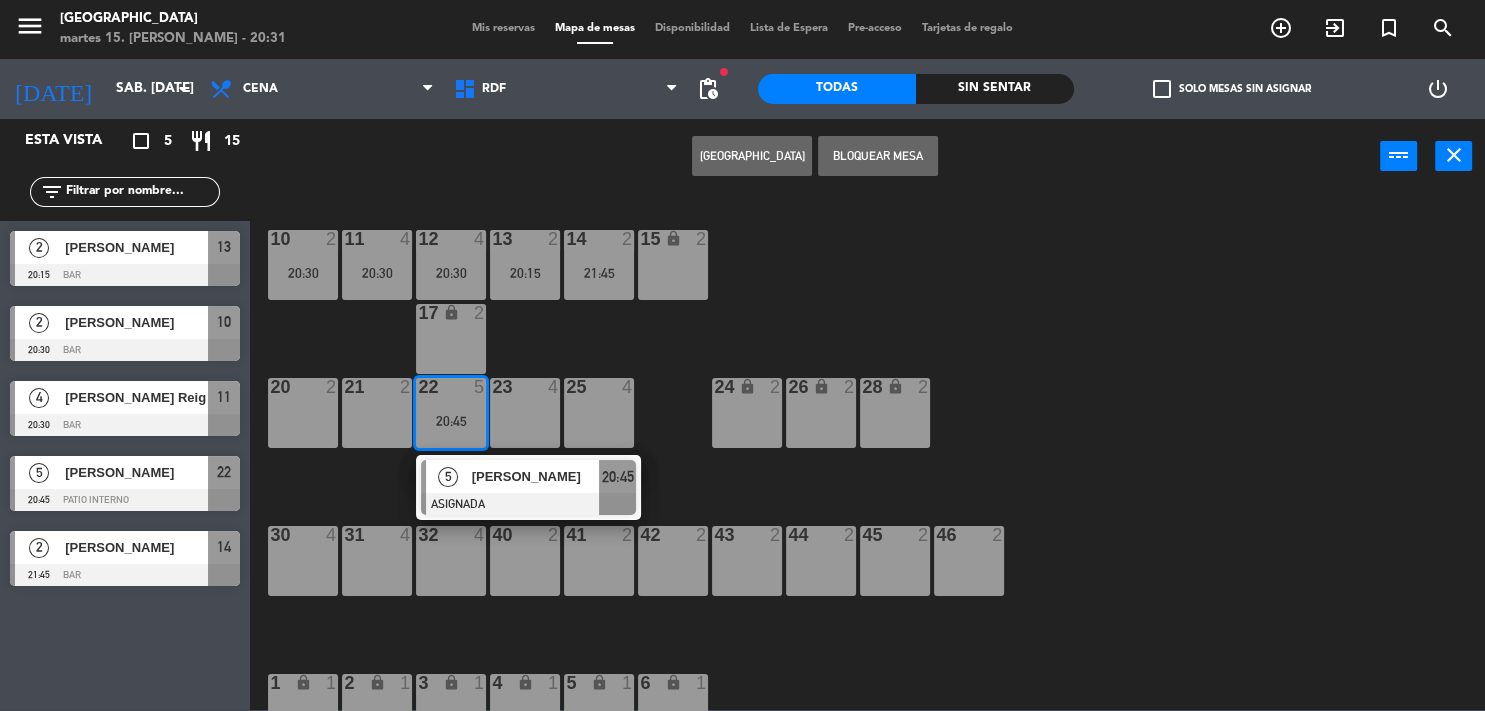 click on "40  2" at bounding box center (525, 561) 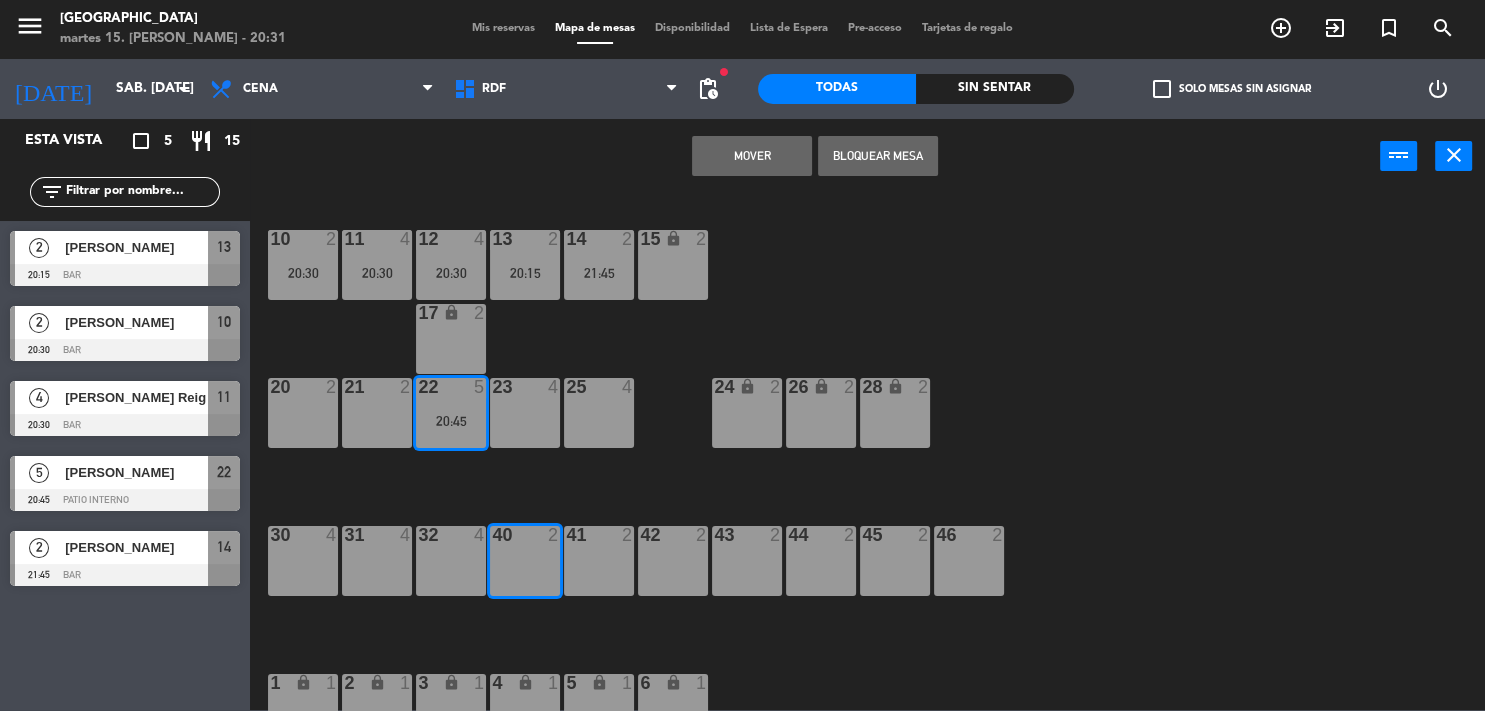 click on "41  2" at bounding box center [599, 561] 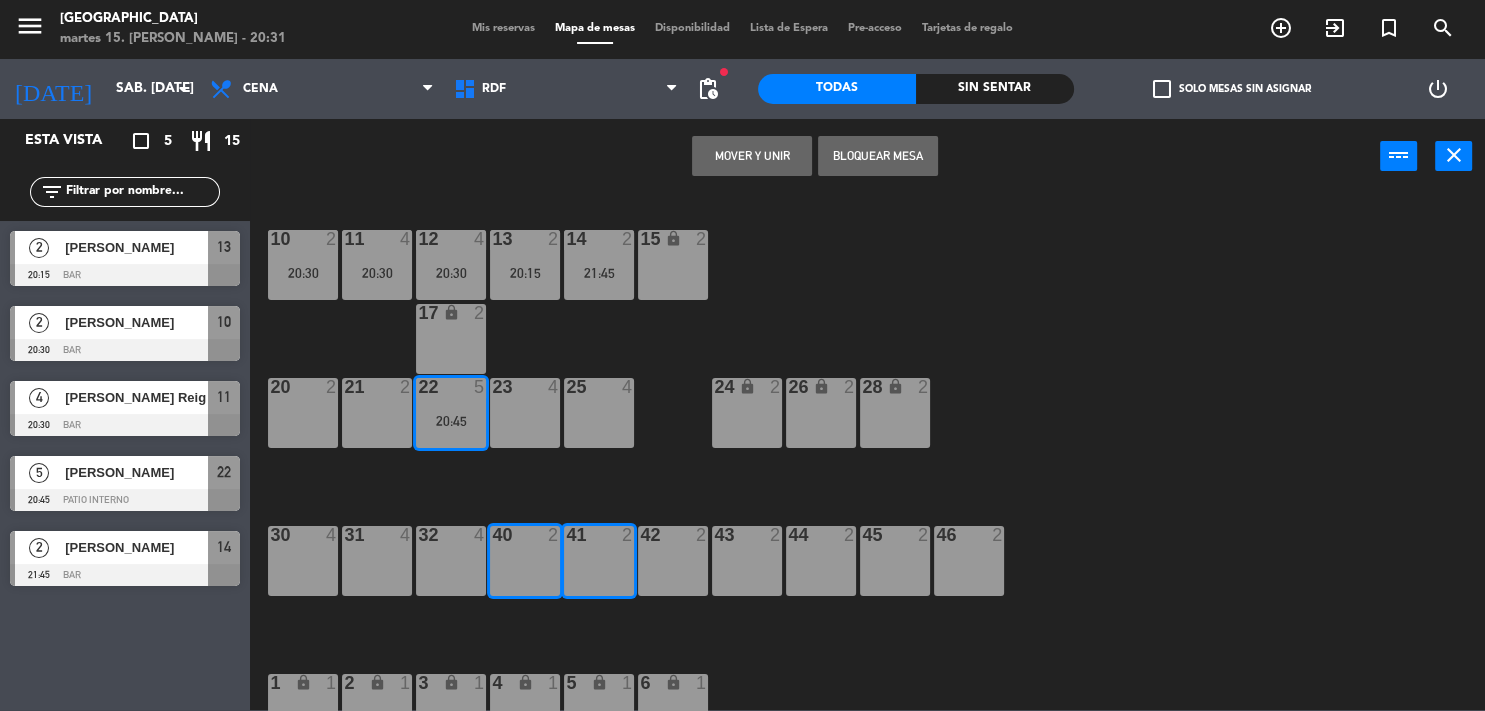 click on "Mover y Unir" at bounding box center (752, 156) 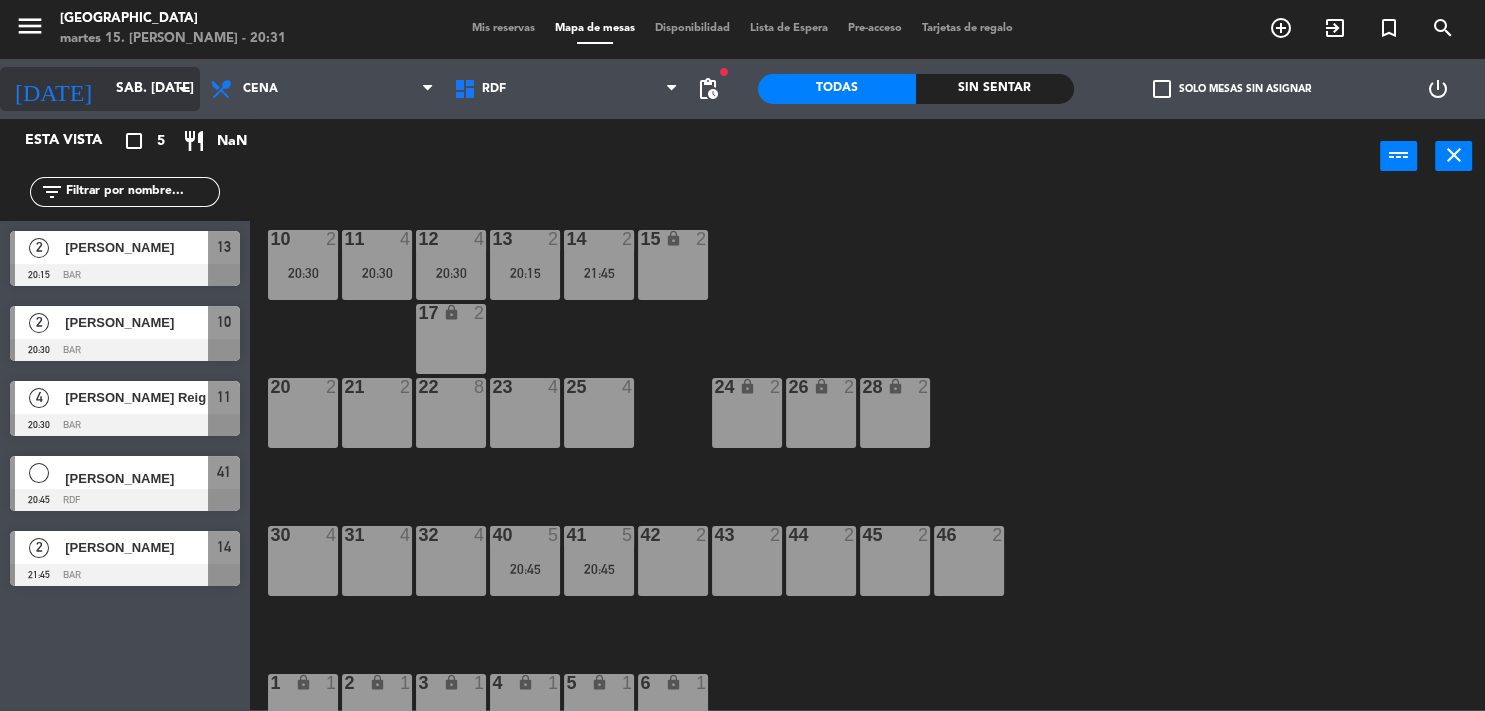click on "sáb. [DATE]" 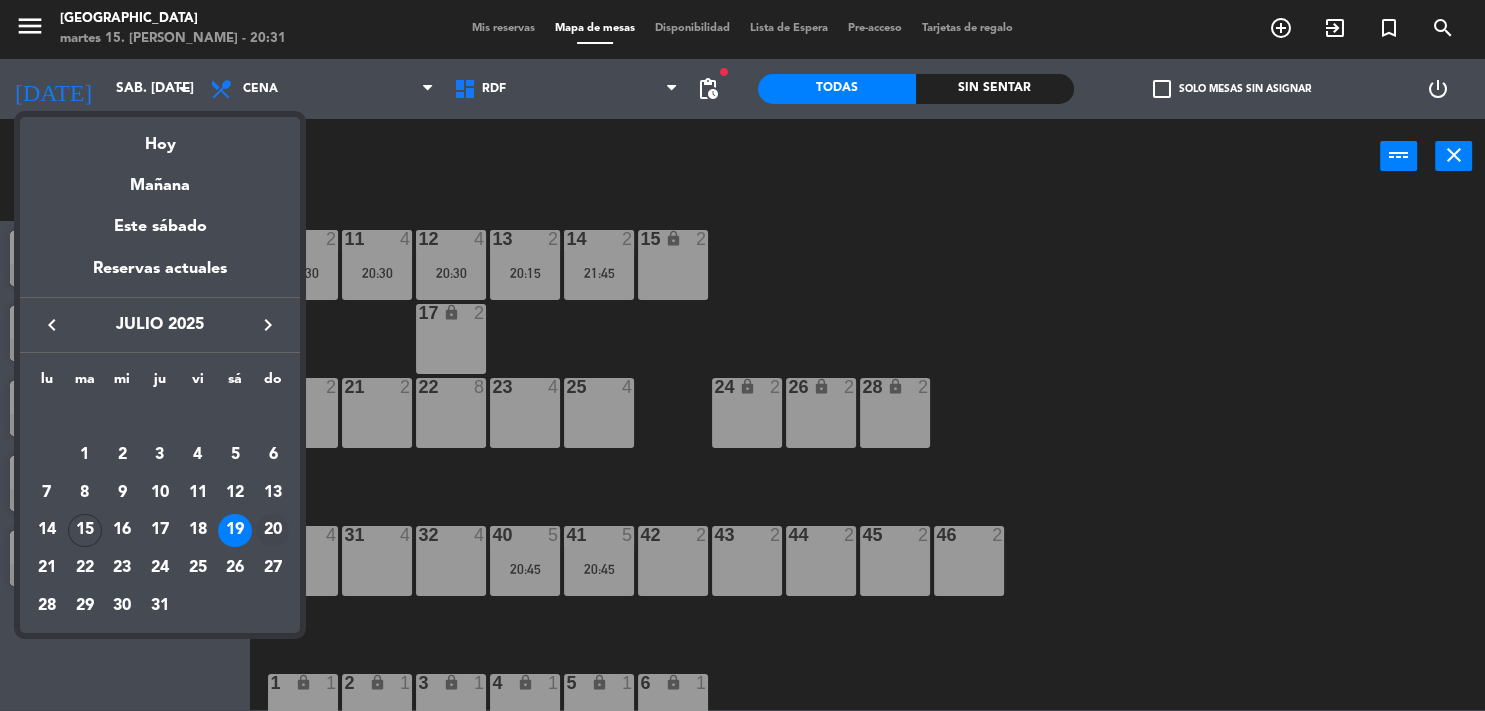 click on "20" at bounding box center [273, 531] 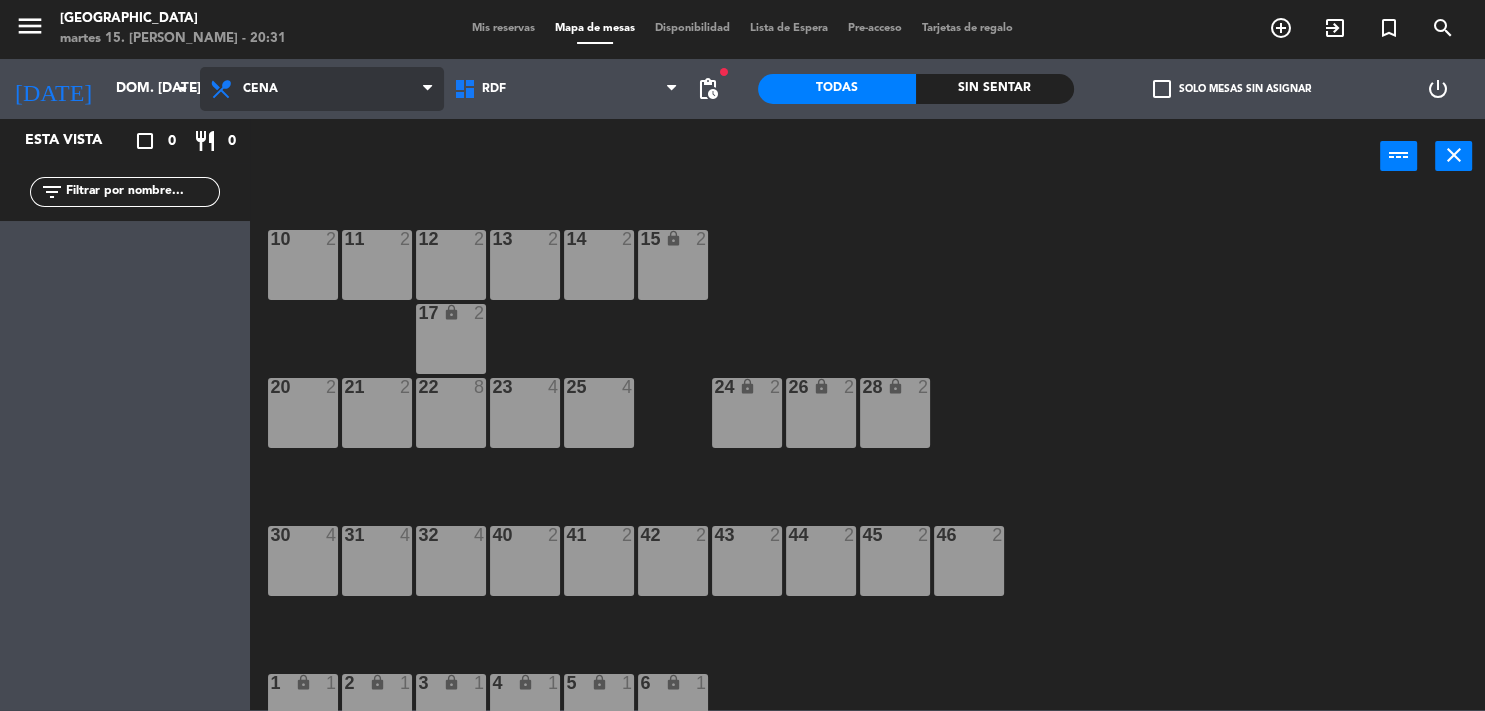 click on "Cena" at bounding box center (322, 89) 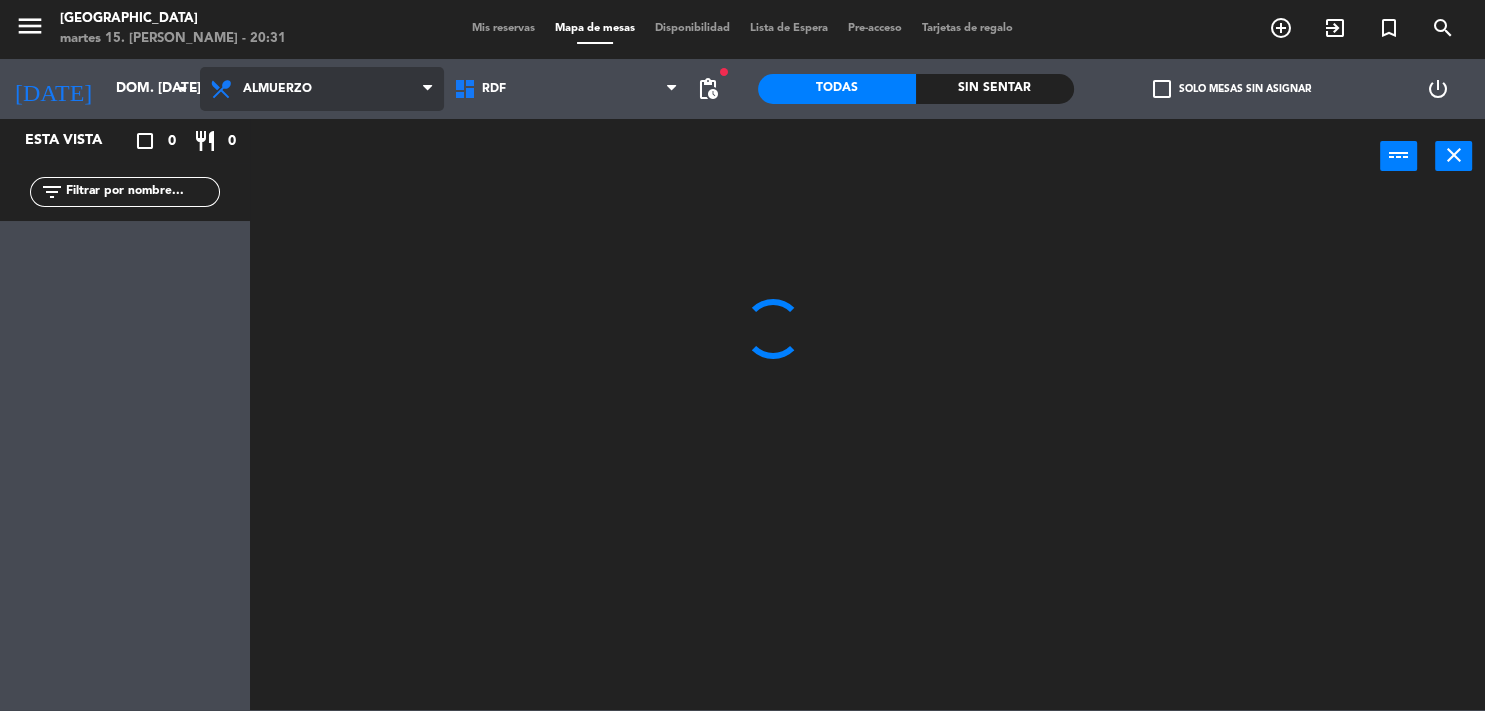 click on "menu  [GEOGRAPHIC_DATA]   martes 15. [PERSON_NAME] - 20:31   Mis reservas   Mapa de mesas   Disponibilidad   Lista de Espera   Pre-acceso   Tarjetas de regalo  add_circle_outline exit_to_app turned_in_not search [DATE]    dom. [DATE] arrow_drop_down  Almuerzo  Cena  Almuerzo  Almuerzo  Cena  RDF   RDF   RDF  fiber_manual_record pending_actions  Todas  Sin sentar  check_box_outline_blank   Solo mesas sin asignar   power_settings_new   Esta vista   crop_square  0  restaurant  0 filter_list power_input close" 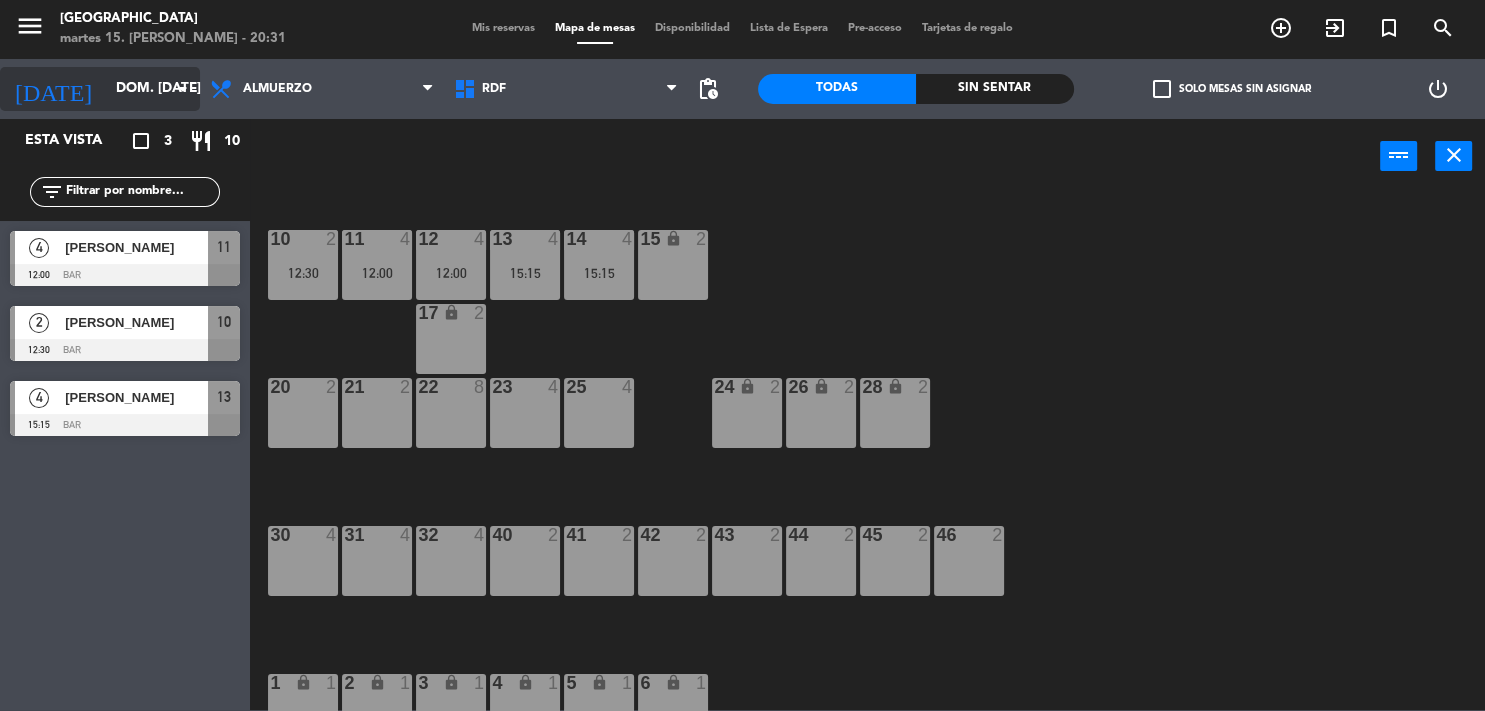 click on "dom. [DATE]" 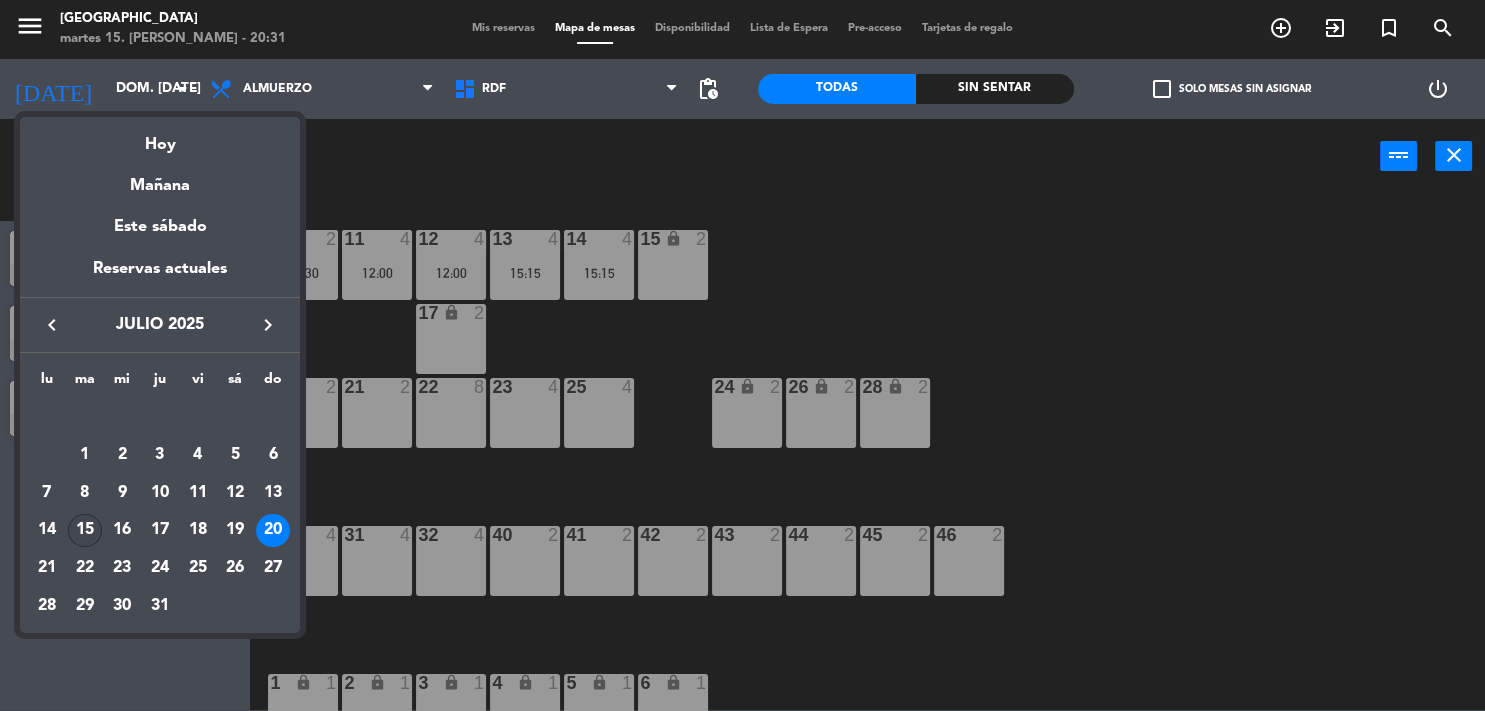 click on "15" at bounding box center (85, 531) 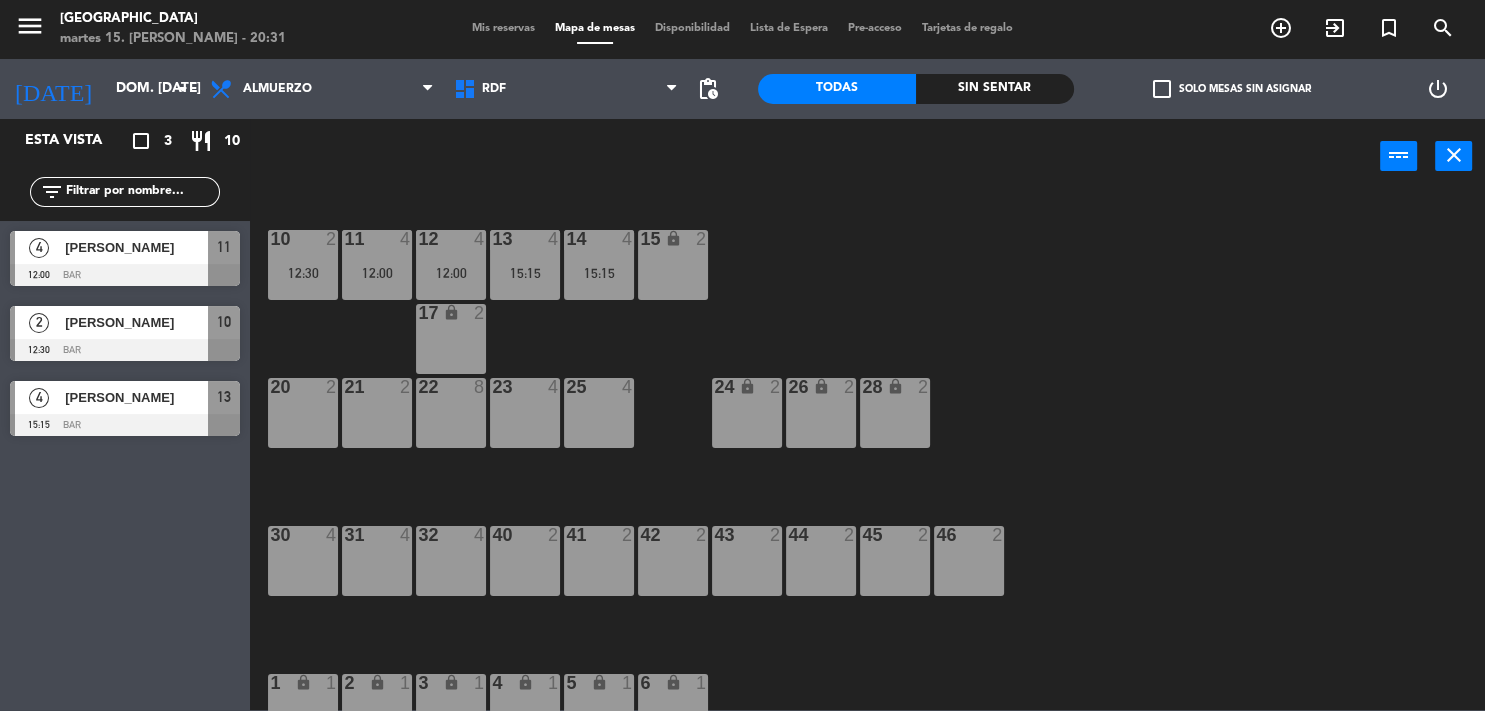 type on "[DATE] [DATE]." 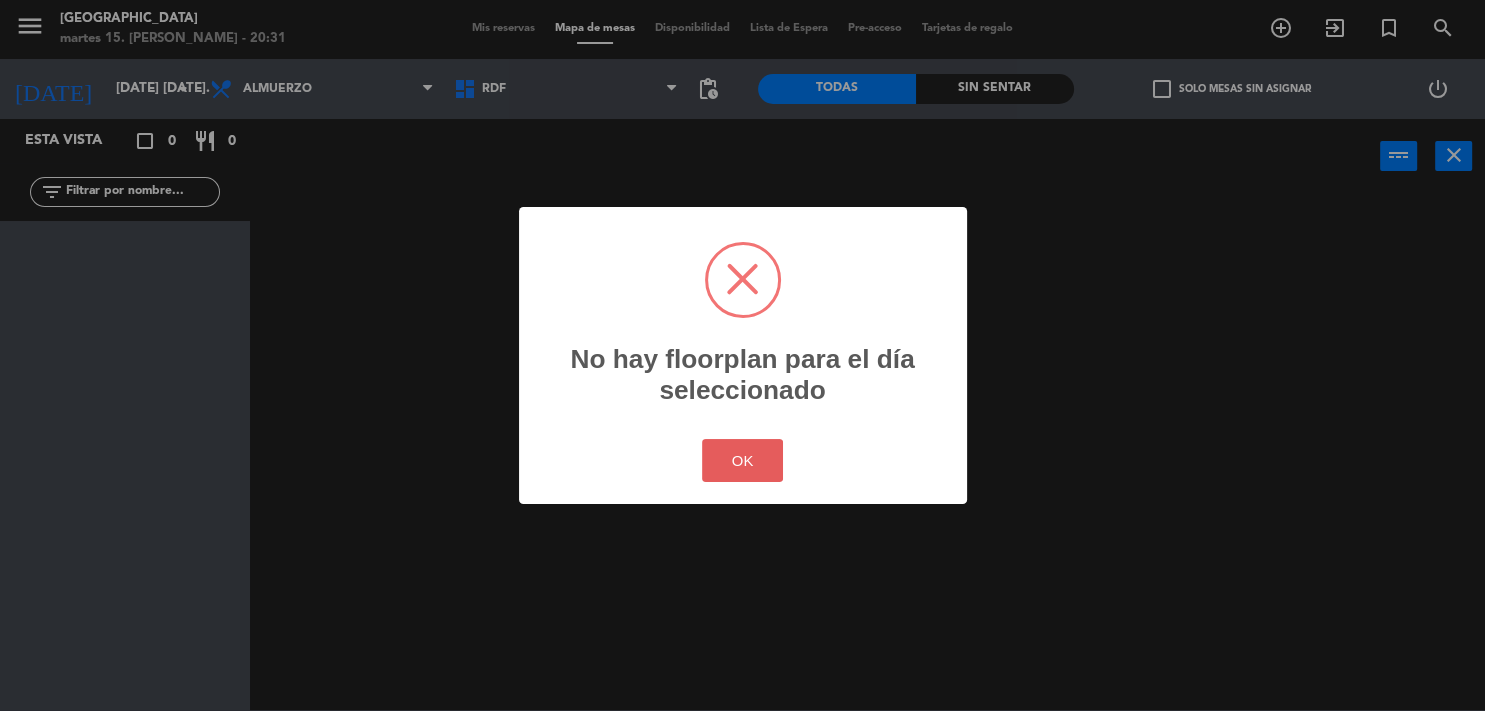 click on "OK" at bounding box center (742, 460) 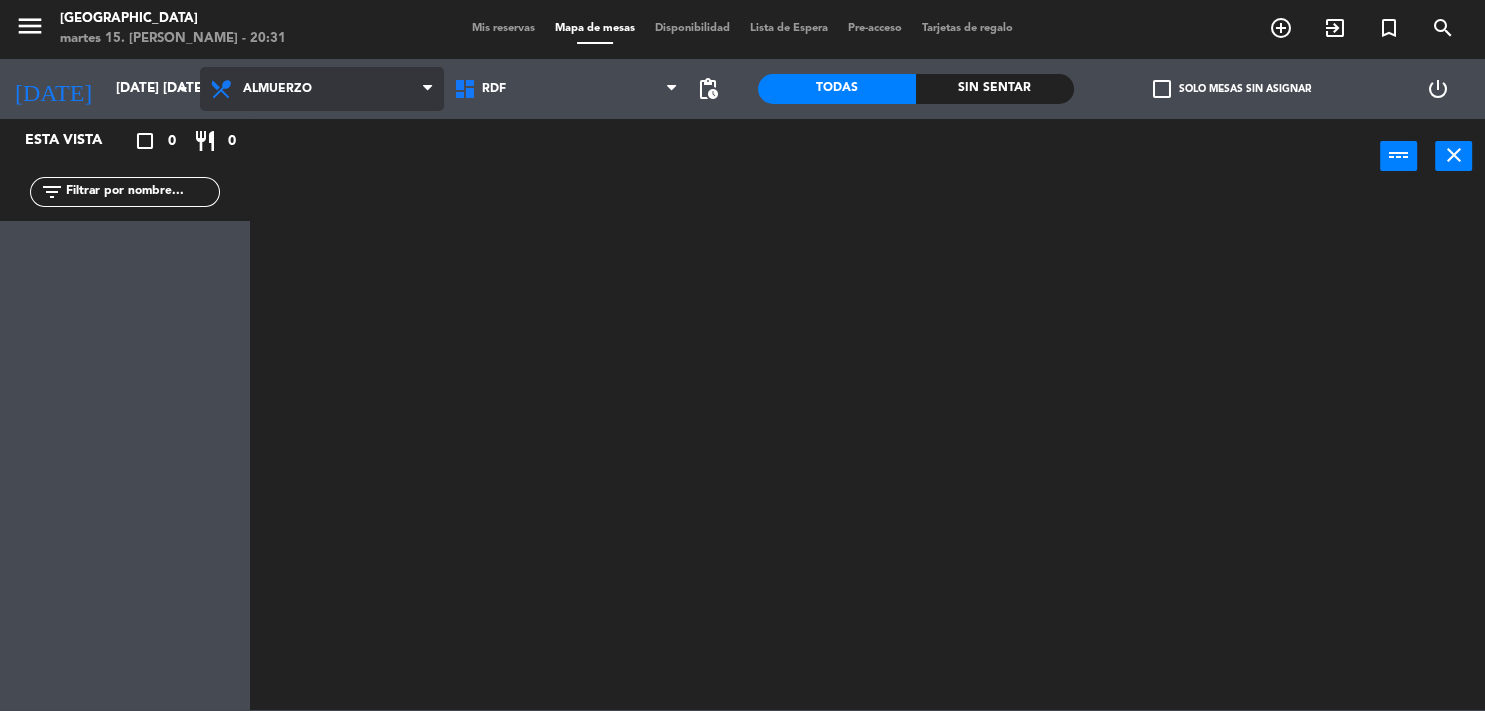 click on "Almuerzo" at bounding box center [322, 89] 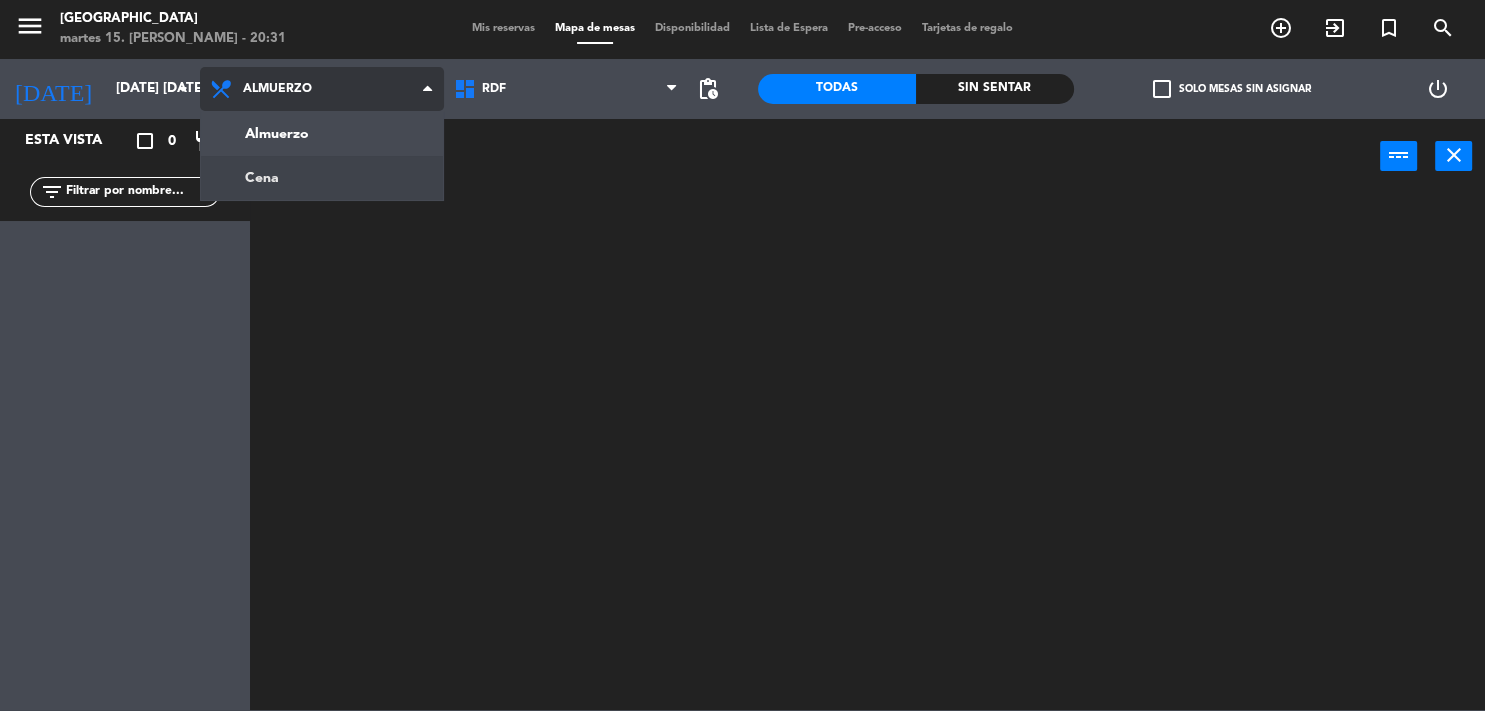 click on "menu  [GEOGRAPHIC_DATA]   martes 15. [PERSON_NAME] - 20:31   Mis reservas   Mapa de mesas   Disponibilidad   Lista de Espera   Pre-acceso   Tarjetas de regalo  add_circle_outline exit_to_app turned_in_not search [DATE]    [DATE] [DATE]. arrow_drop_down  Almuerzo  Cena  Almuerzo  Almuerzo  Cena  RDF   RDF   RDF  pending_actions  Todas  Sin sentar  check_box_outline_blank   Solo mesas sin asignar   power_settings_new   Esta vista   crop_square  0  restaurant  0 filter_list power_input close" 